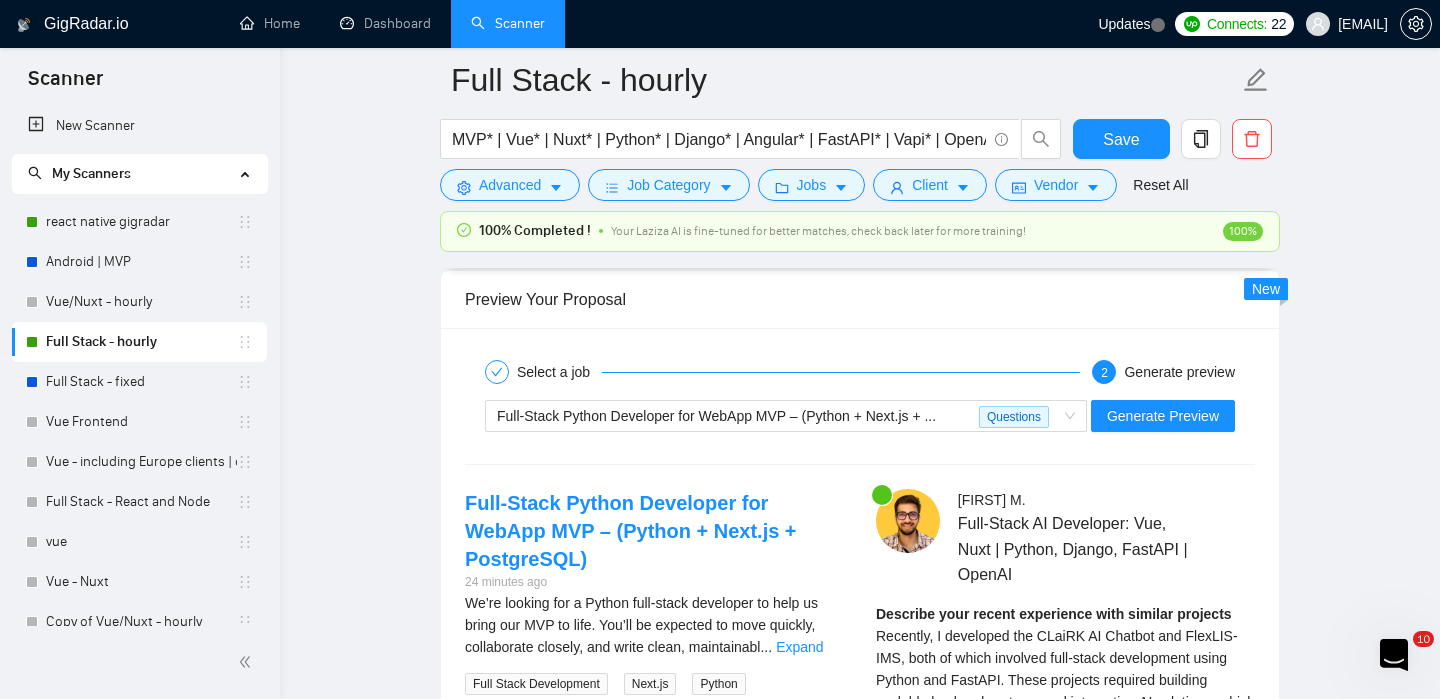 scroll, scrollTop: 3385, scrollLeft: 0, axis: vertical 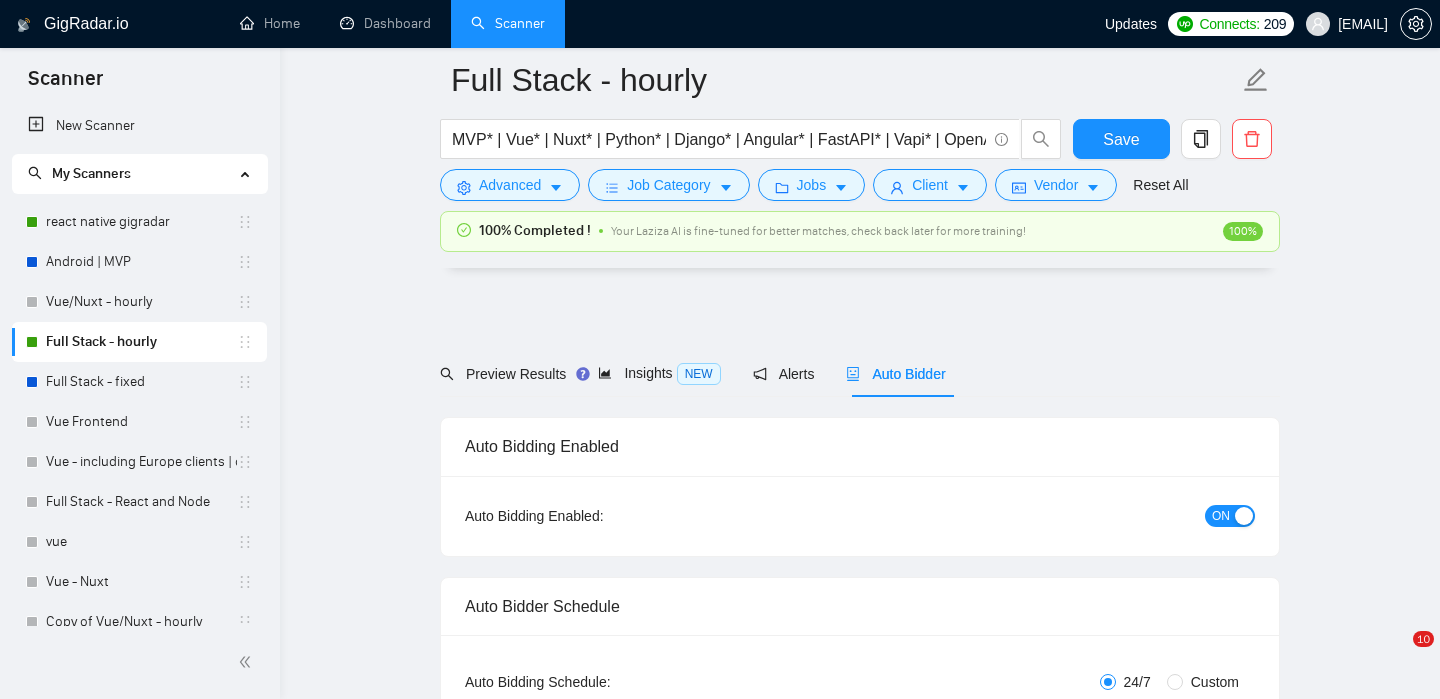 type 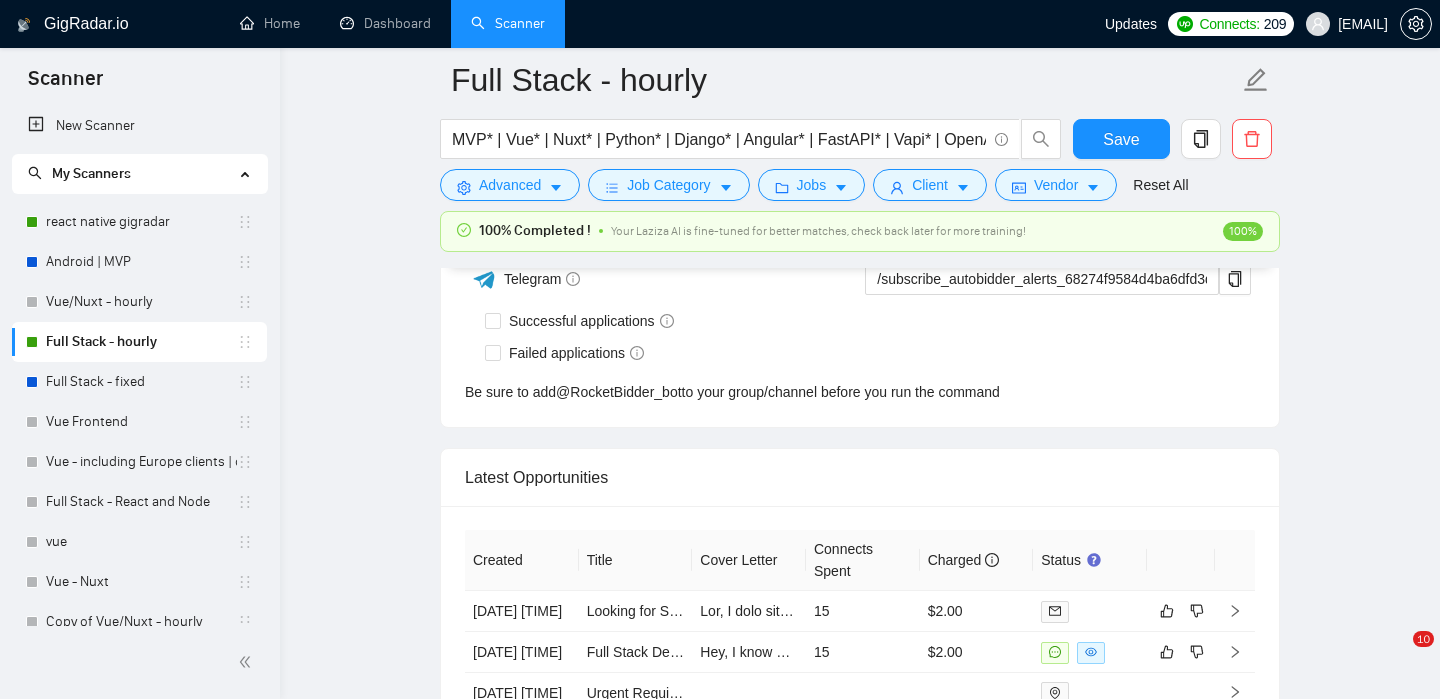 scroll, scrollTop: 4708, scrollLeft: 0, axis: vertical 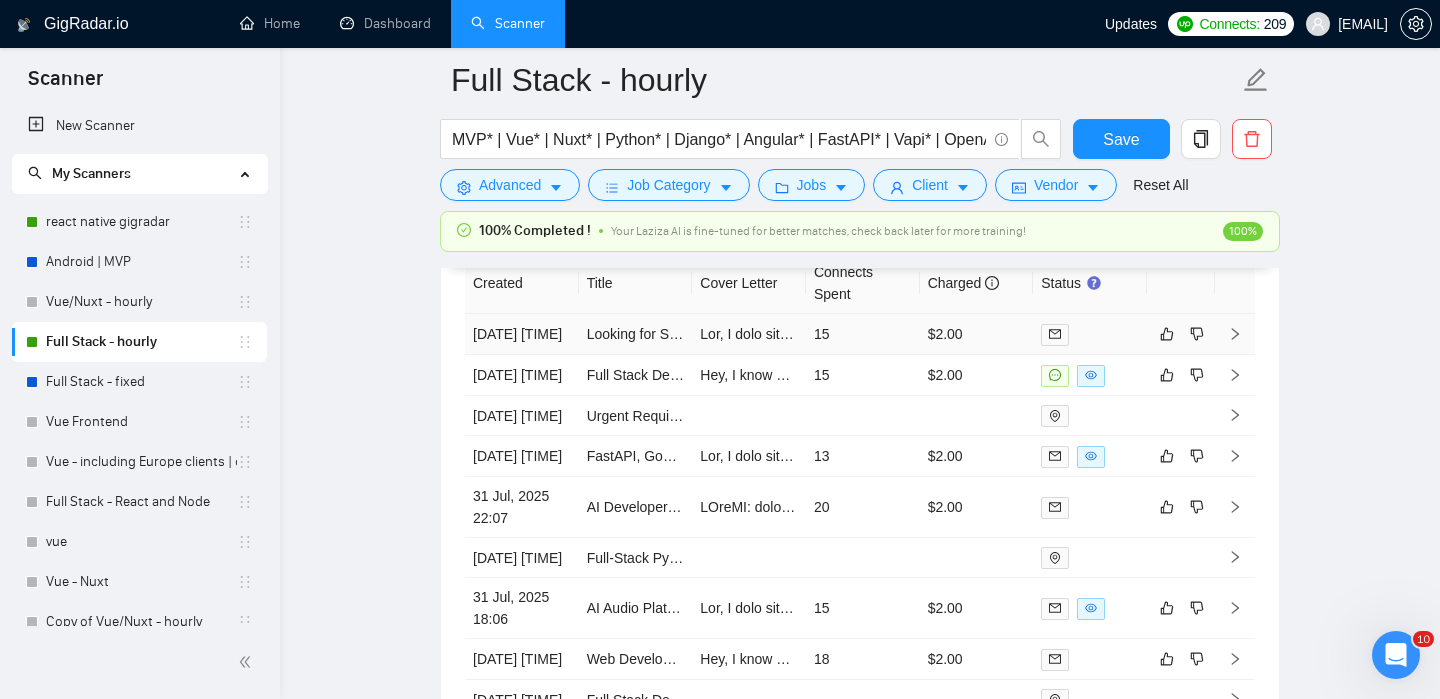 click 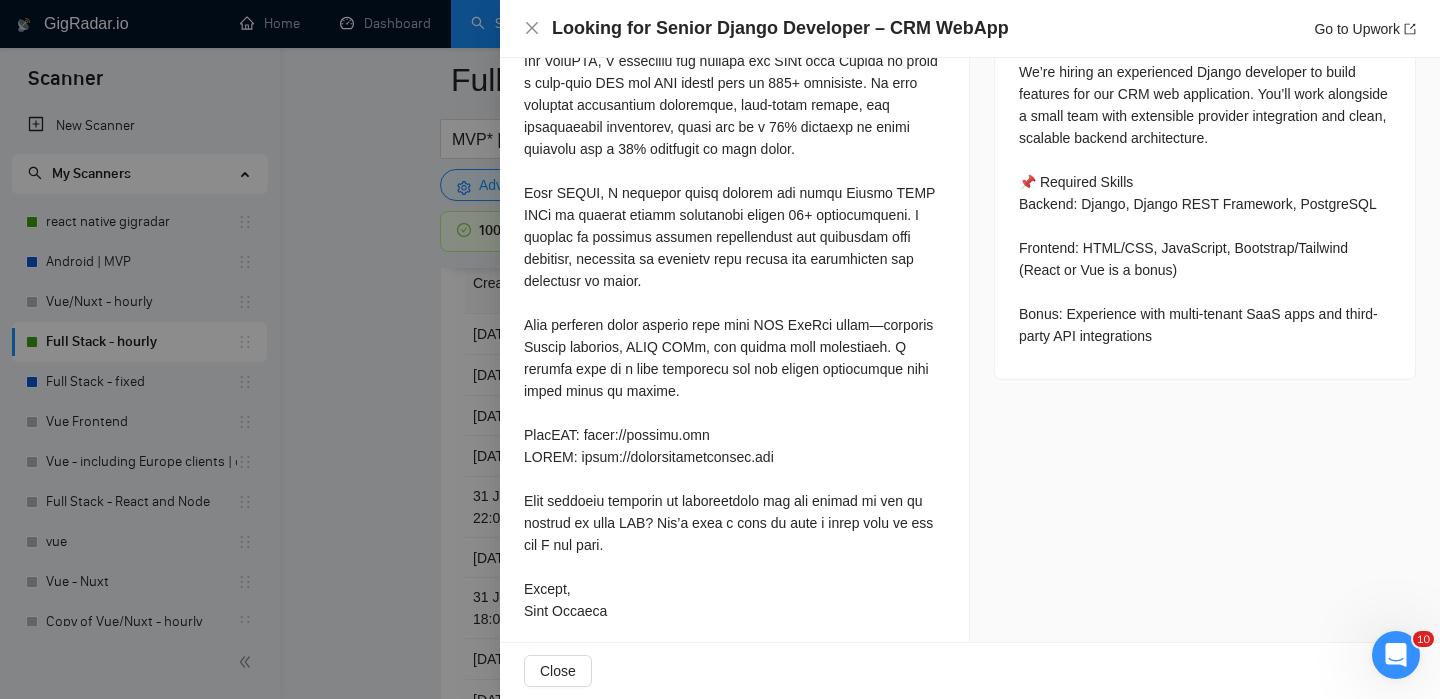 scroll, scrollTop: 924, scrollLeft: 0, axis: vertical 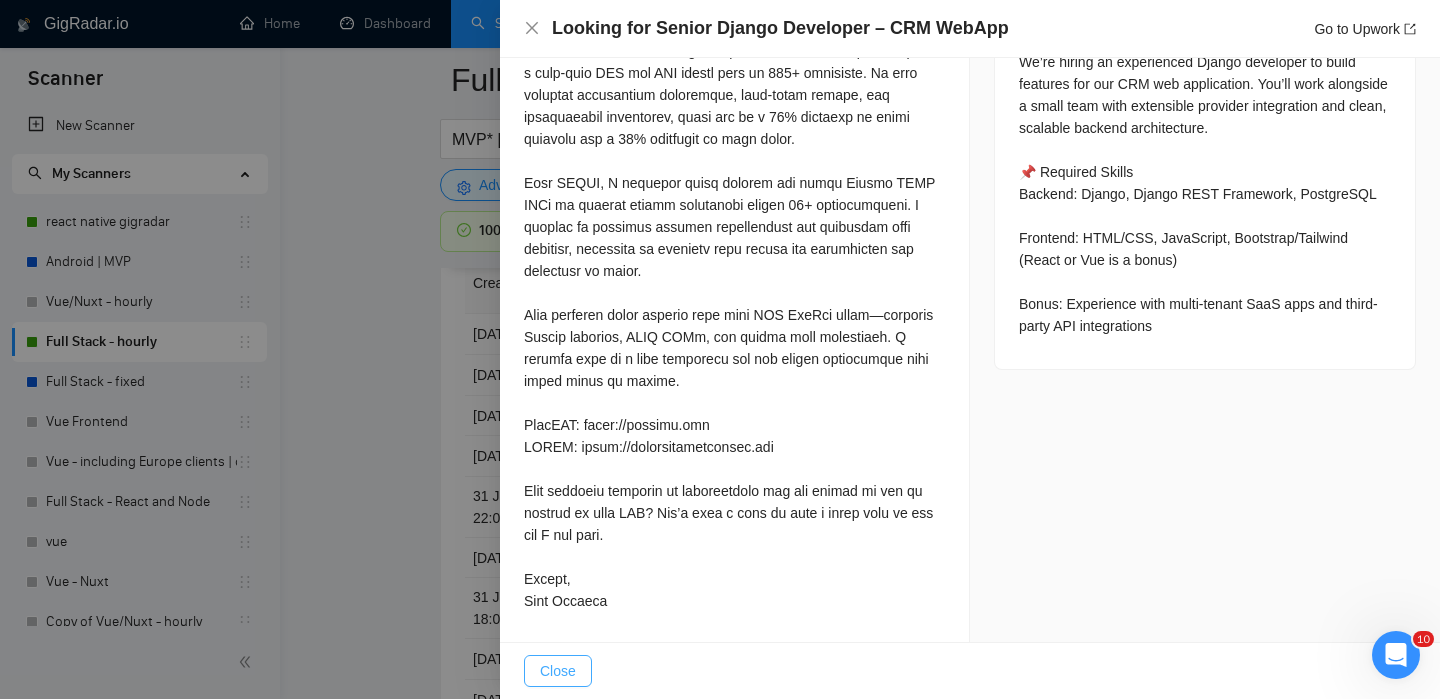 click on "Close" at bounding box center [558, 671] 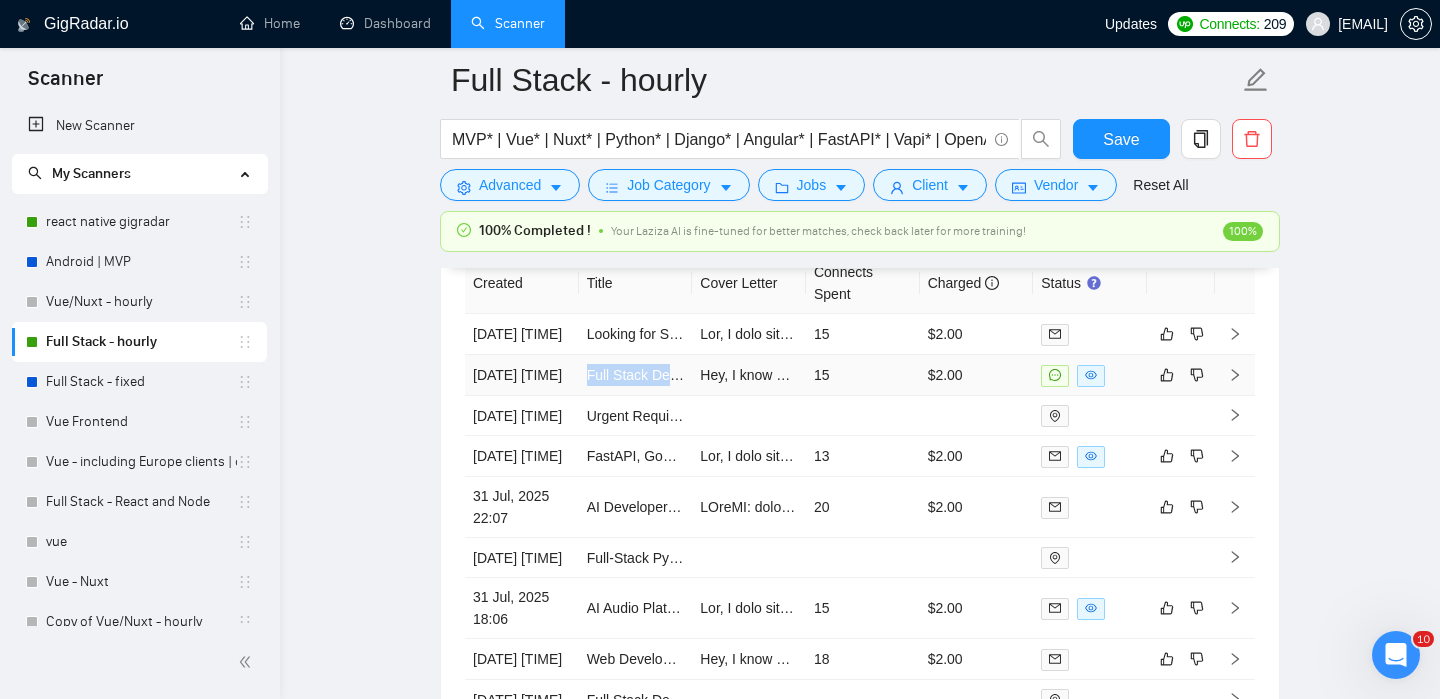 click 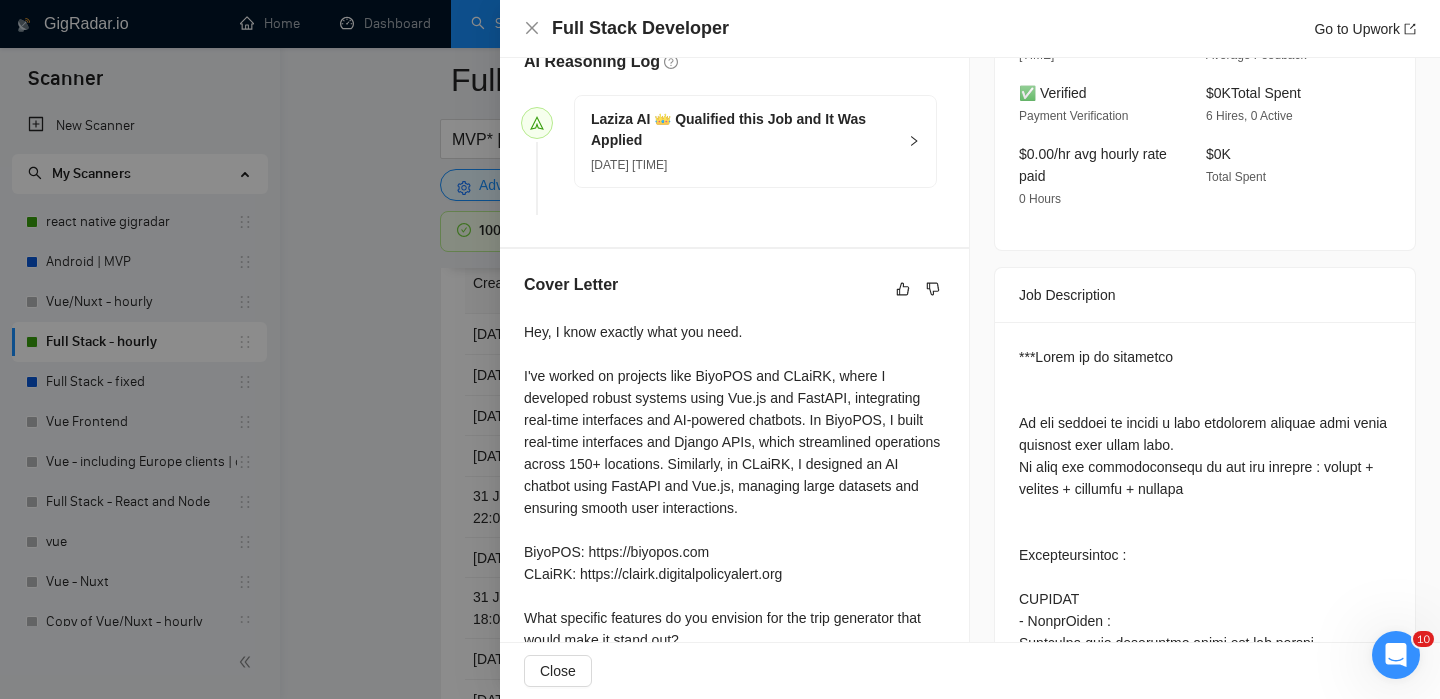 scroll, scrollTop: 0, scrollLeft: 0, axis: both 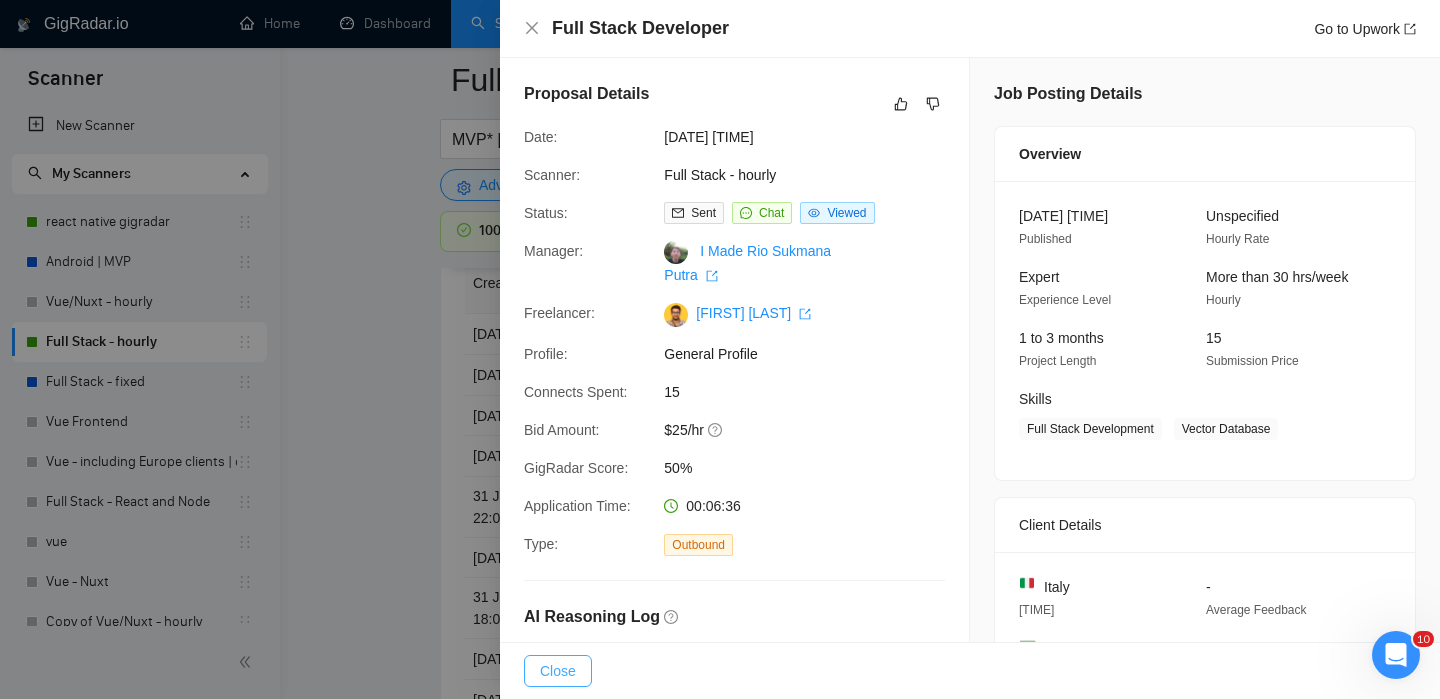 click on "Close" at bounding box center (558, 671) 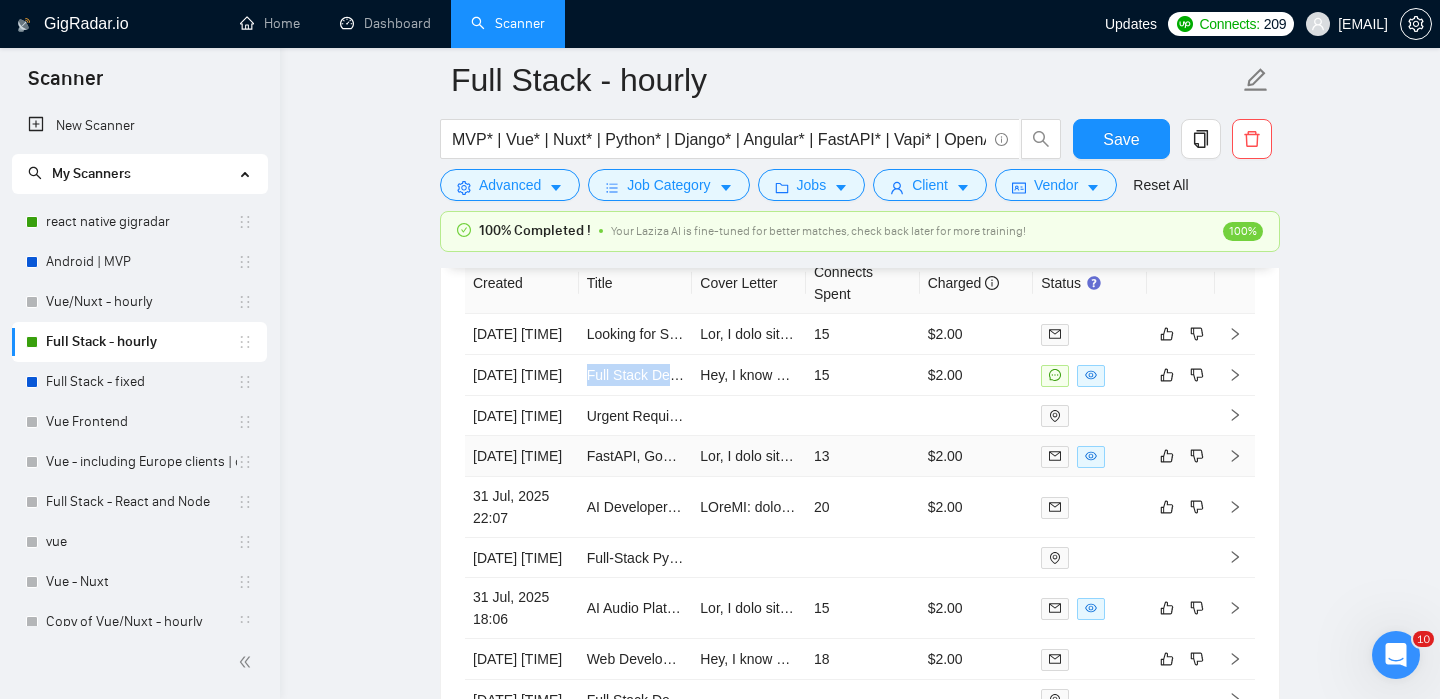 click at bounding box center [1235, 456] 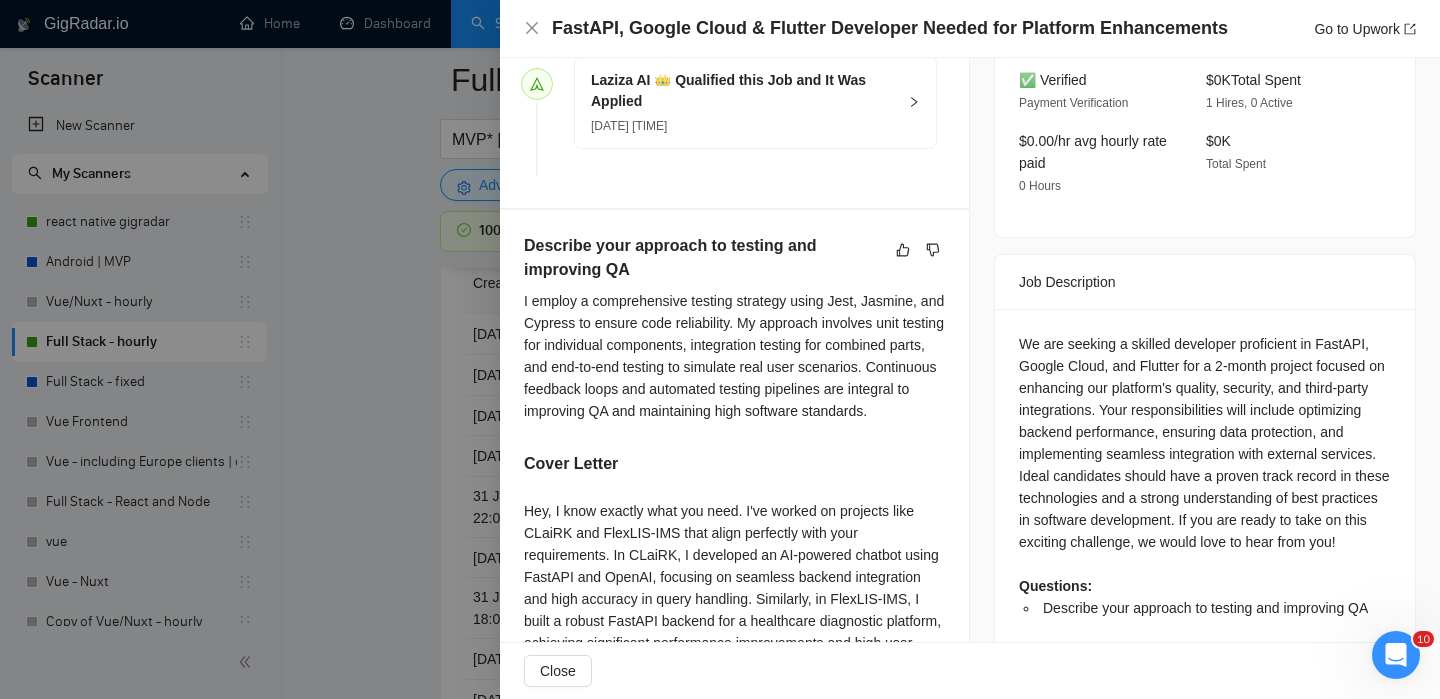 scroll, scrollTop: 590, scrollLeft: 0, axis: vertical 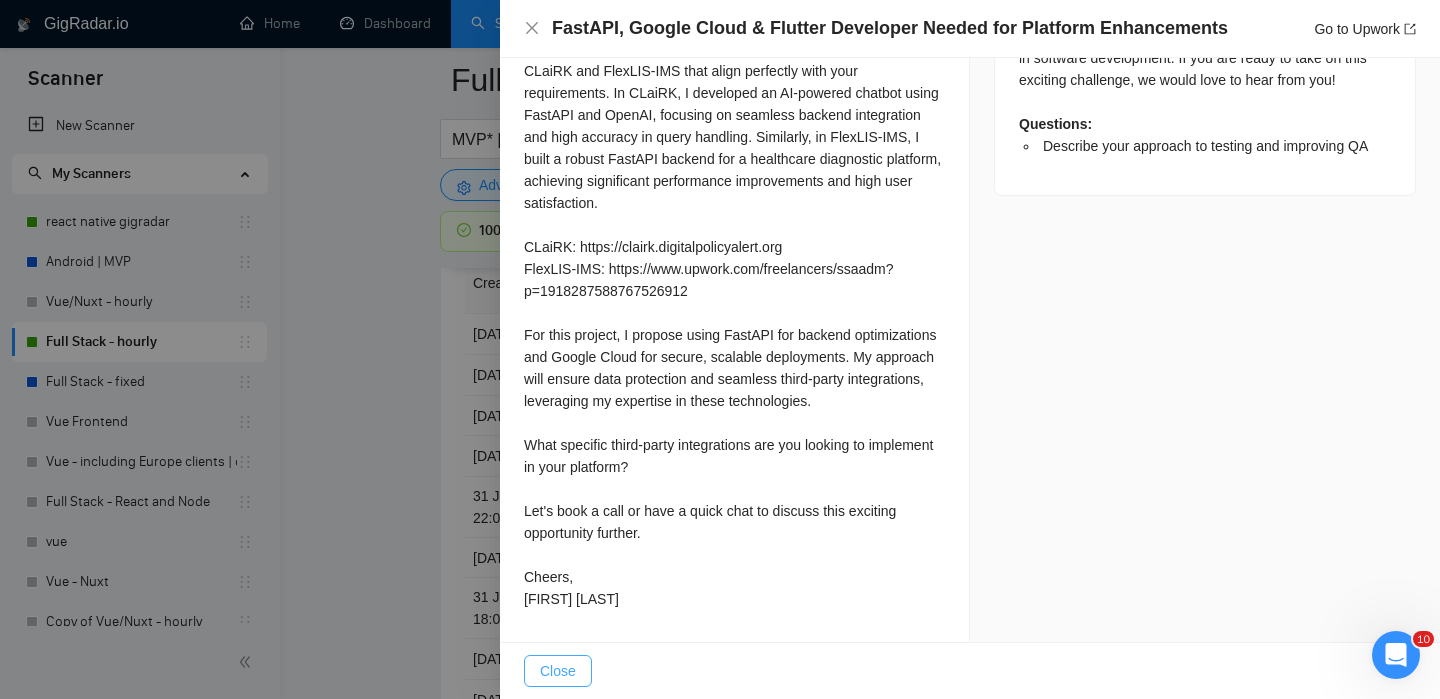 click on "Close" at bounding box center [558, 671] 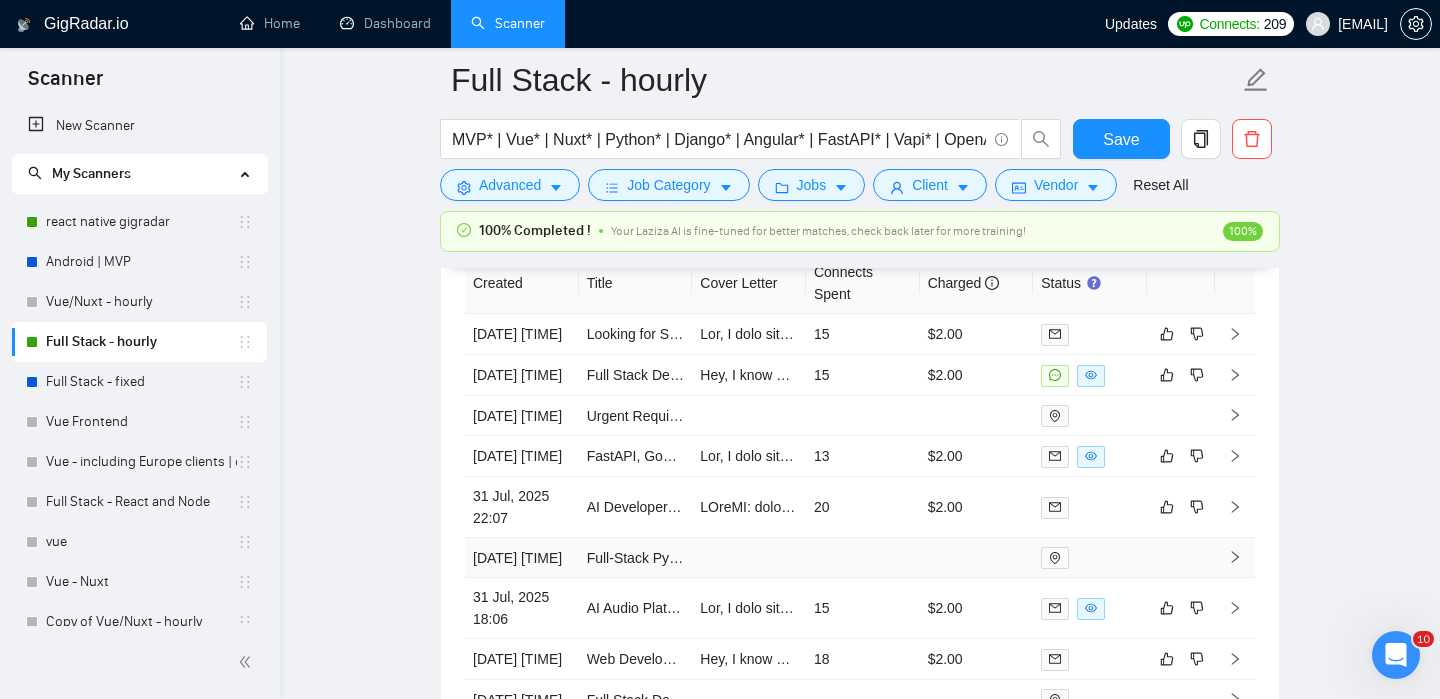scroll, scrollTop: 4927, scrollLeft: 0, axis: vertical 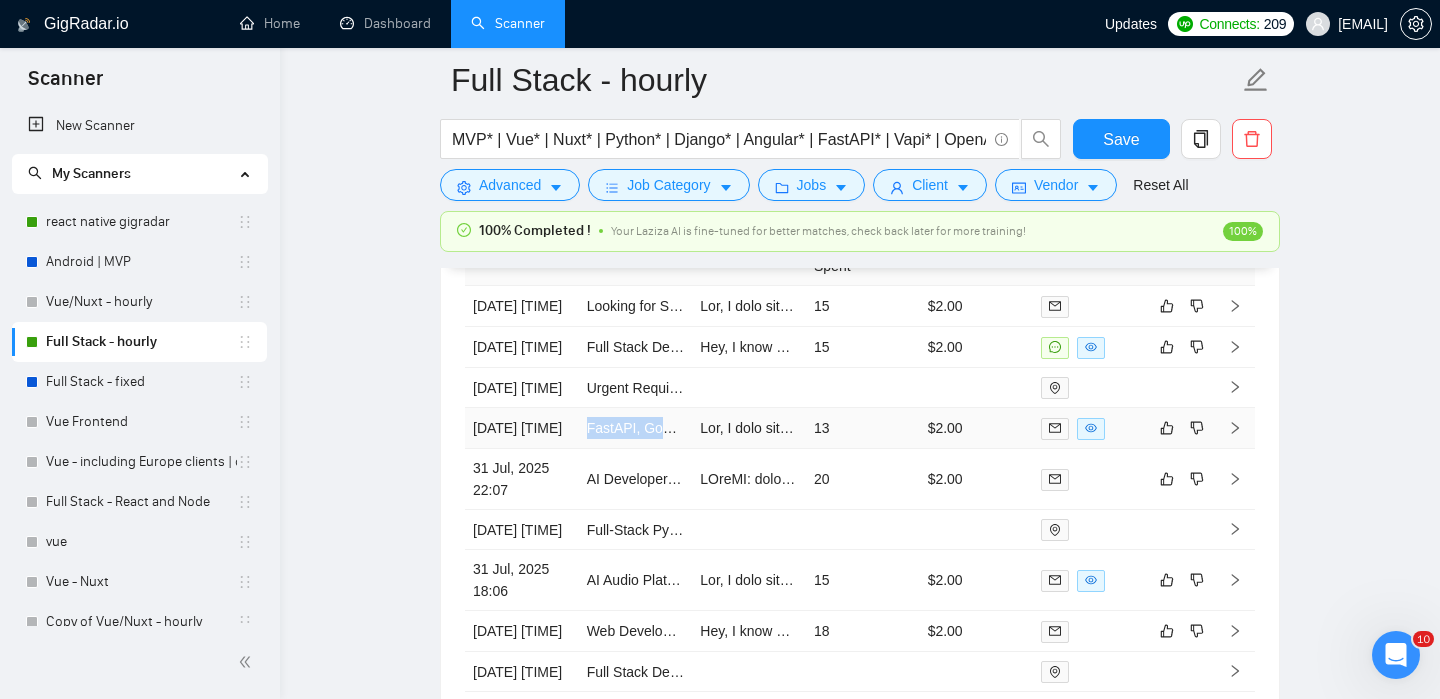 click at bounding box center [1235, 428] 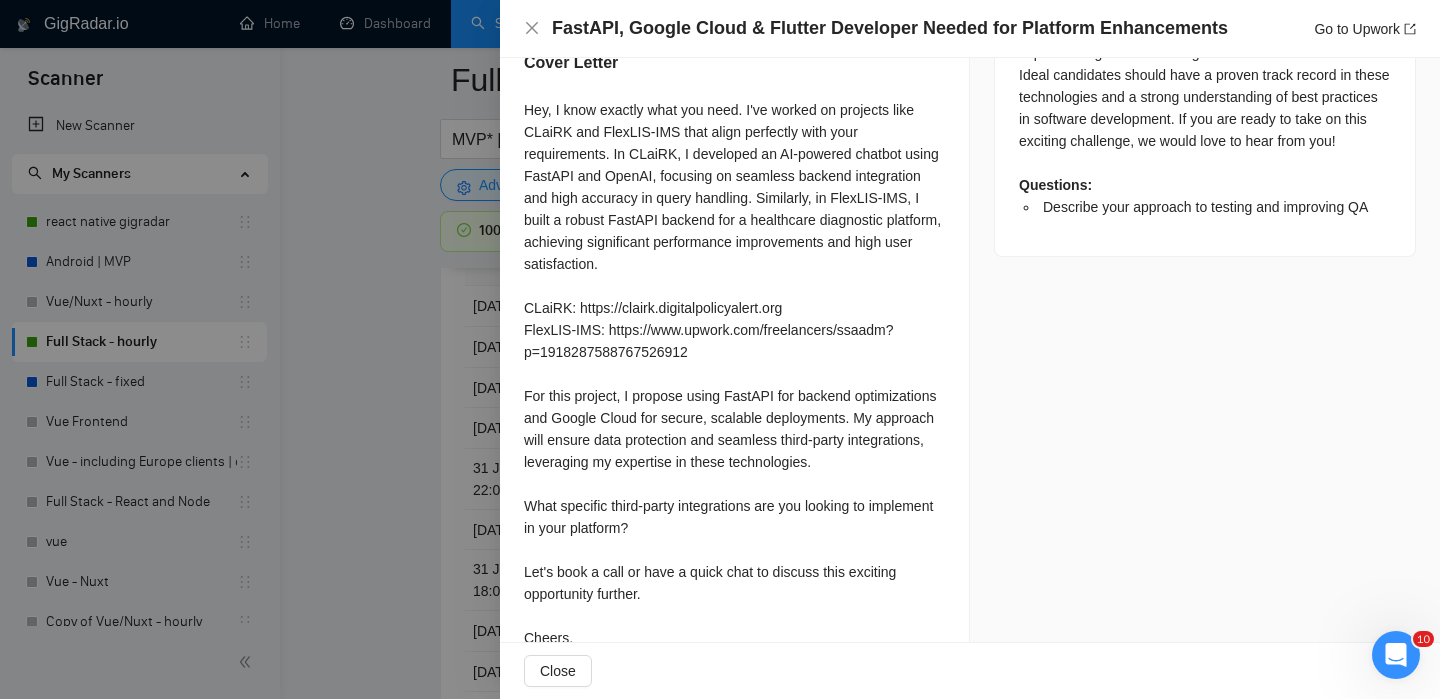 scroll, scrollTop: 998, scrollLeft: 0, axis: vertical 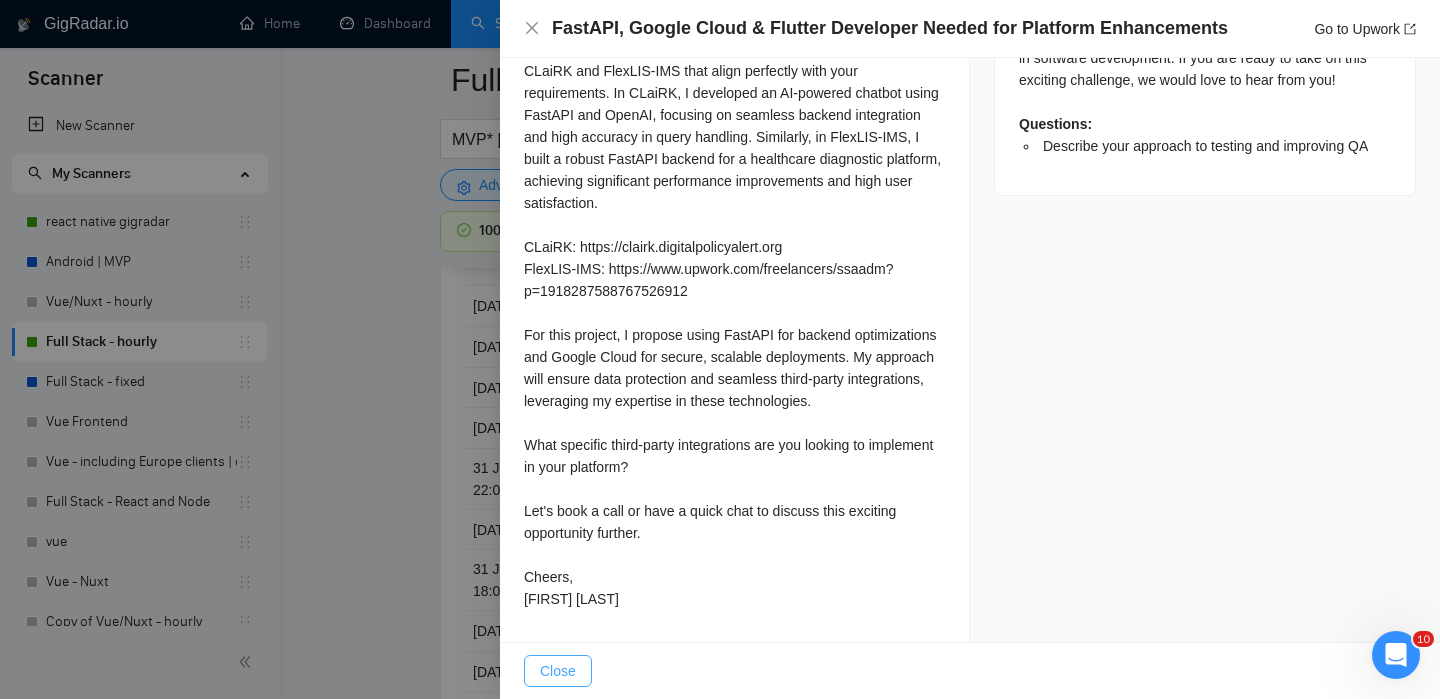 click on "Close" at bounding box center [558, 671] 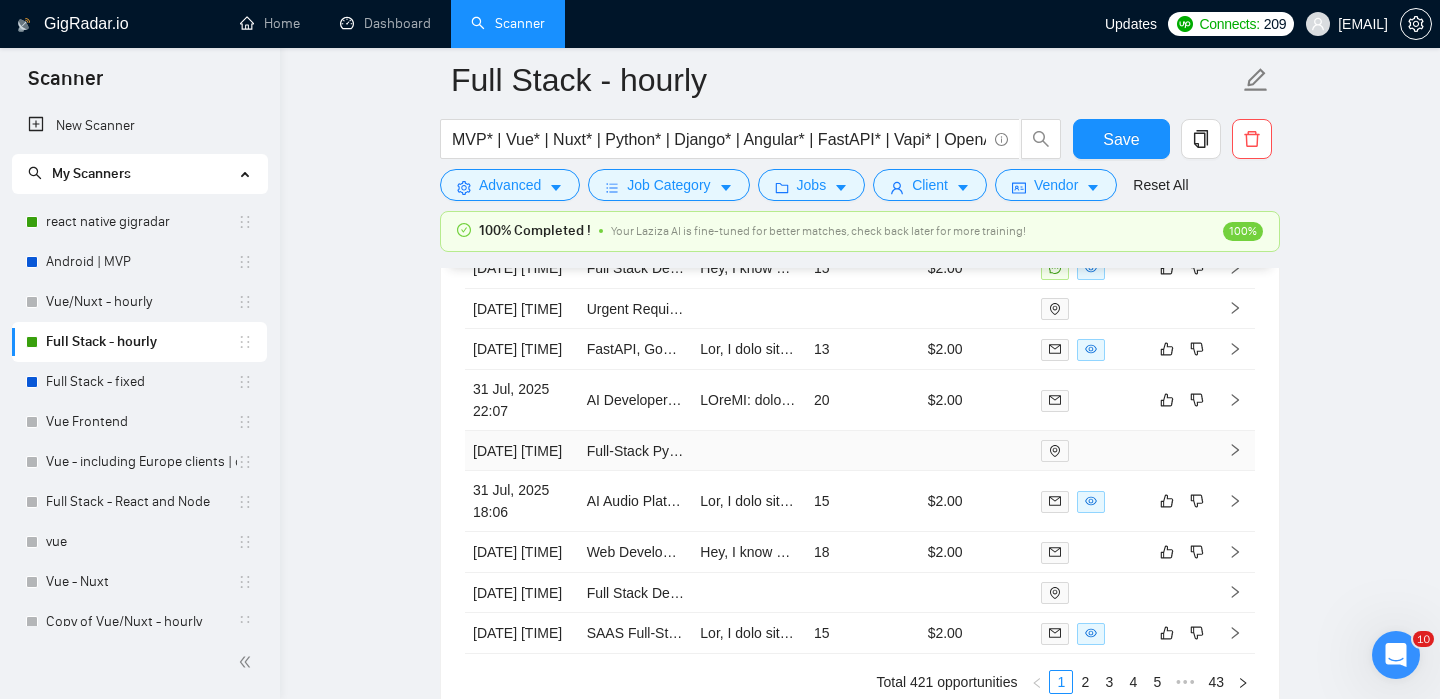 scroll, scrollTop: 5030, scrollLeft: 0, axis: vertical 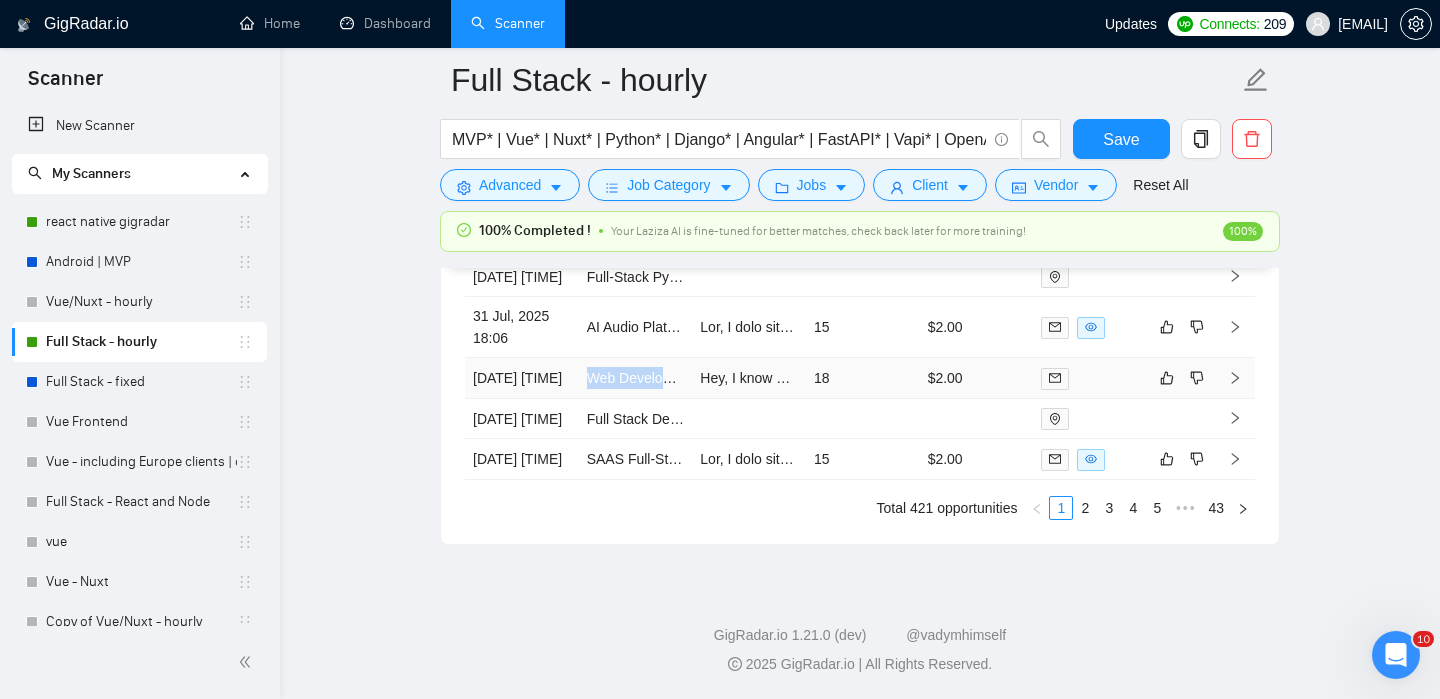 click 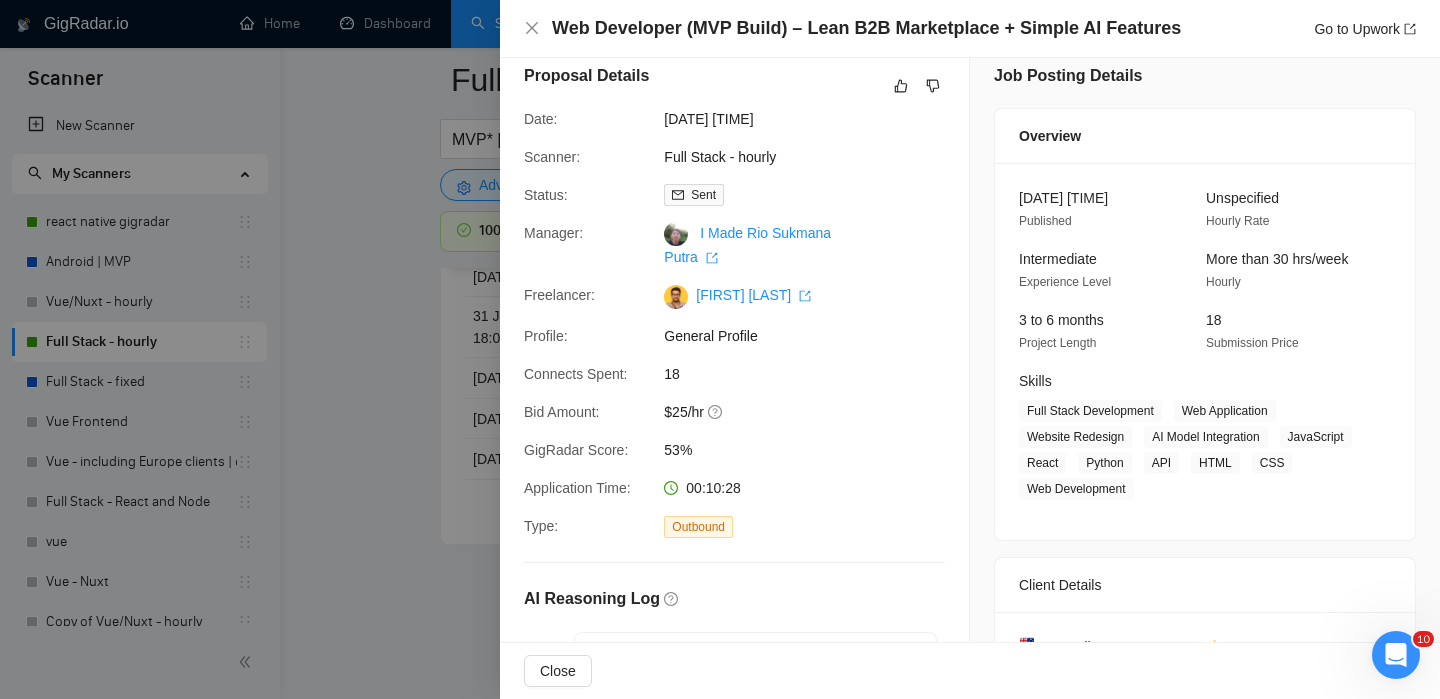 scroll, scrollTop: 26, scrollLeft: 0, axis: vertical 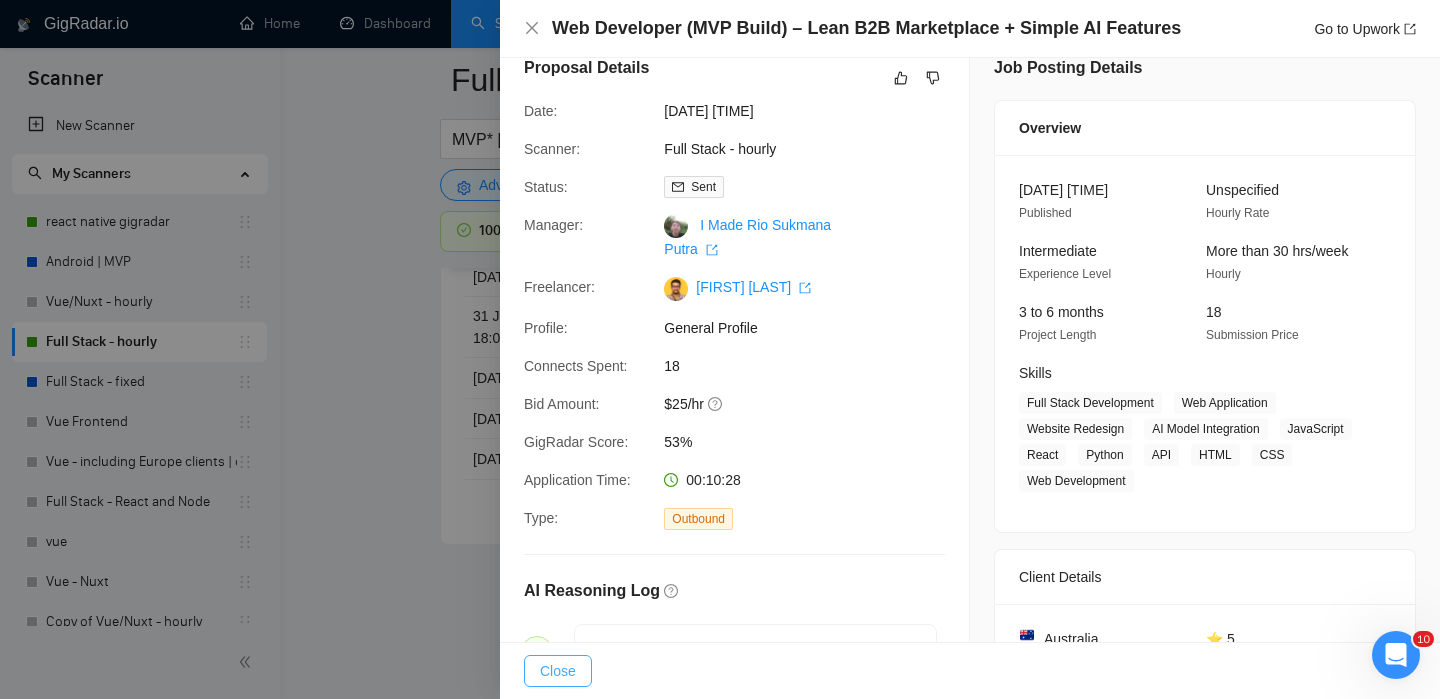 click on "Close" at bounding box center (558, 671) 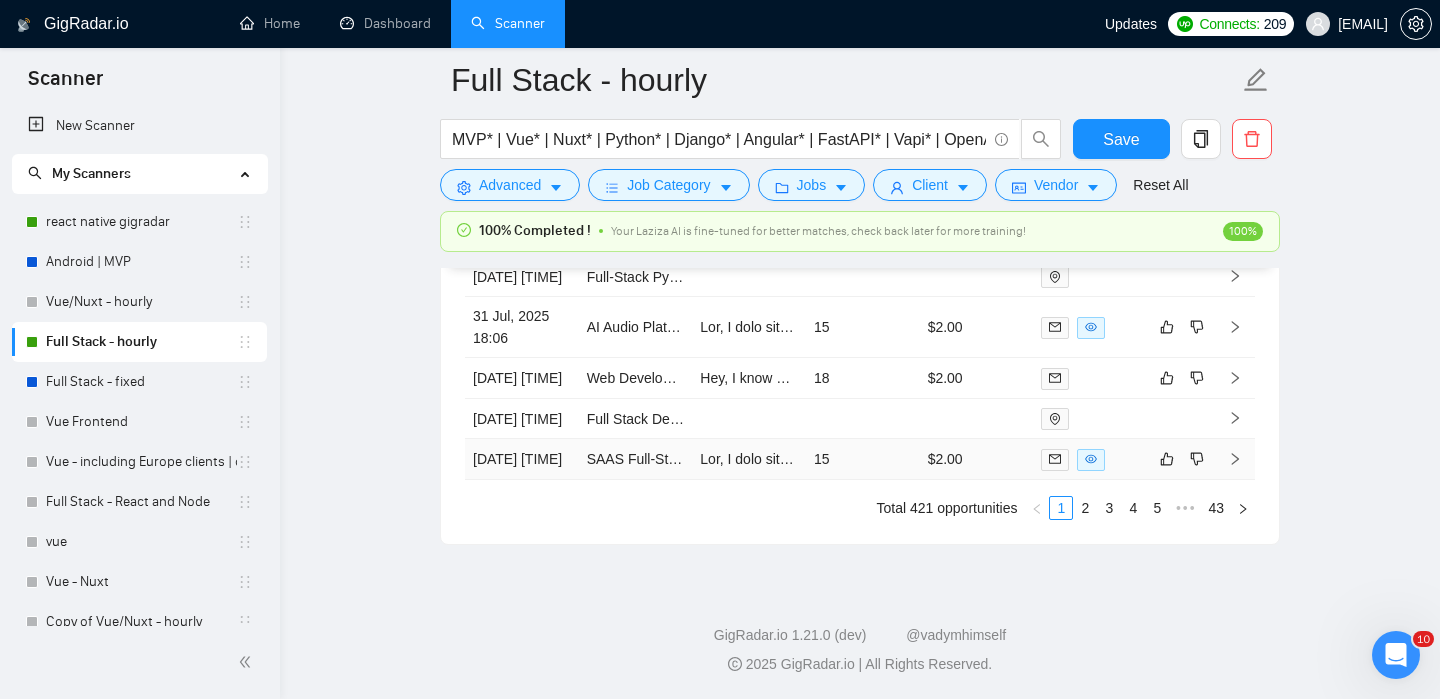 scroll, scrollTop: 5342, scrollLeft: 0, axis: vertical 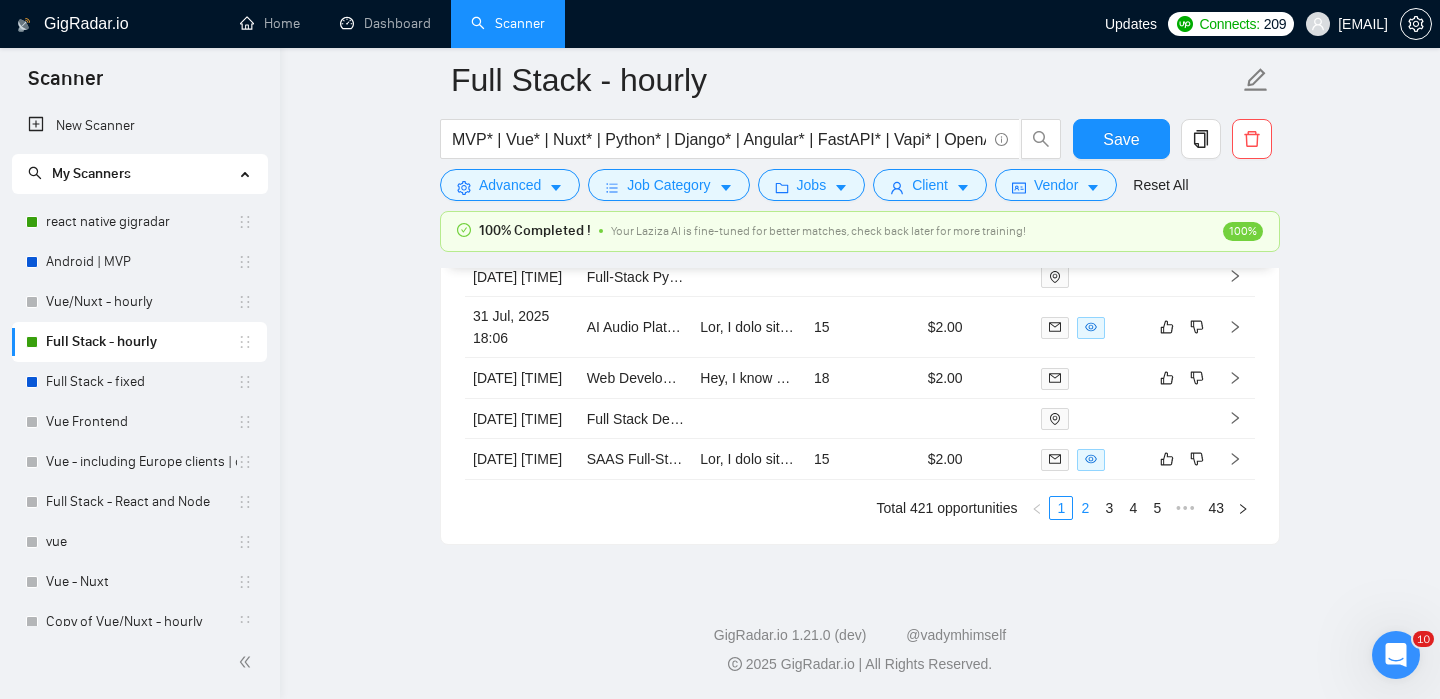 click on "2" at bounding box center [1085, 508] 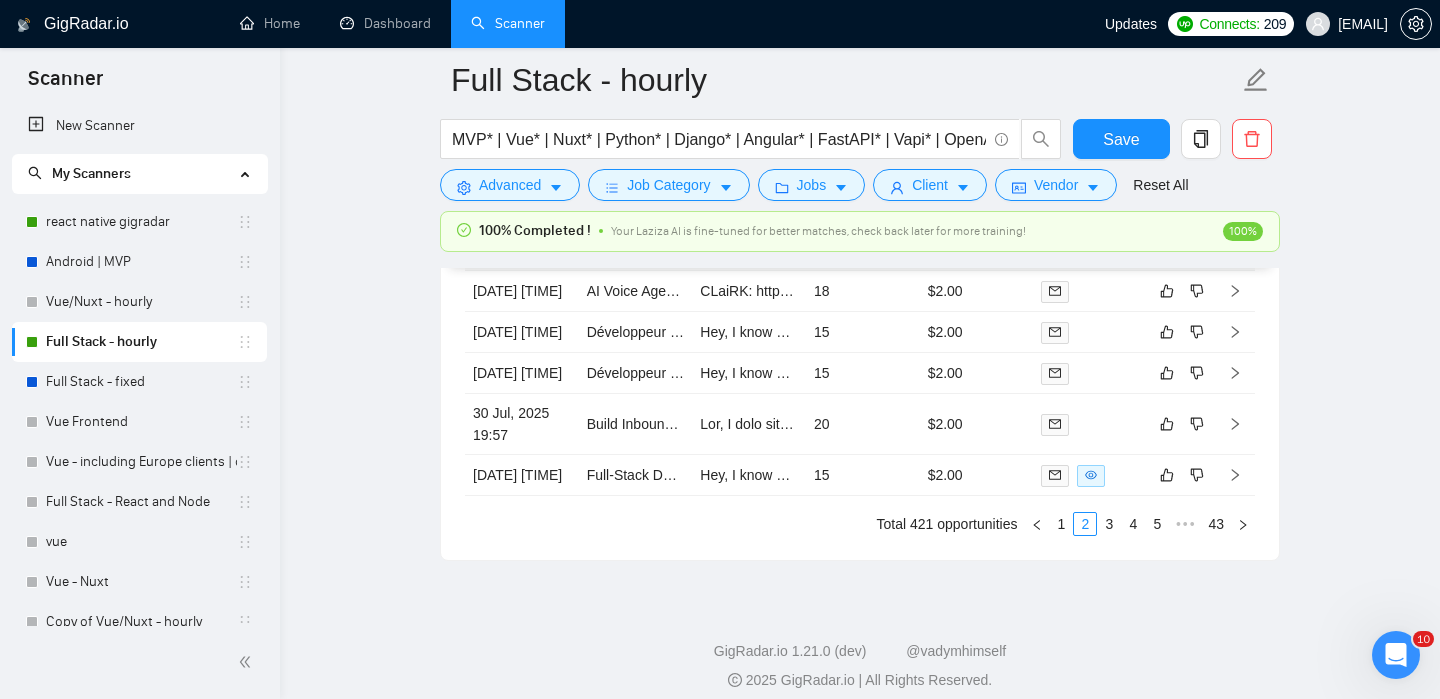 scroll, scrollTop: 5342, scrollLeft: 0, axis: vertical 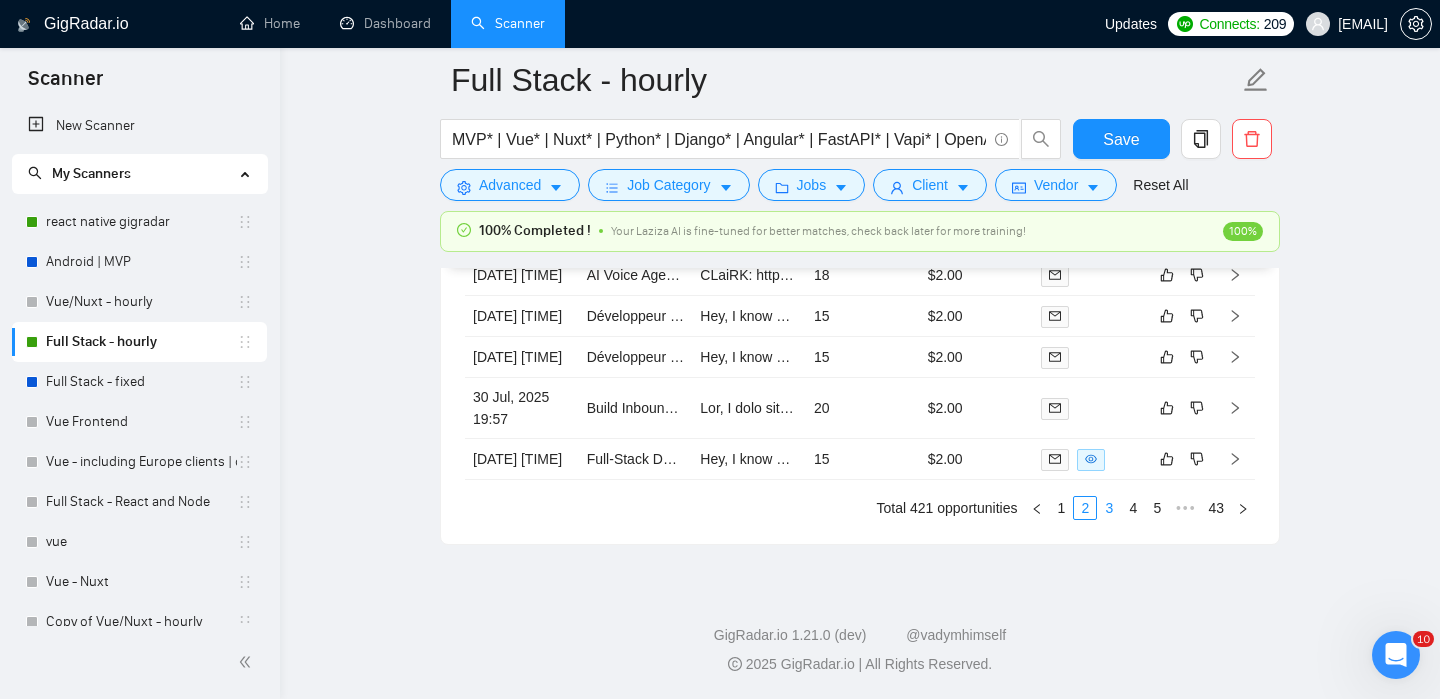 click on "3" at bounding box center (1109, 508) 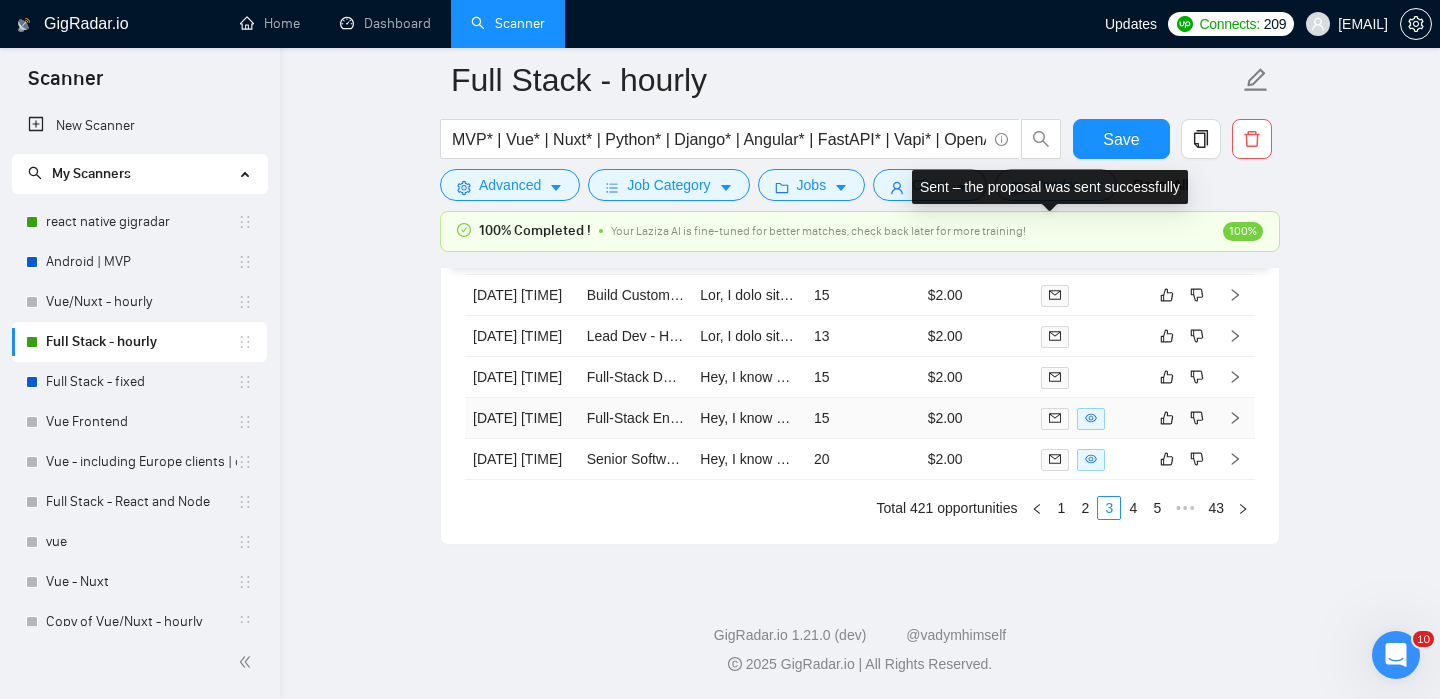 scroll, scrollTop: 5288, scrollLeft: 0, axis: vertical 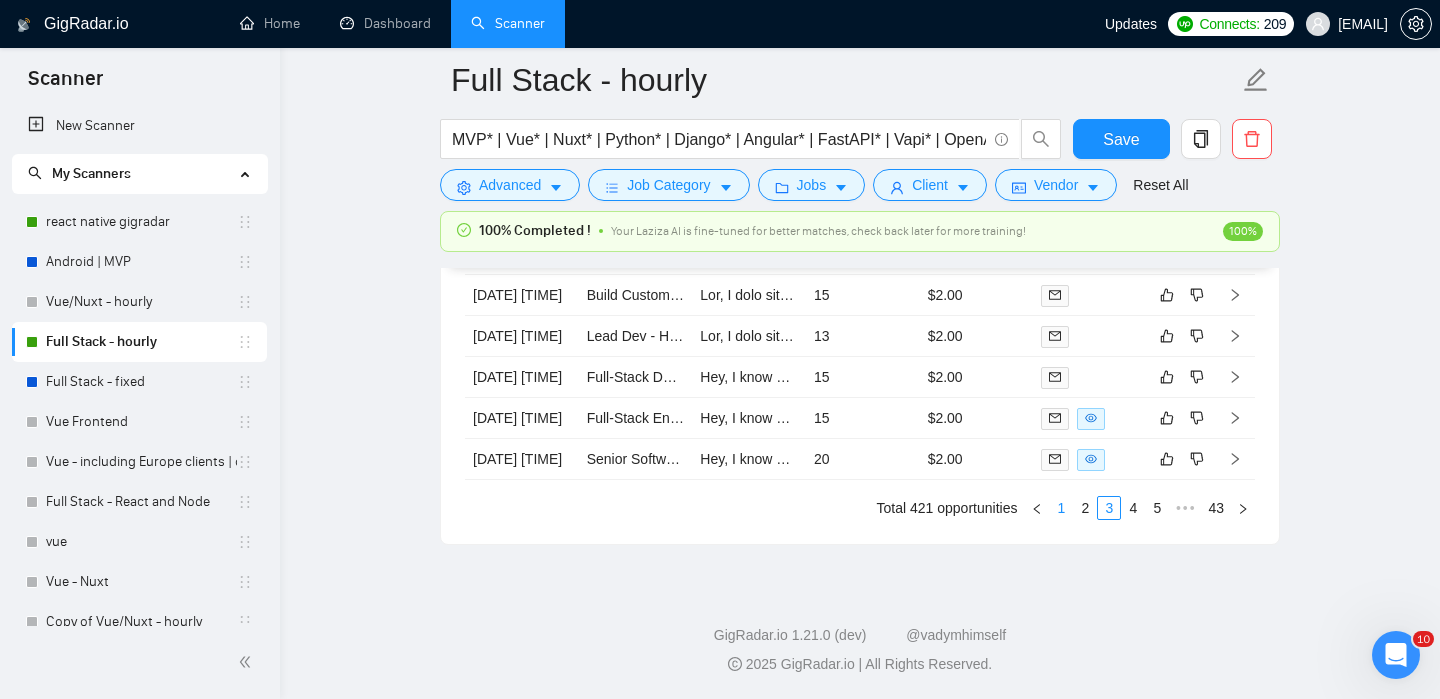 click on "1" at bounding box center [1061, 508] 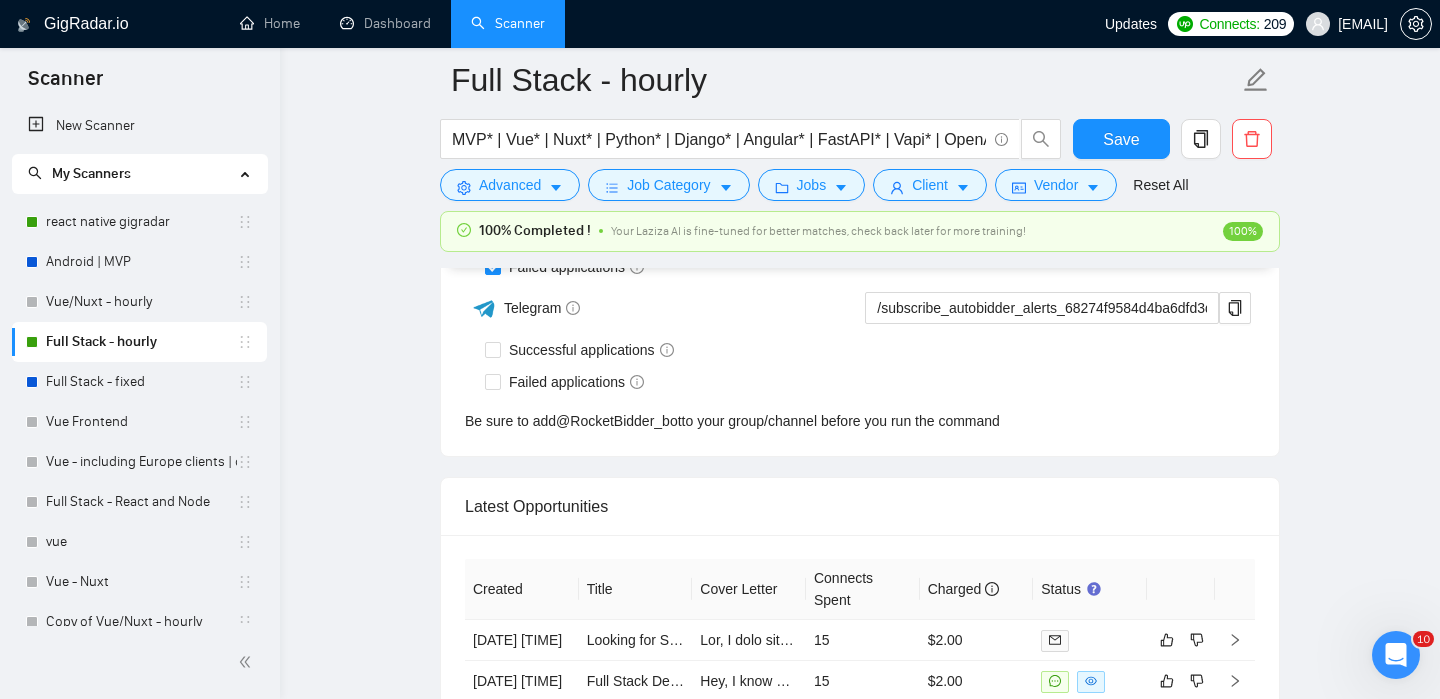 scroll, scrollTop: 4596, scrollLeft: 0, axis: vertical 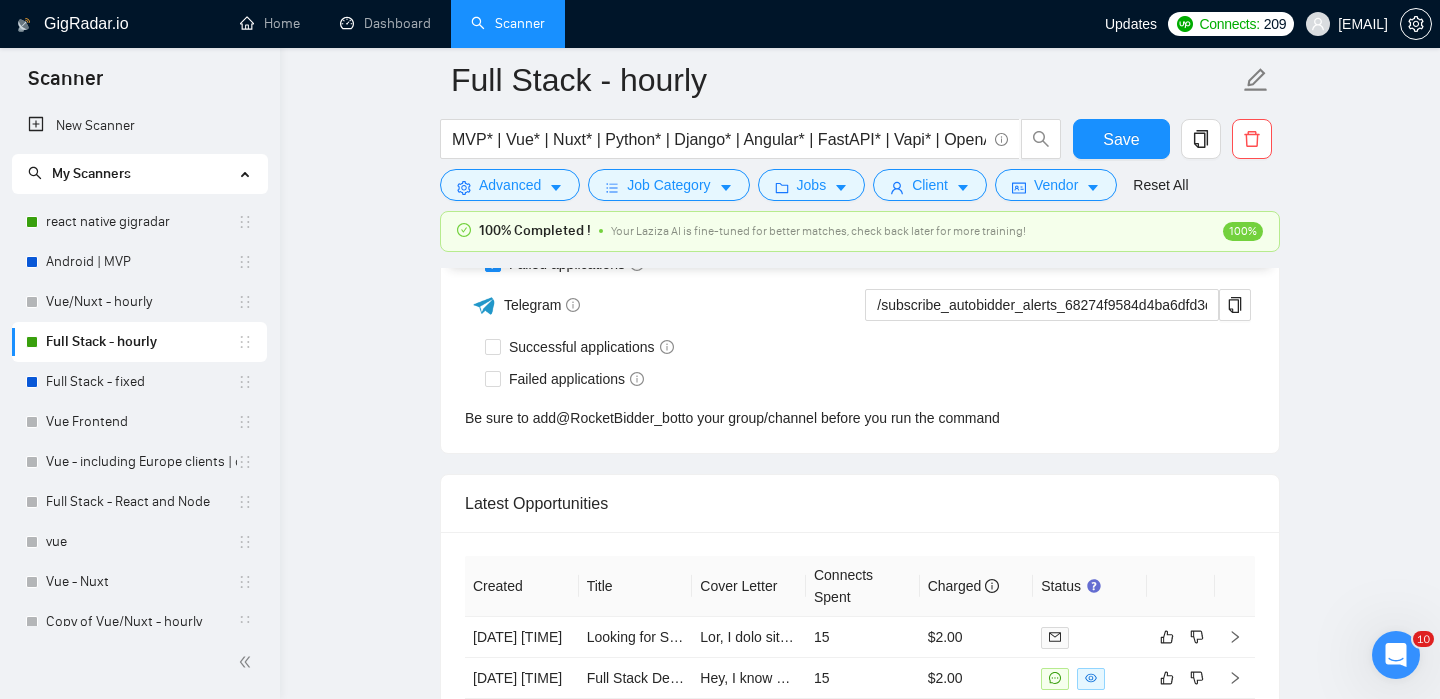 type 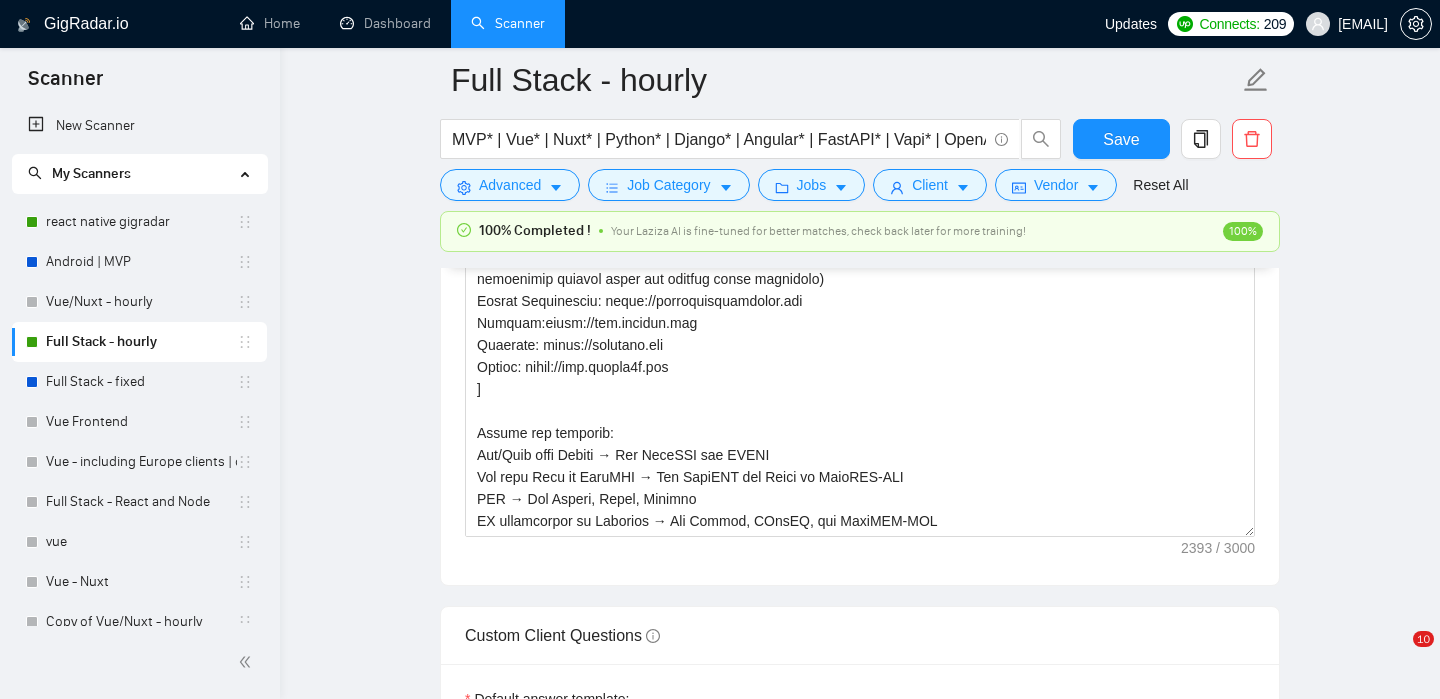 scroll, scrollTop: 2116, scrollLeft: 0, axis: vertical 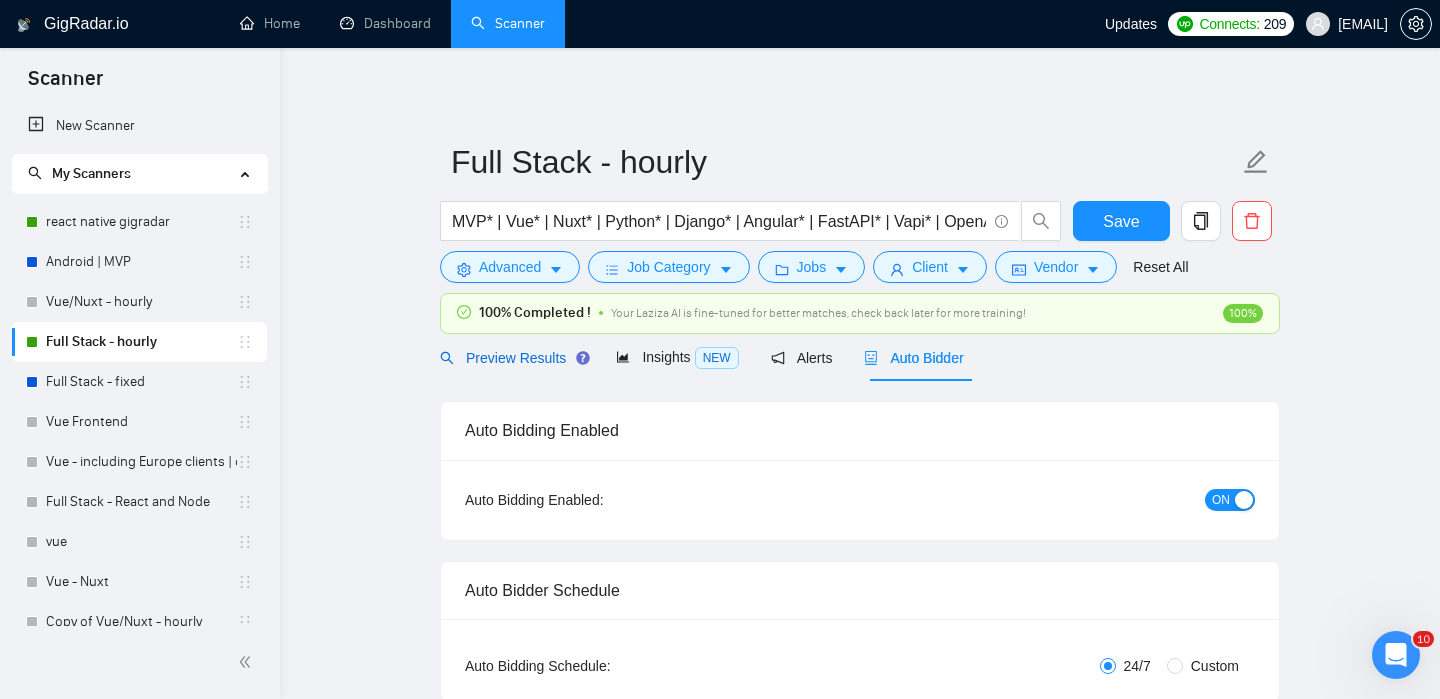 click on "Preview Results" at bounding box center (512, 358) 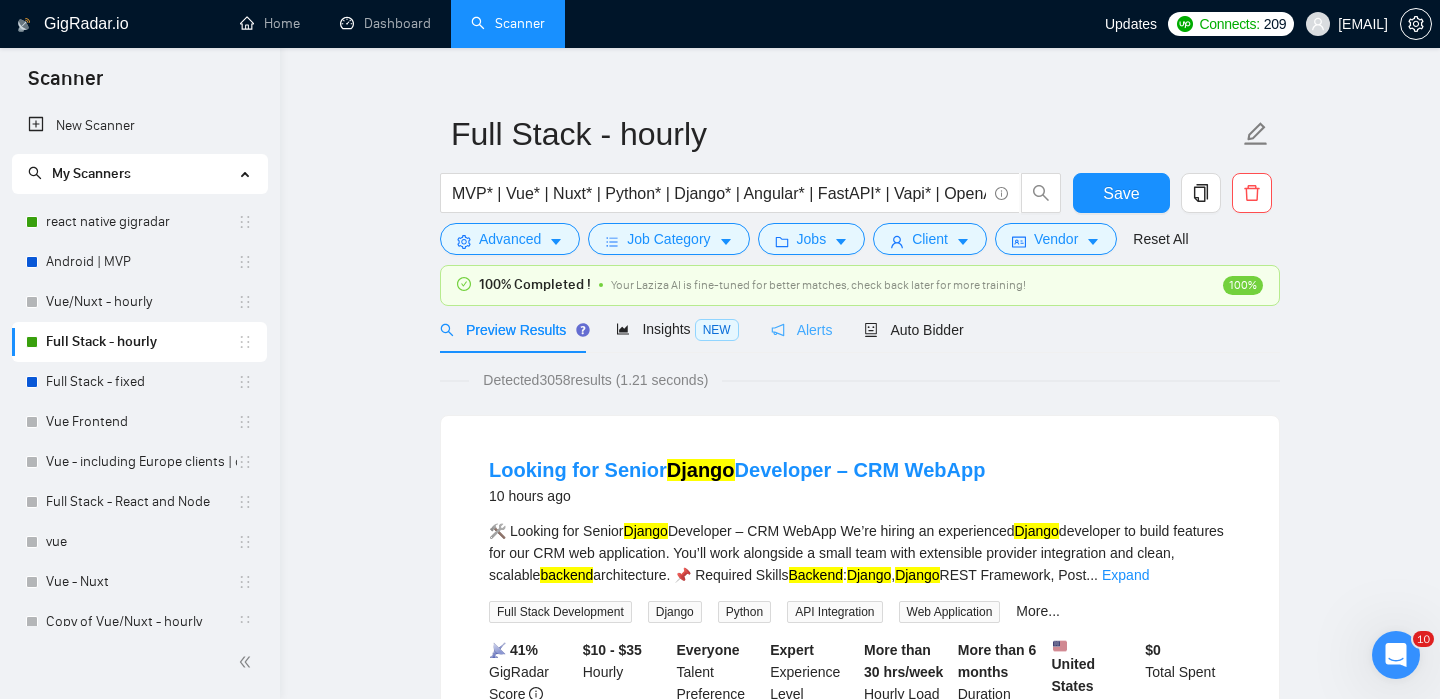 scroll, scrollTop: 0, scrollLeft: 0, axis: both 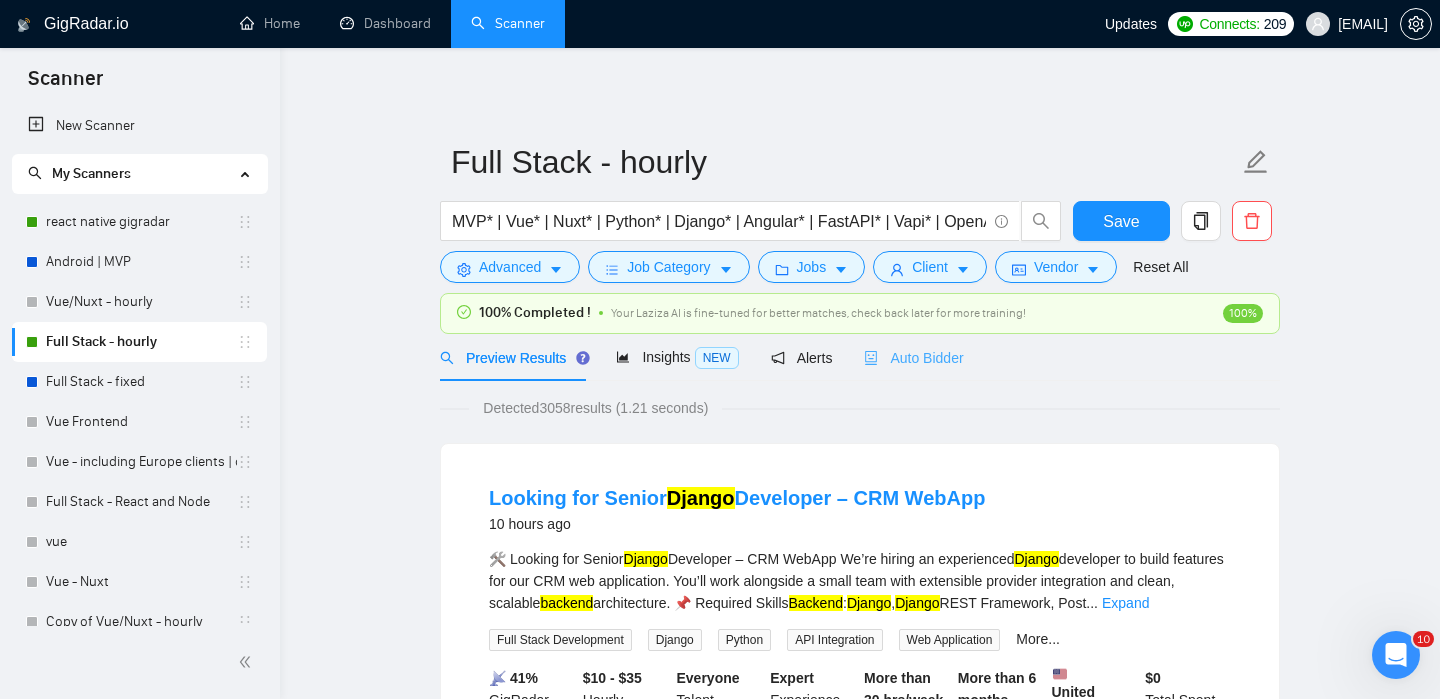 click on "Auto Bidder" at bounding box center (913, 357) 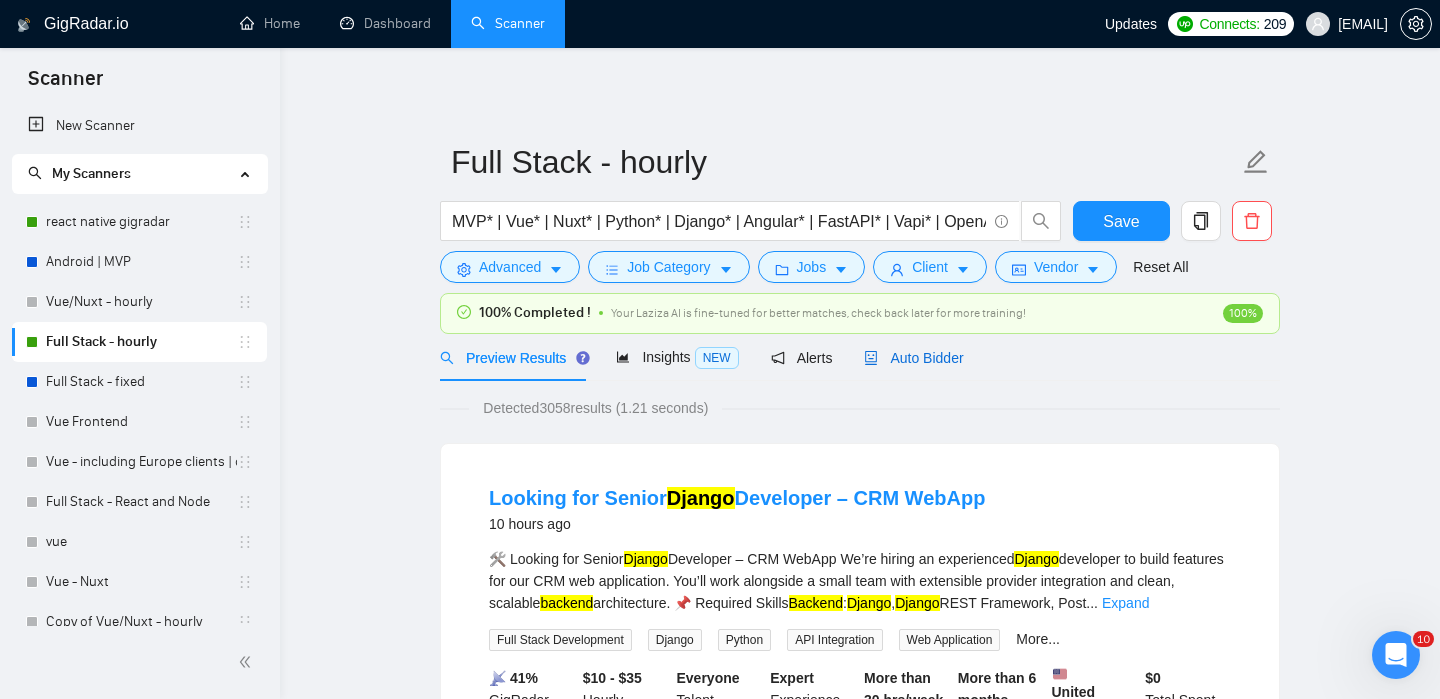 click on "Auto Bidder" at bounding box center [913, 358] 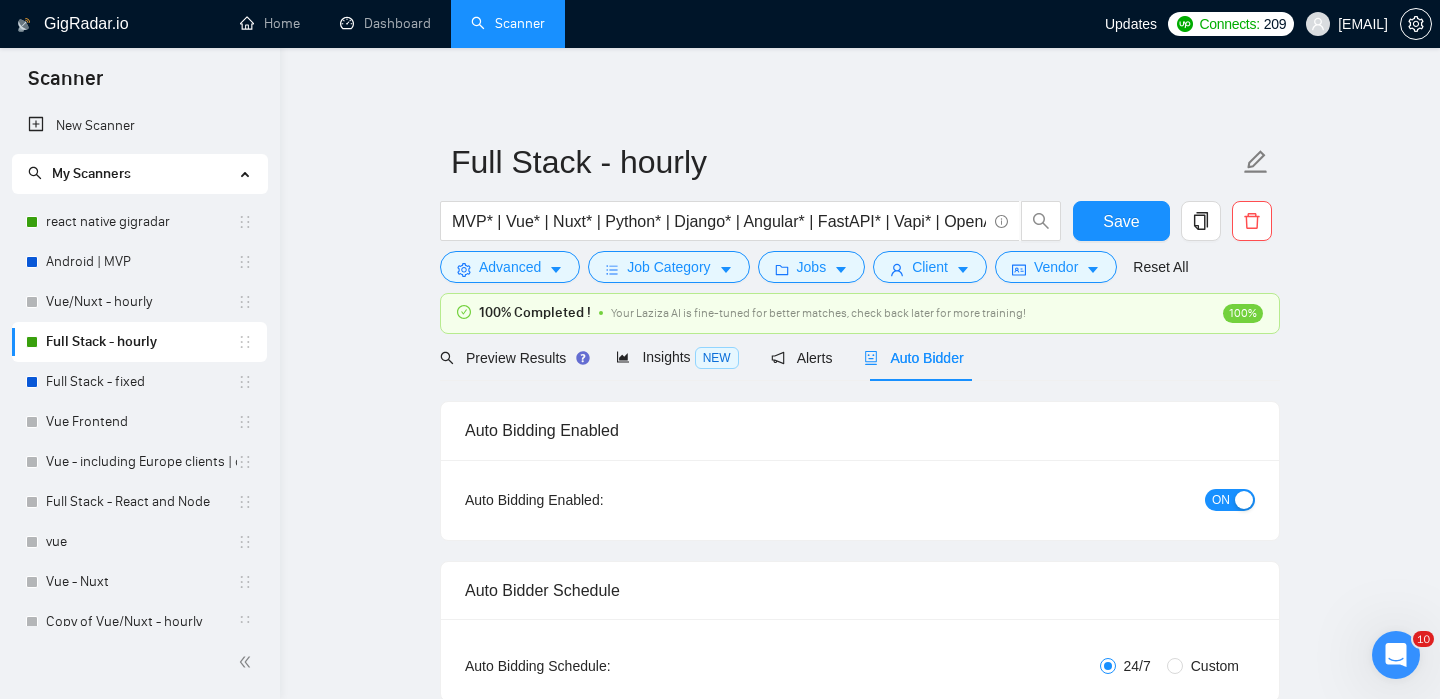 checkbox on "true" 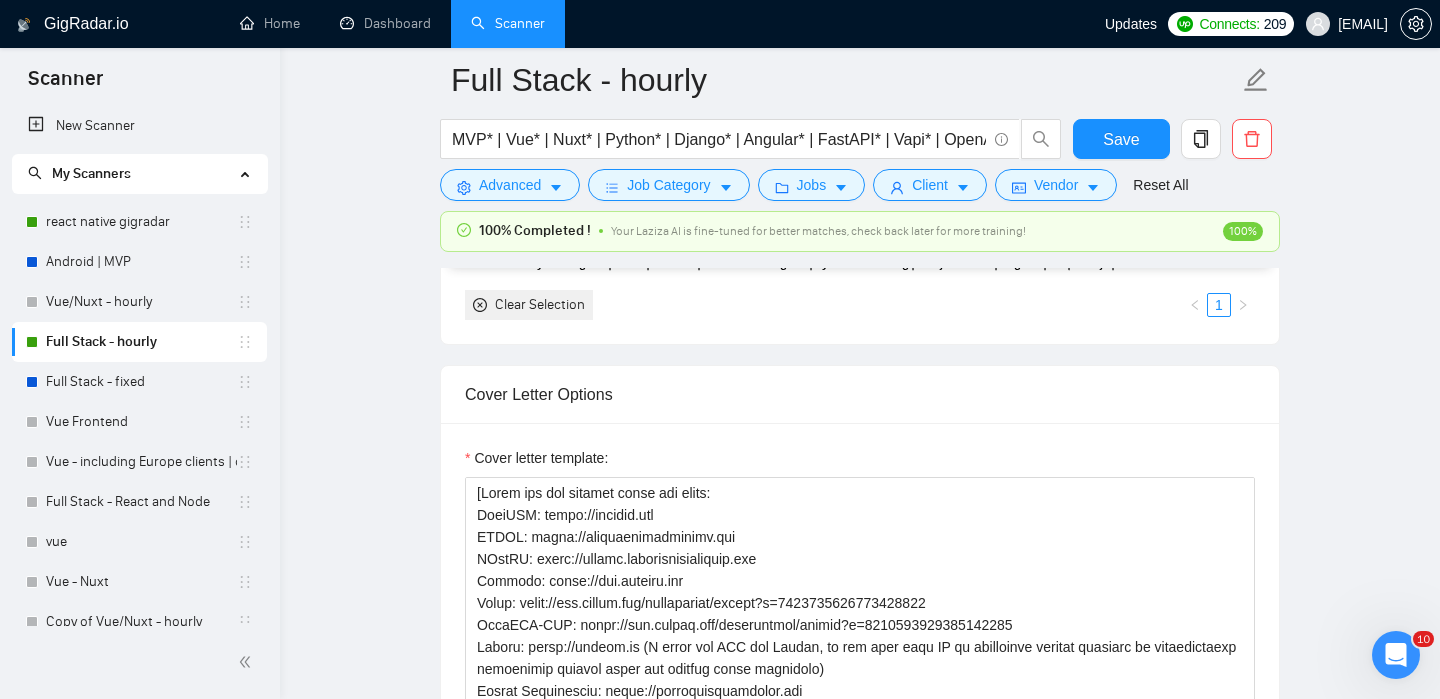 scroll, scrollTop: 1760, scrollLeft: 0, axis: vertical 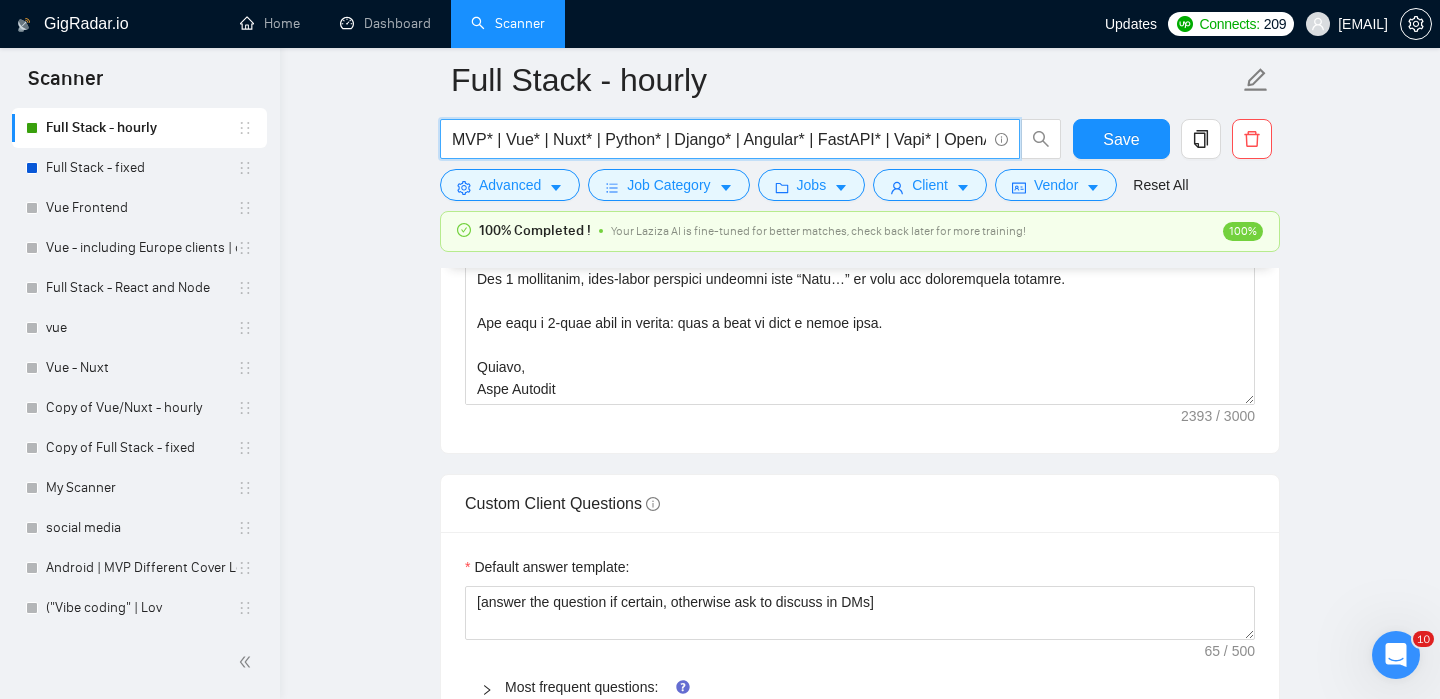 drag, startPoint x: 868, startPoint y: 144, endPoint x: 803, endPoint y: 149, distance: 65.192024 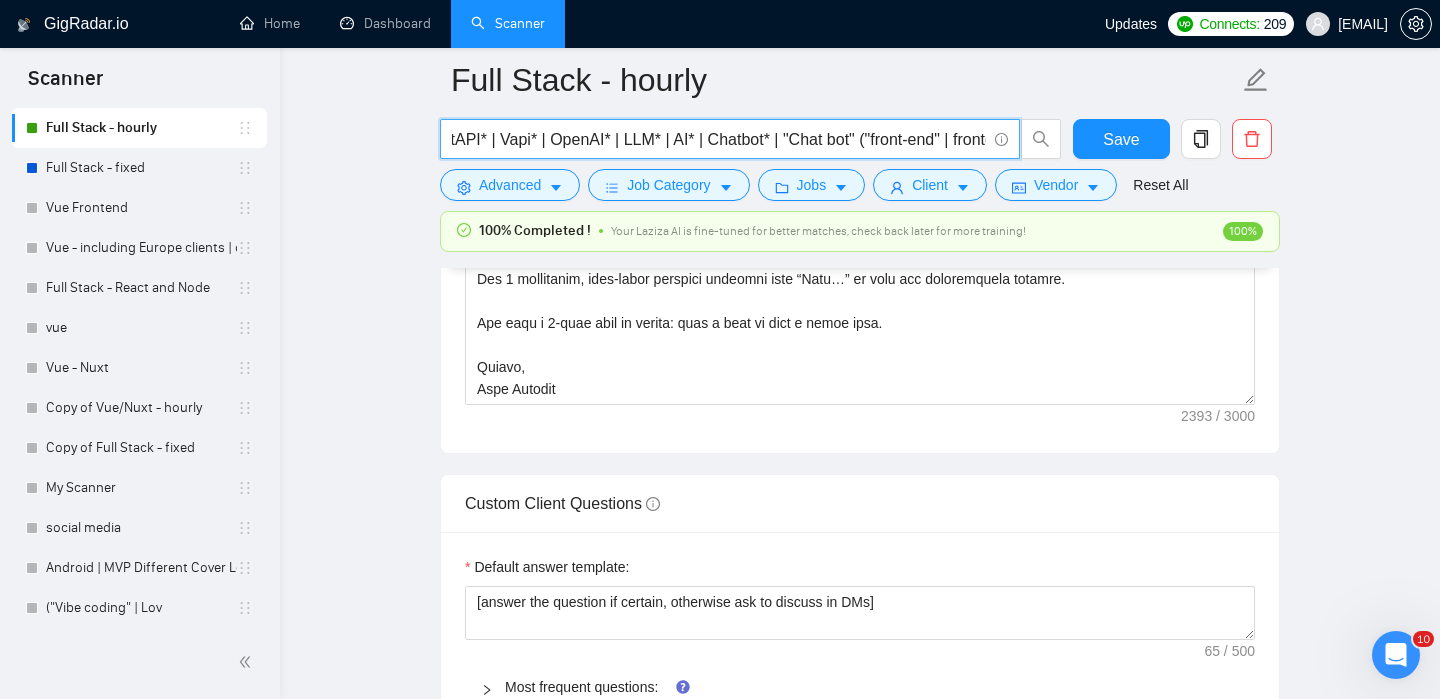 scroll, scrollTop: 0, scrollLeft: 396, axis: horizontal 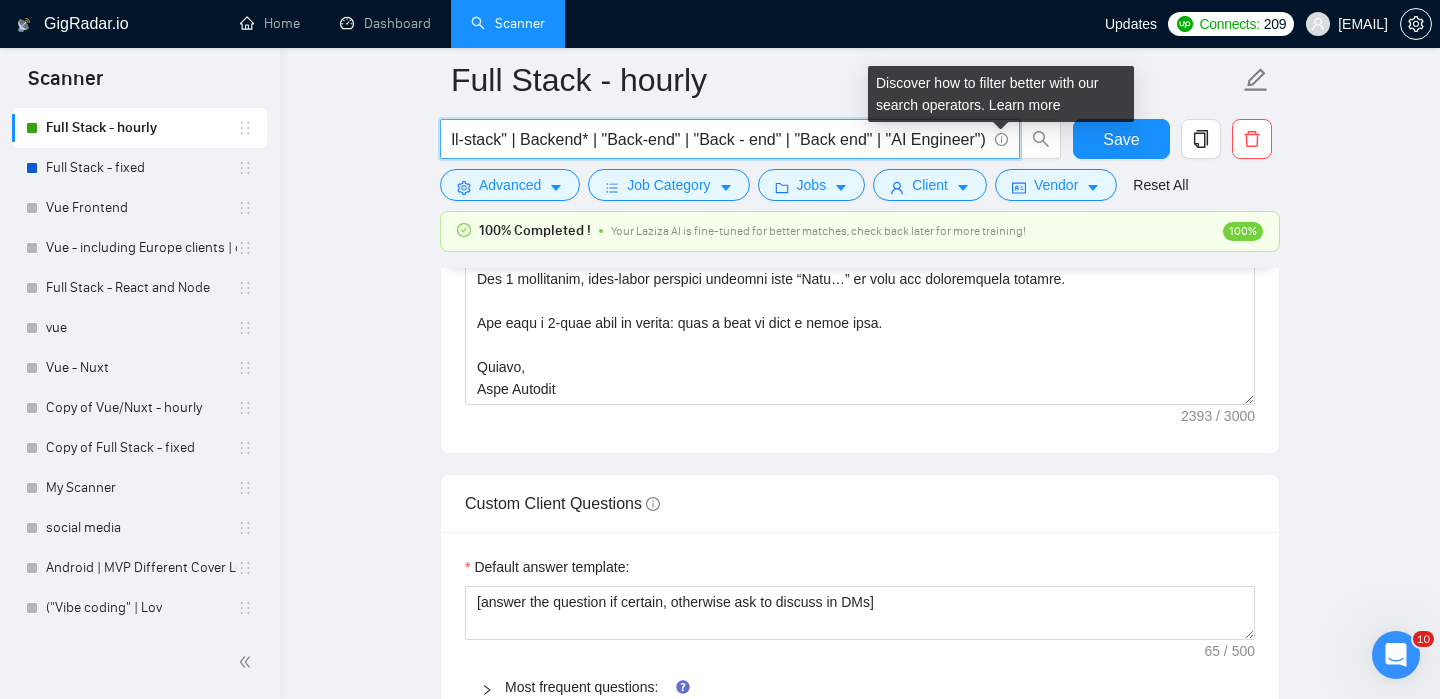 drag, startPoint x: 678, startPoint y: 137, endPoint x: 1004, endPoint y: 143, distance: 326.0552 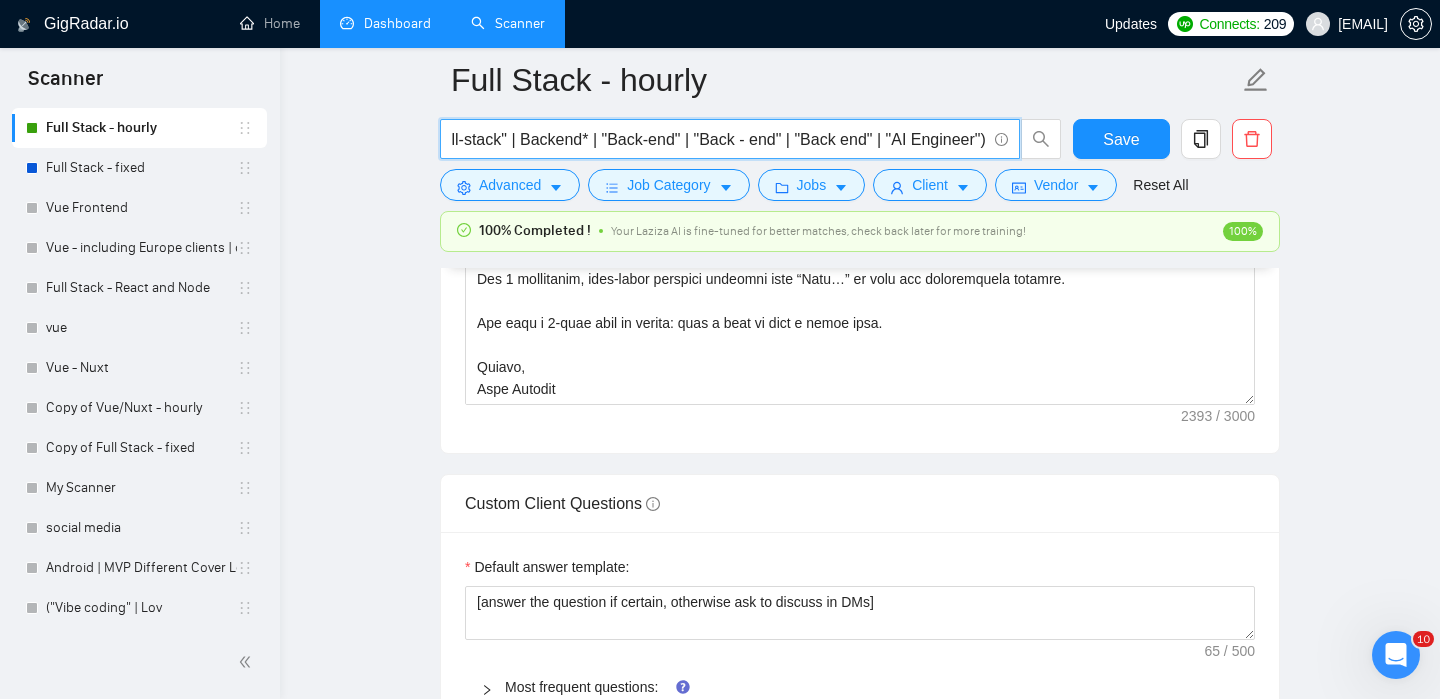 scroll, scrollTop: 0, scrollLeft: 0, axis: both 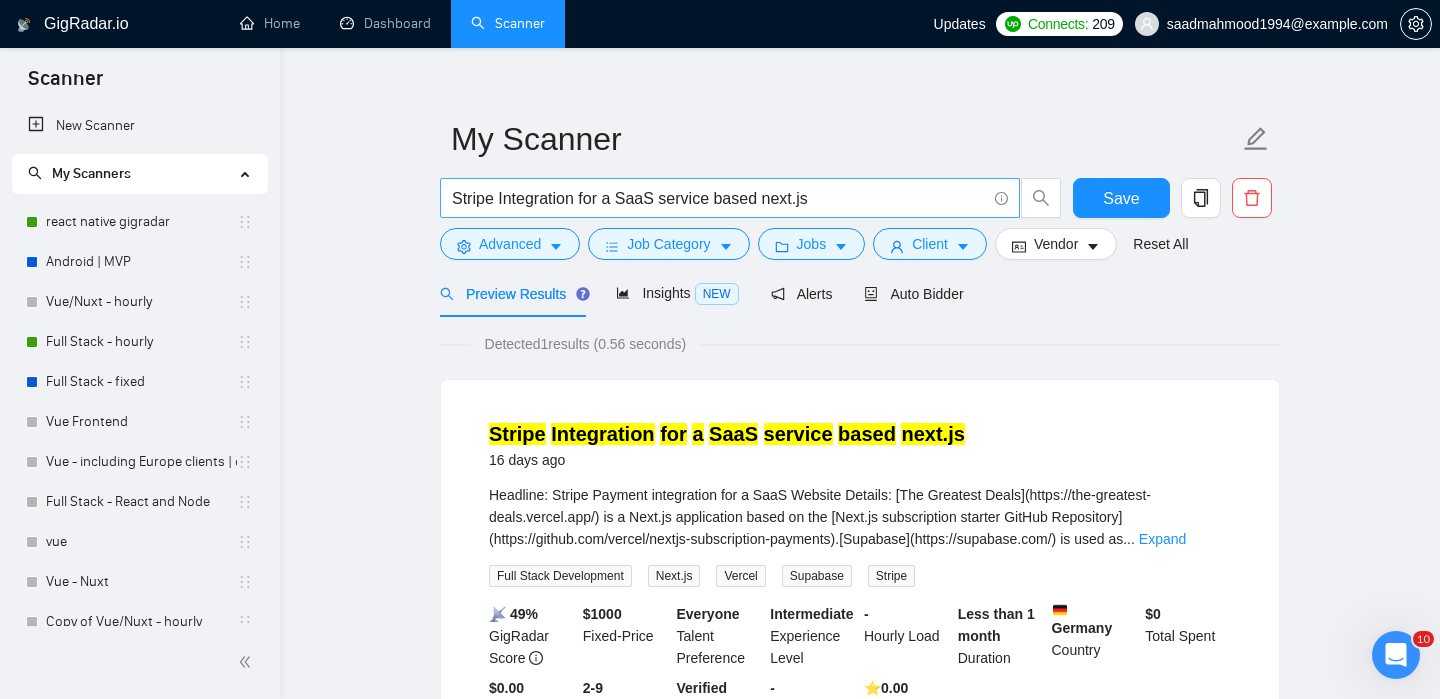 click on "Stripe Integration for a SaaS service based next.js" at bounding box center [719, 198] 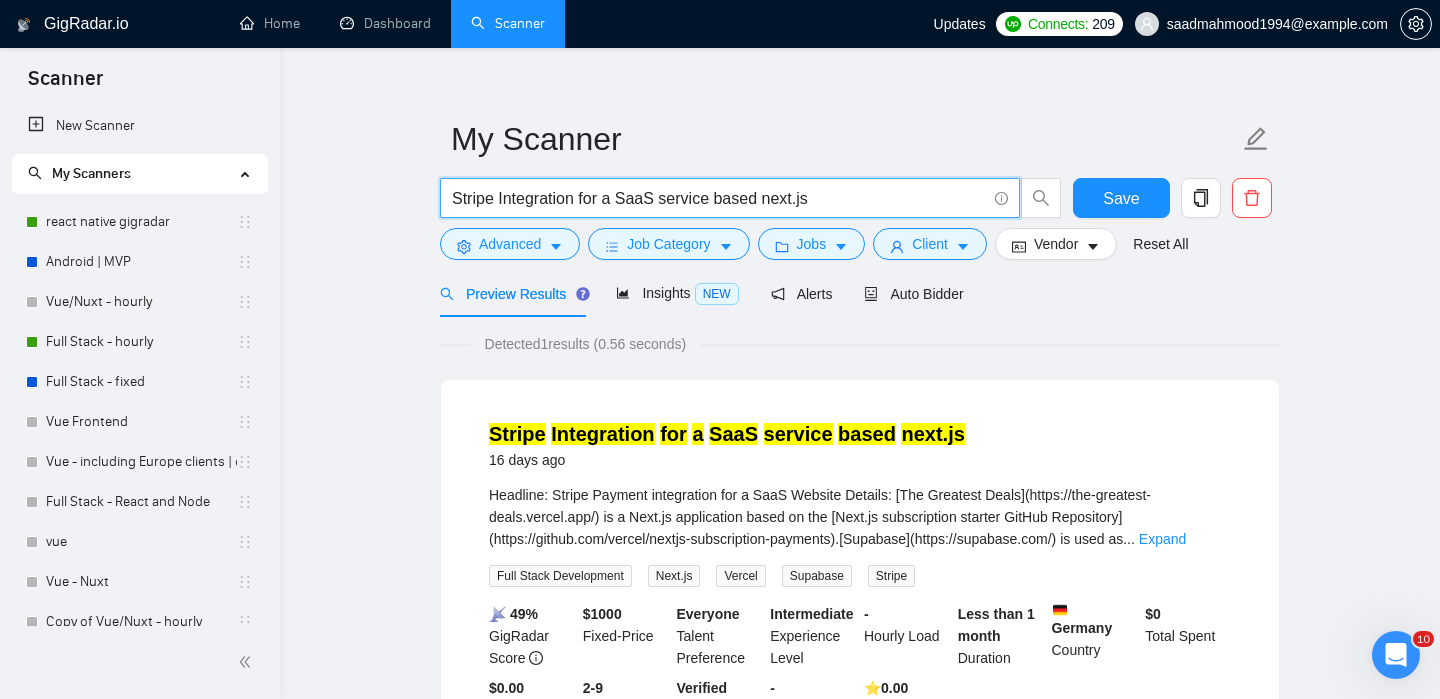 click on "Stripe Integration for a SaaS service based next.js" at bounding box center [719, 198] 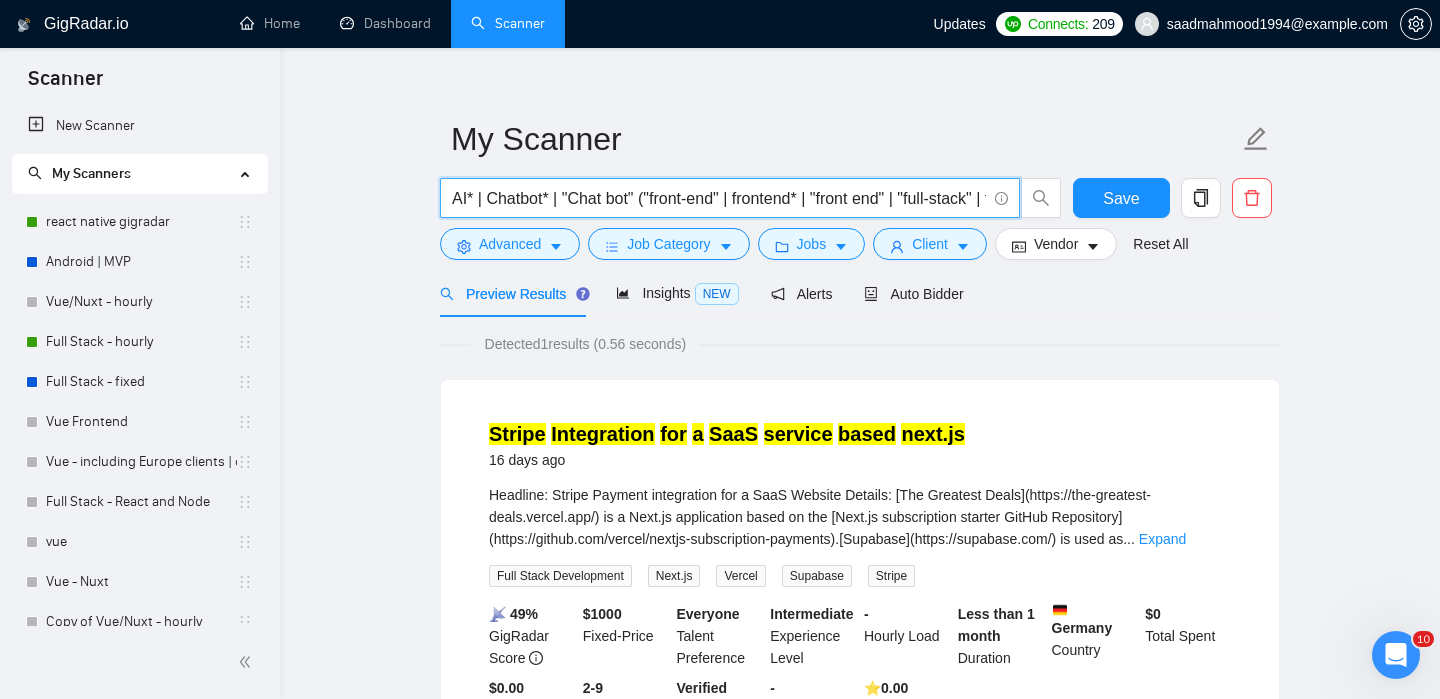 scroll, scrollTop: 0, scrollLeft: 693, axis: horizontal 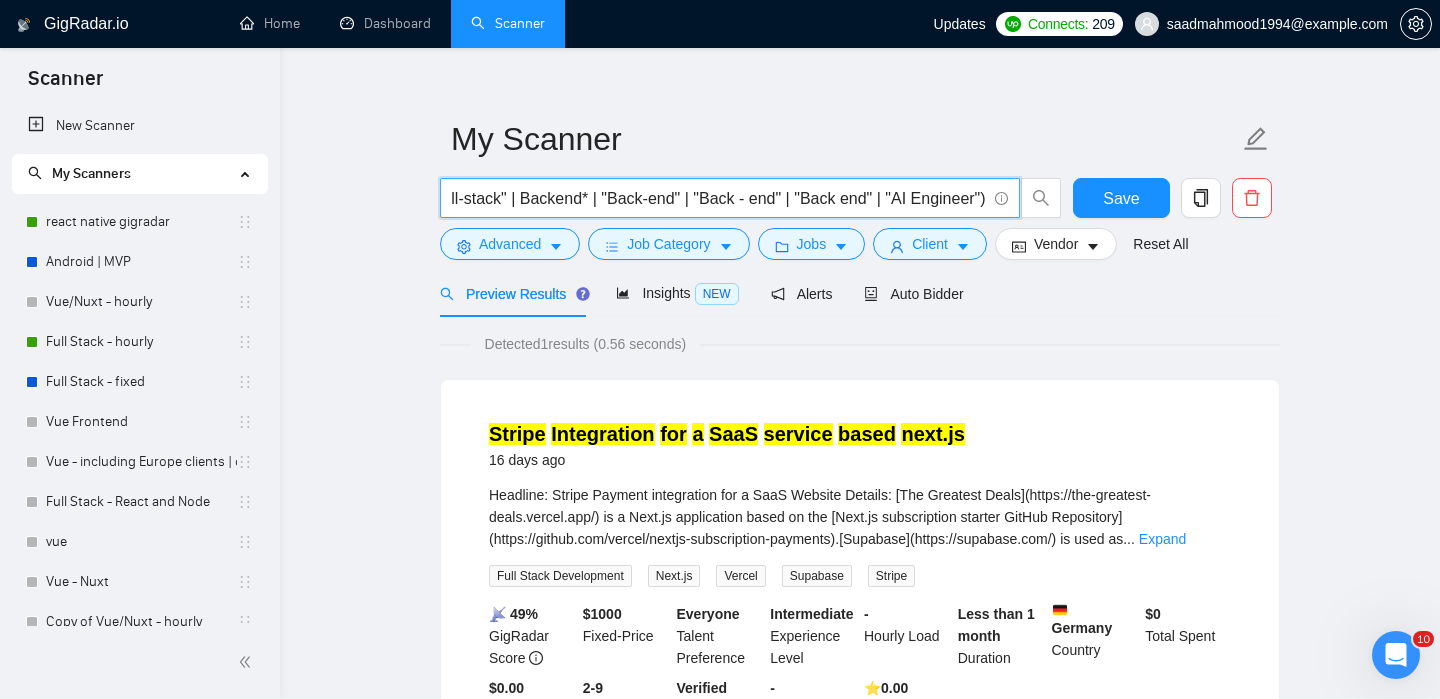 type on "AI* | Chatbot* | "Chat bot" ("front-end" | frontend* | "front end" | "full-stack" | full-stack* | "full-stack" | Backend* | "Back-end" | "Back - end" | "Back end" | "AI Engineer")" 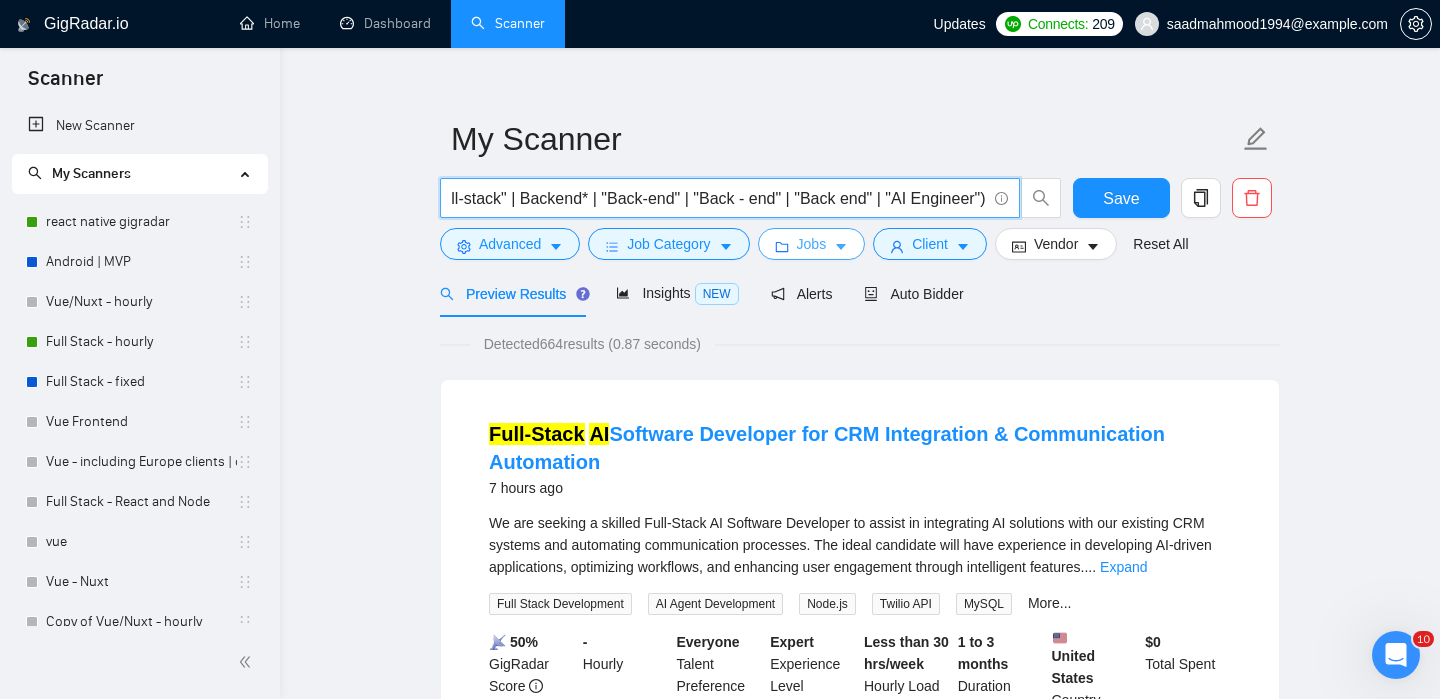 scroll, scrollTop: 0, scrollLeft: 0, axis: both 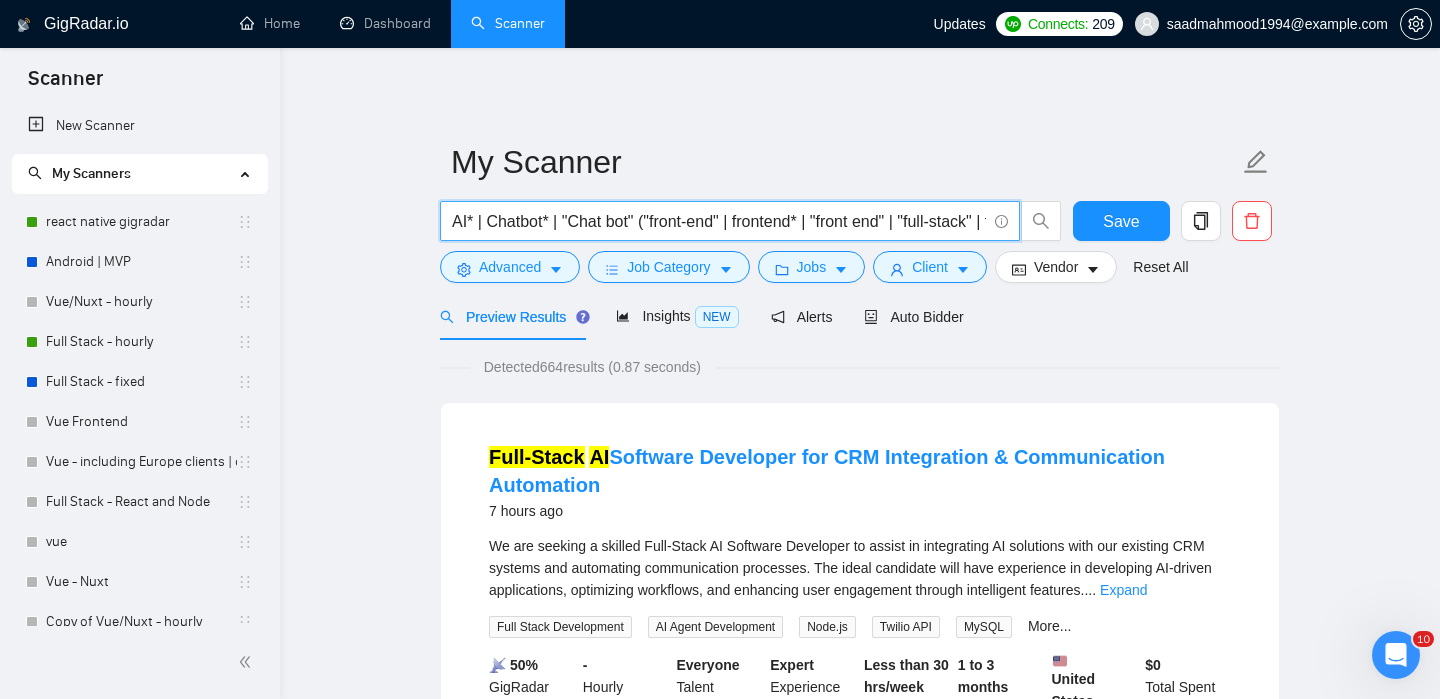 click on "Client" at bounding box center [930, 267] 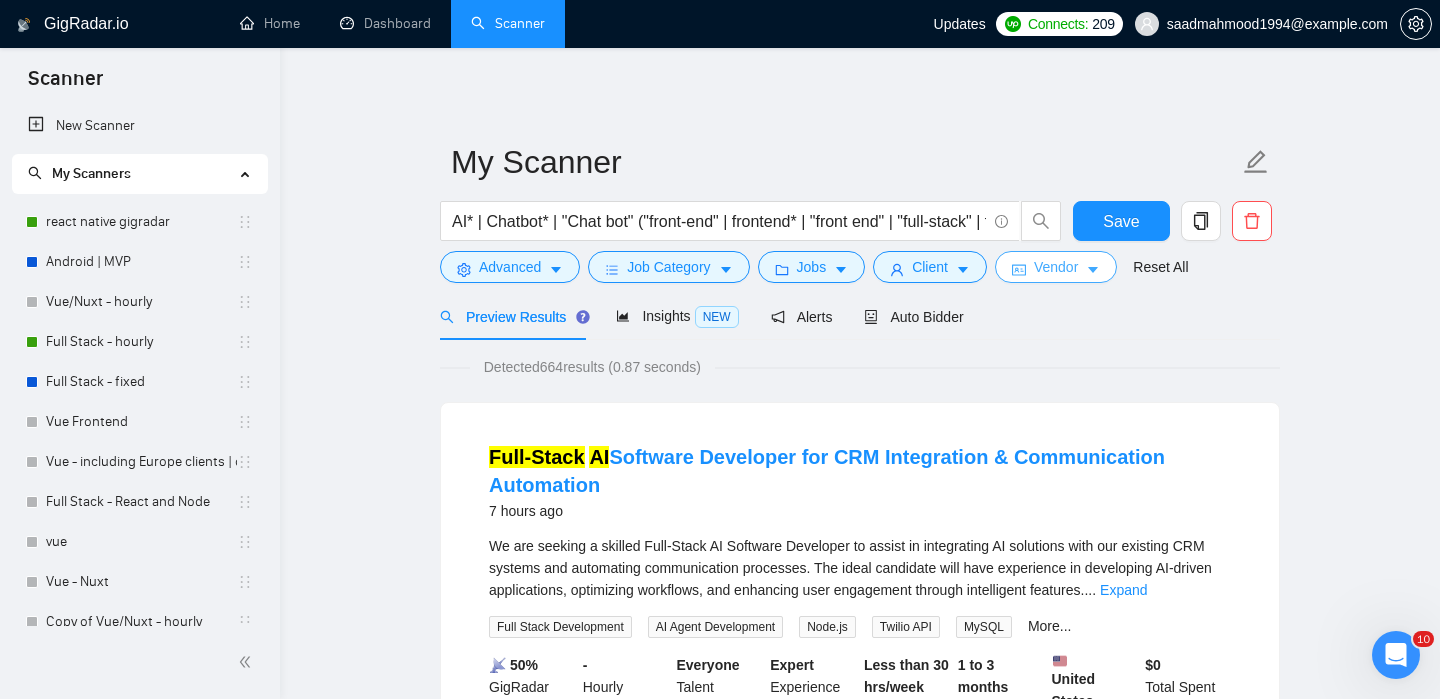 click on "Vendor" at bounding box center [1056, 267] 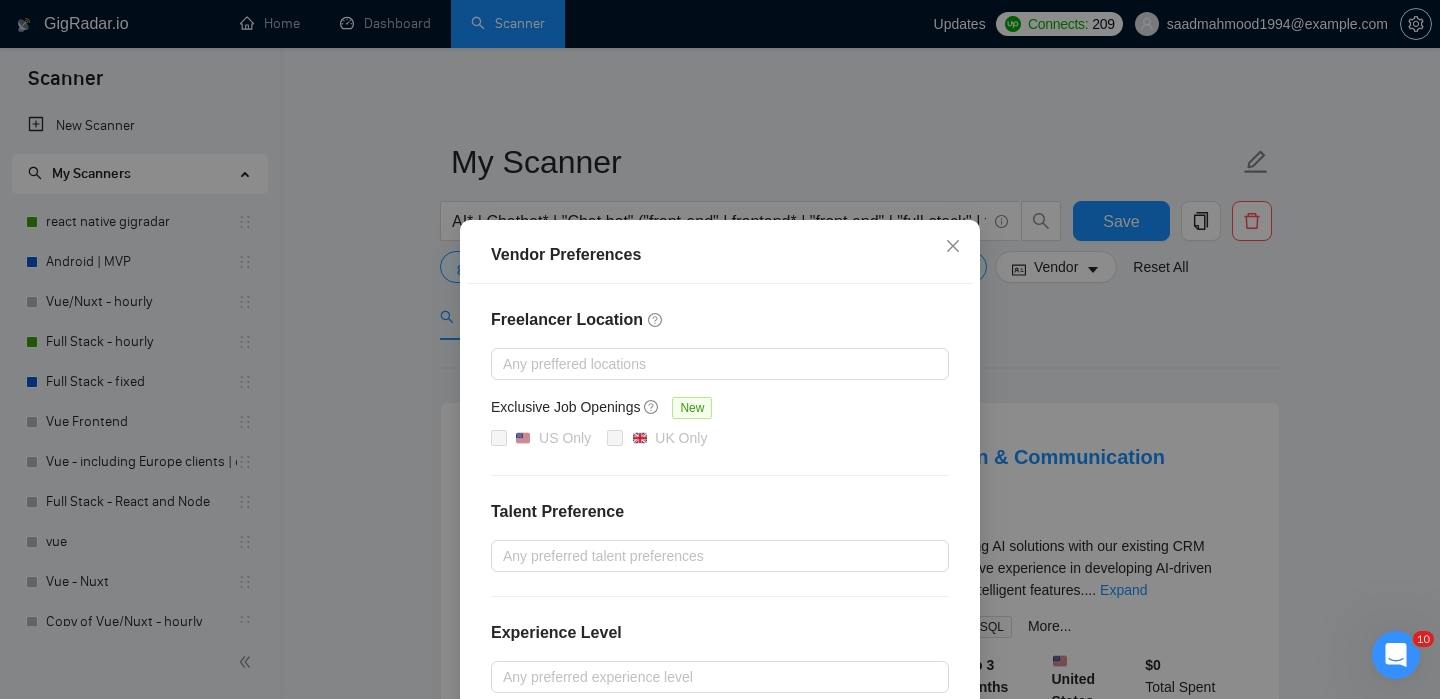 click on "Vendor Preferences Freelancer Location     Any preffered locations Exclusive Job Openings New US Only UK Only Talent Preference   Any preferred talent preferences Experience Level   Any preferred experience level Freelancer's Spoken Languages New   Any preffered languages Reset OK" at bounding box center [720, 349] 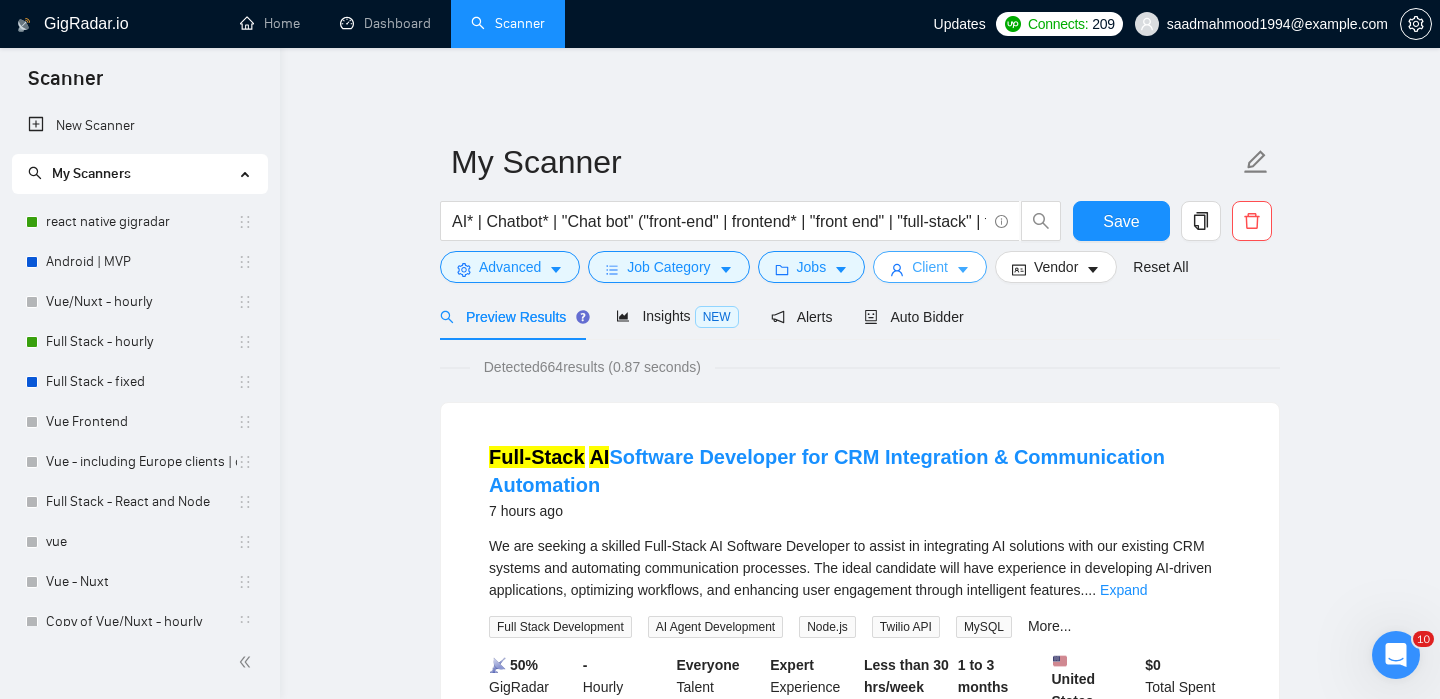 click on "Client" at bounding box center [930, 267] 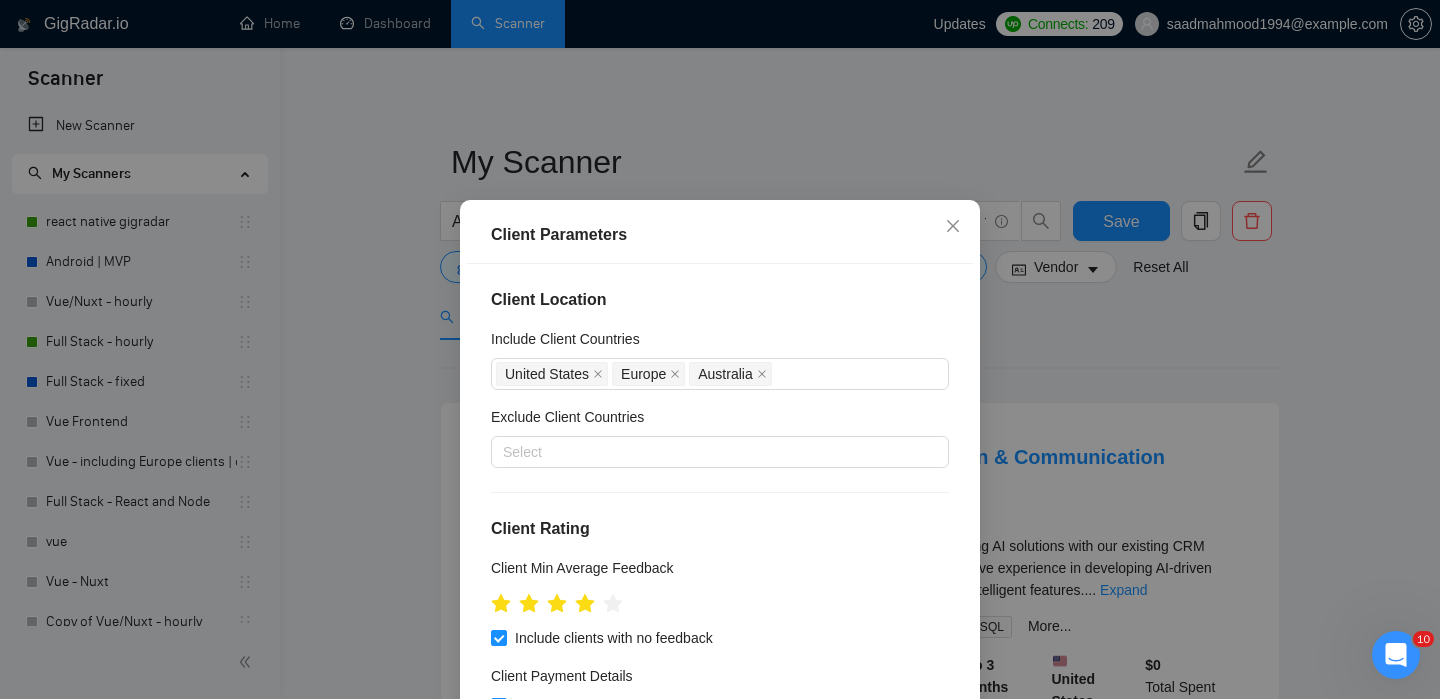 click on "Client Parameters Client Location Include Client Countries United States Europe Australia   Exclude Client Countries   Select Client Rating Client Min Average Feedback Include clients with no feedback Client Payment Details Payment Verified Hire Rate Stats   Client Total Spent $ Min - $ Max Client Hire Rate New   Any hire rate   Avg Hourly Rate Paid New $ Min - $ Max Include Clients without Sufficient History Client Profile Client Industry New   Any industry Client Company Size   Any company size Enterprise Clients New   Any clients Reset OK" at bounding box center (720, 349) 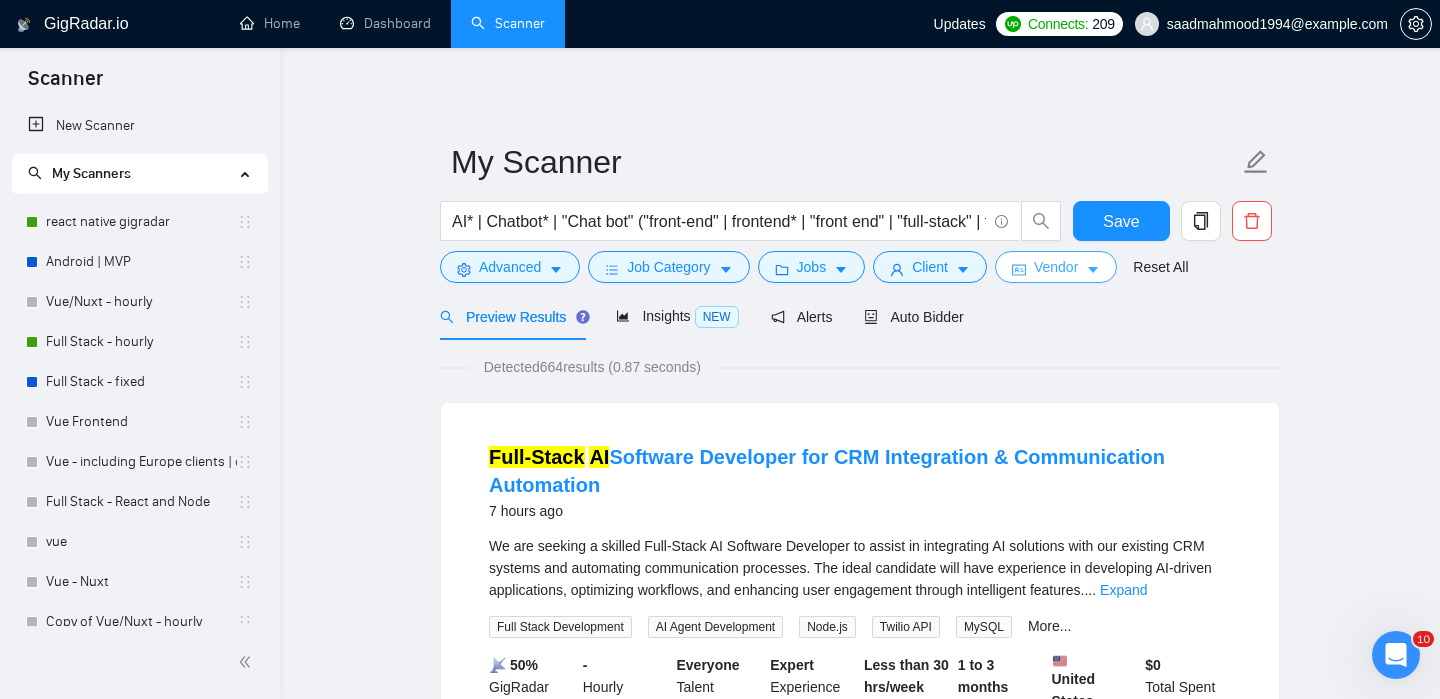 click on "Vendor" at bounding box center (1056, 267) 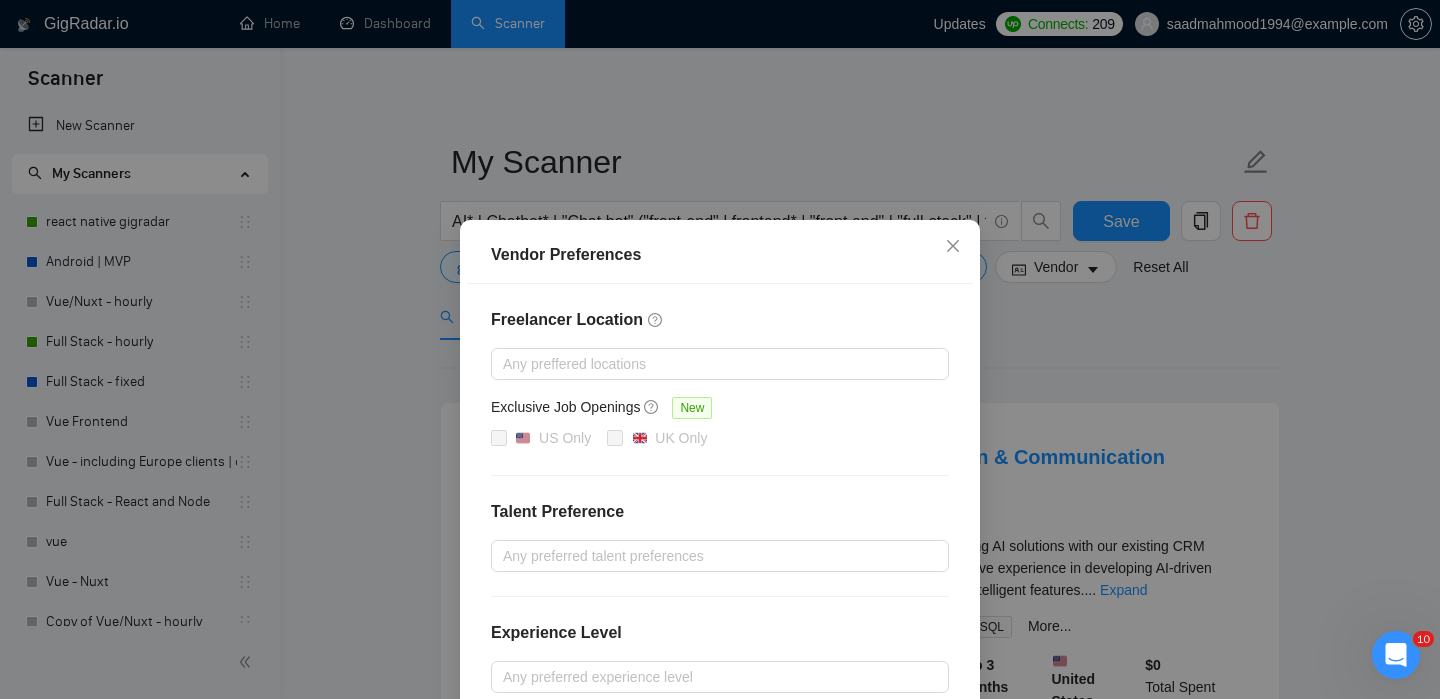 click on "Vendor Preferences Freelancer Location     Any preffered locations Exclusive Job Openings New US Only UK Only Talent Preference   Any preferred talent preferences Experience Level   Any preferred experience level Freelancer's Spoken Languages New   Any preffered languages Reset OK" at bounding box center (720, 349) 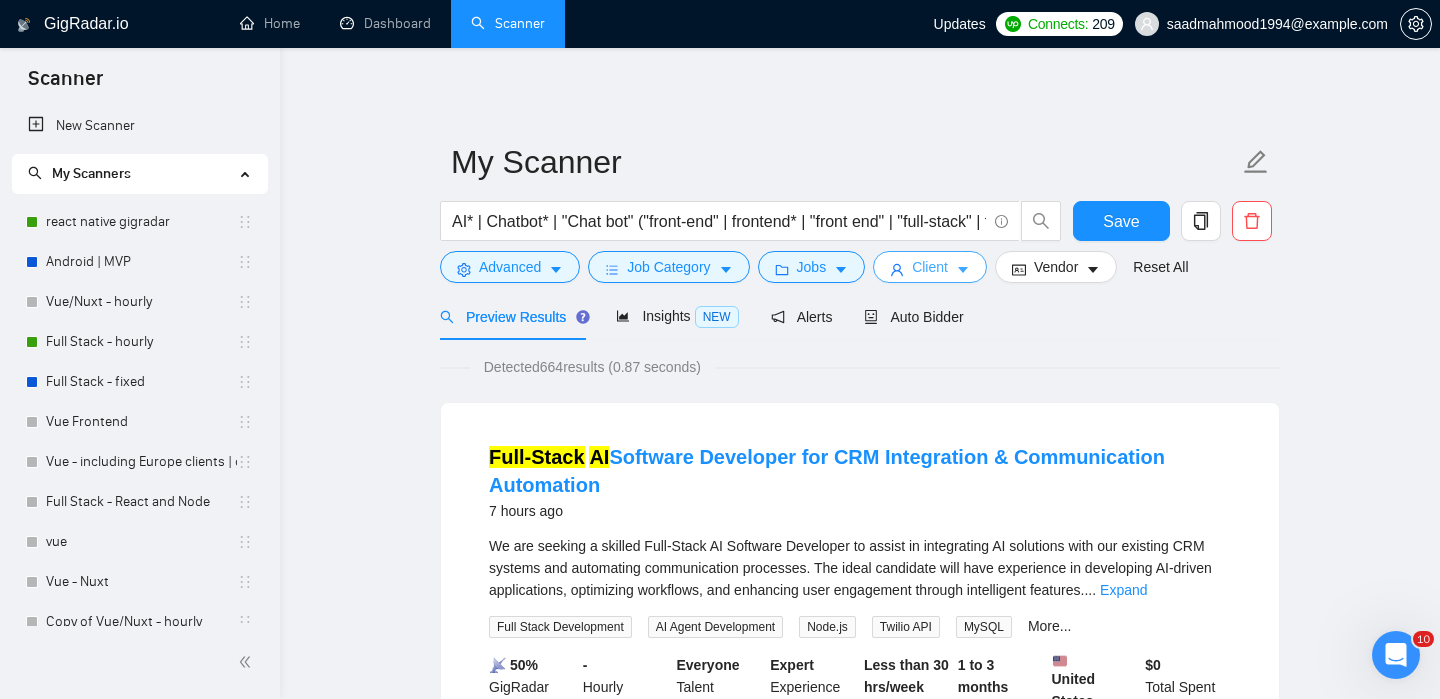 click on "Client" at bounding box center (930, 267) 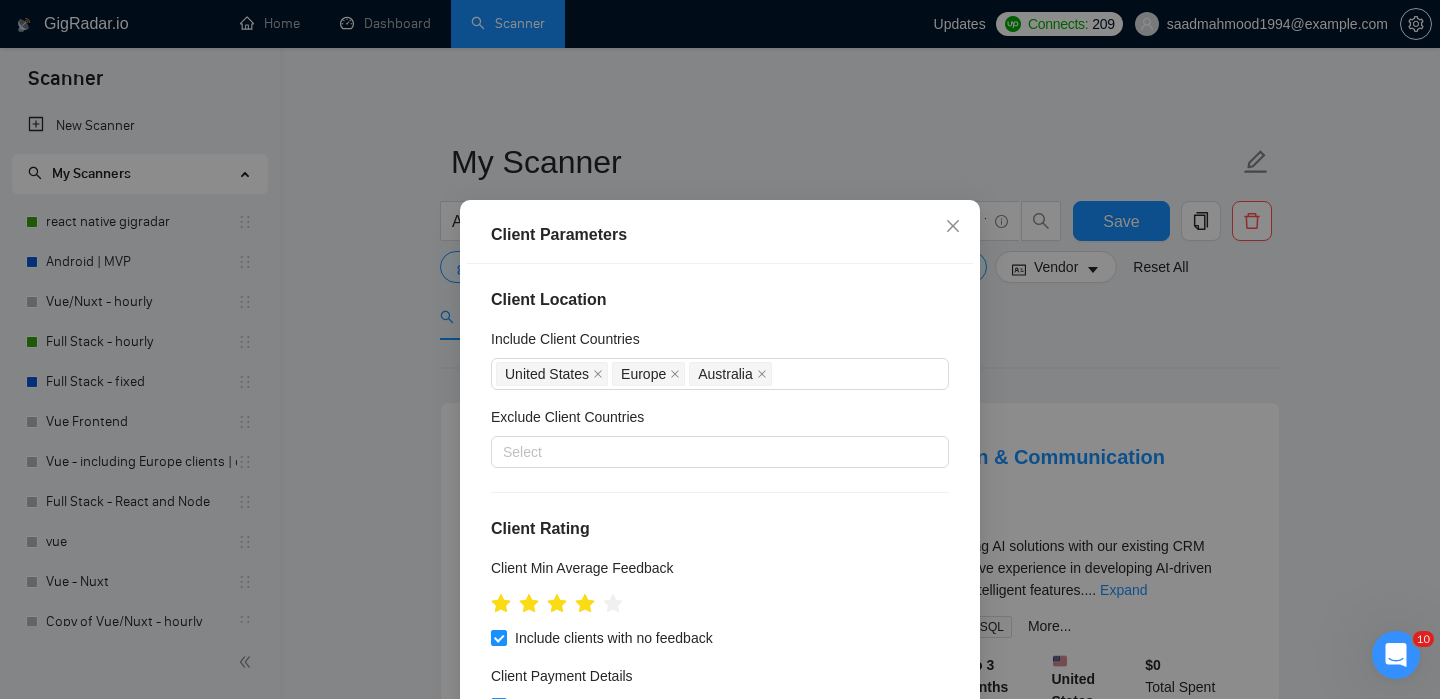 click on "Client Parameters Client Location Include Client Countries United States Europe Australia   Exclude Client Countries   Select Client Rating Client Min Average Feedback Include clients with no feedback Client Payment Details Payment Verified Hire Rate Stats   Client Total Spent $ Min - $ Max Client Hire Rate New   Any hire rate   Avg Hourly Rate Paid New $ Min - $ Max Include Clients without Sufficient History Client Profile Client Industry New   Any industry Client Company Size   Any company size Enterprise Clients New   Any clients Reset OK" at bounding box center [720, 349] 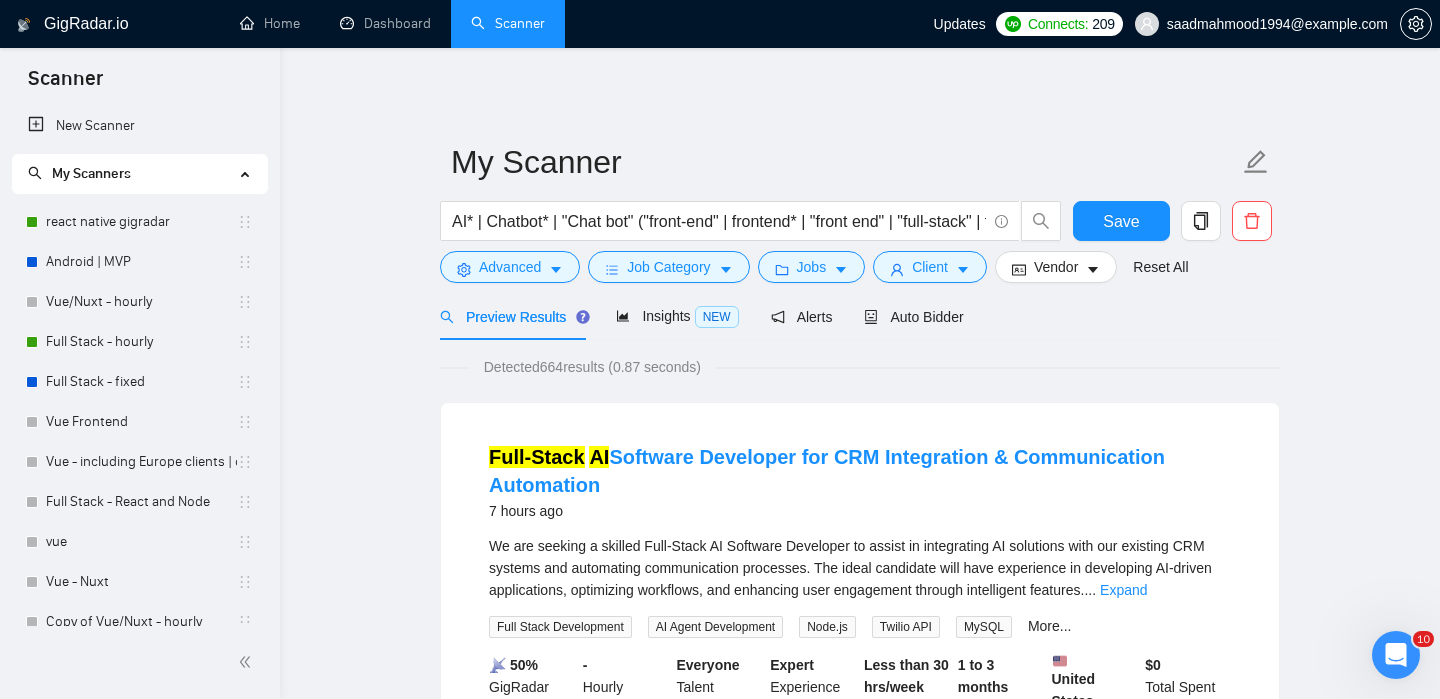 click on "My Scanner AI* | Chatbot* | "Chat bot" ("front-end" | frontend* | "front end" | "full-stack" | full-stack* | "full-stack" | Backend* | "Back-end" | "Back - end" | "Back end" | "AI Engineer") Save Advanced   Job Category   Jobs   Client   Vendor   Reset All" at bounding box center [860, 211] 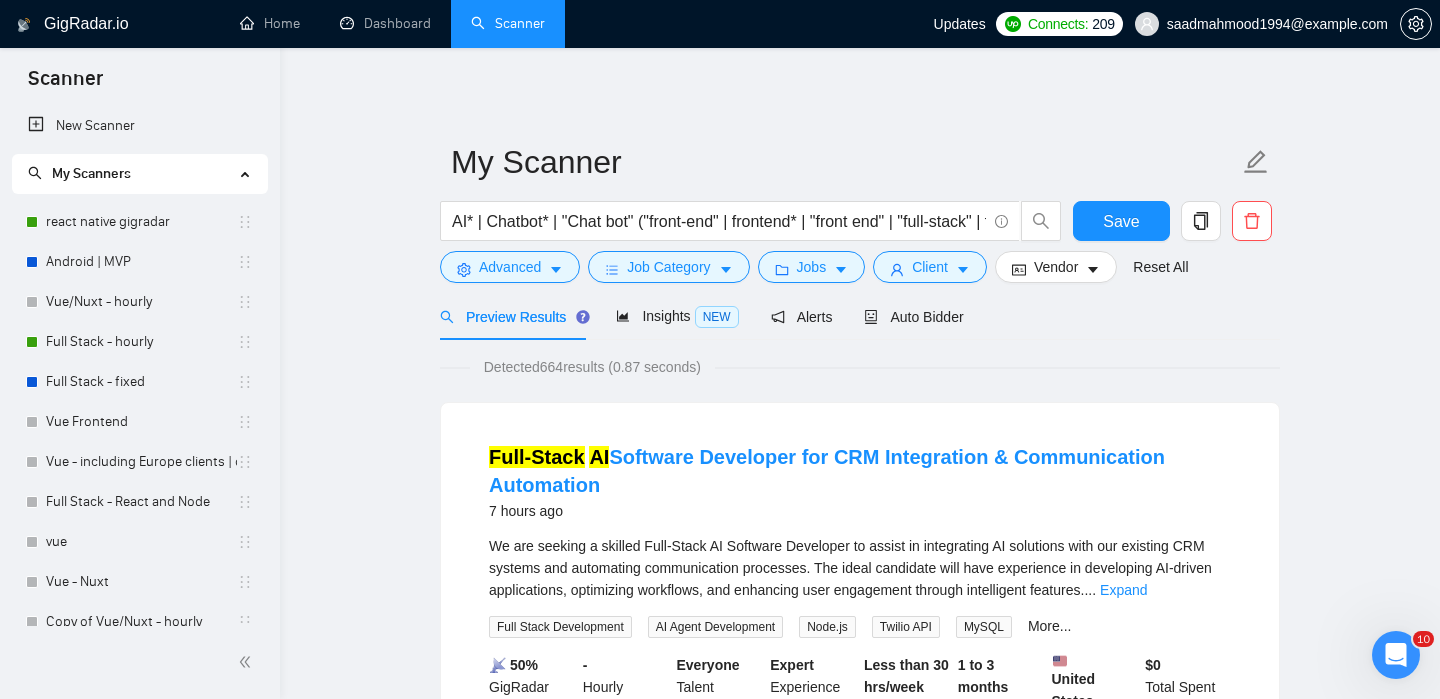 click on "AI* | Chatbot* | "Chat bot" ("front-end" | frontend* | "front end" | "full-stack" | full-stack* | "full-stack" | Backend* | "Back-end" | "Back - end" | "Back end" | "AI Engineer")" at bounding box center (751, 226) 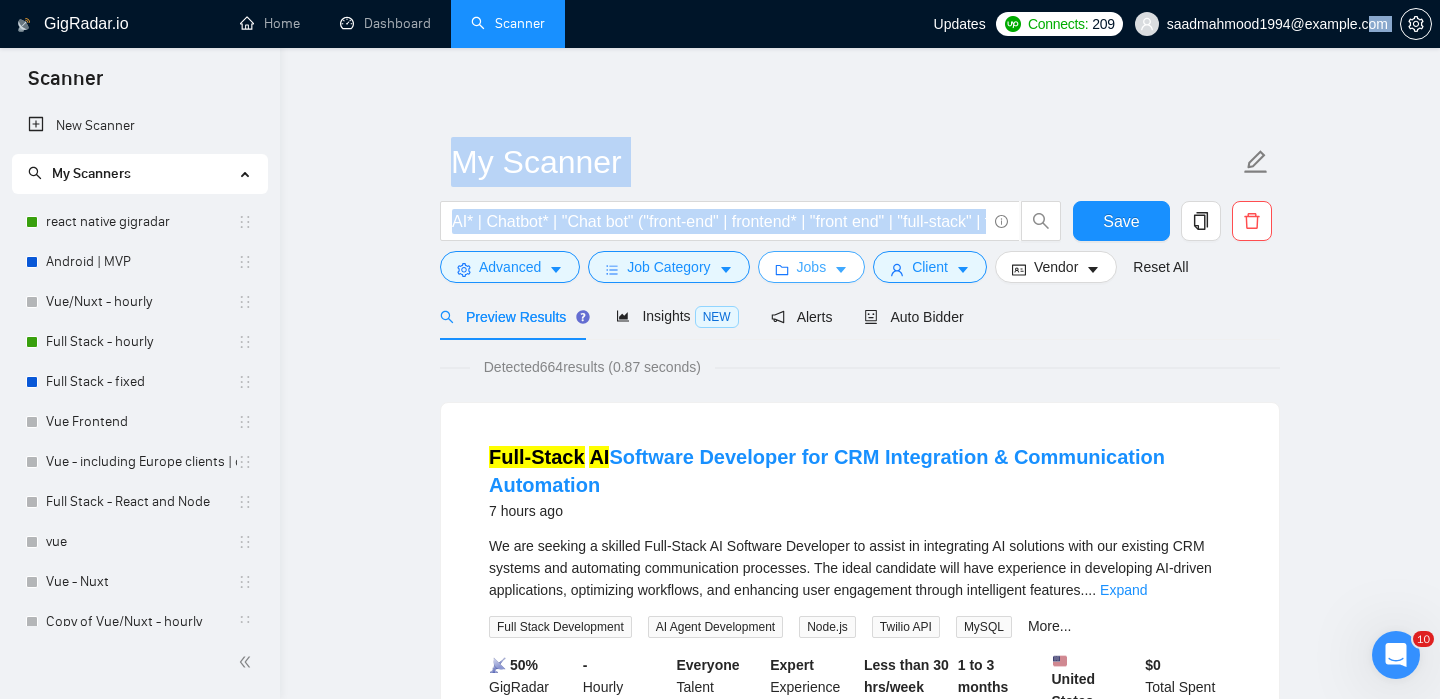 click on "Jobs" at bounding box center (812, 267) 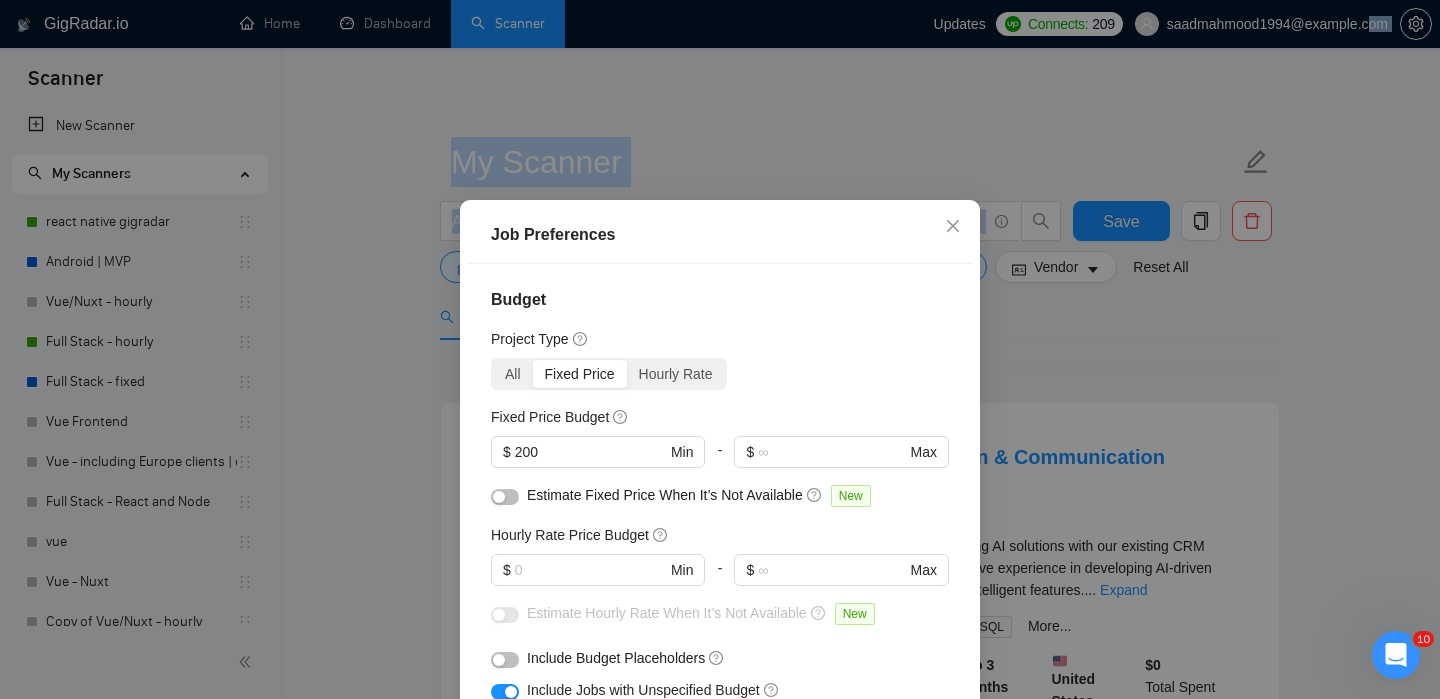 click on "Fixed Price" at bounding box center (580, 374) 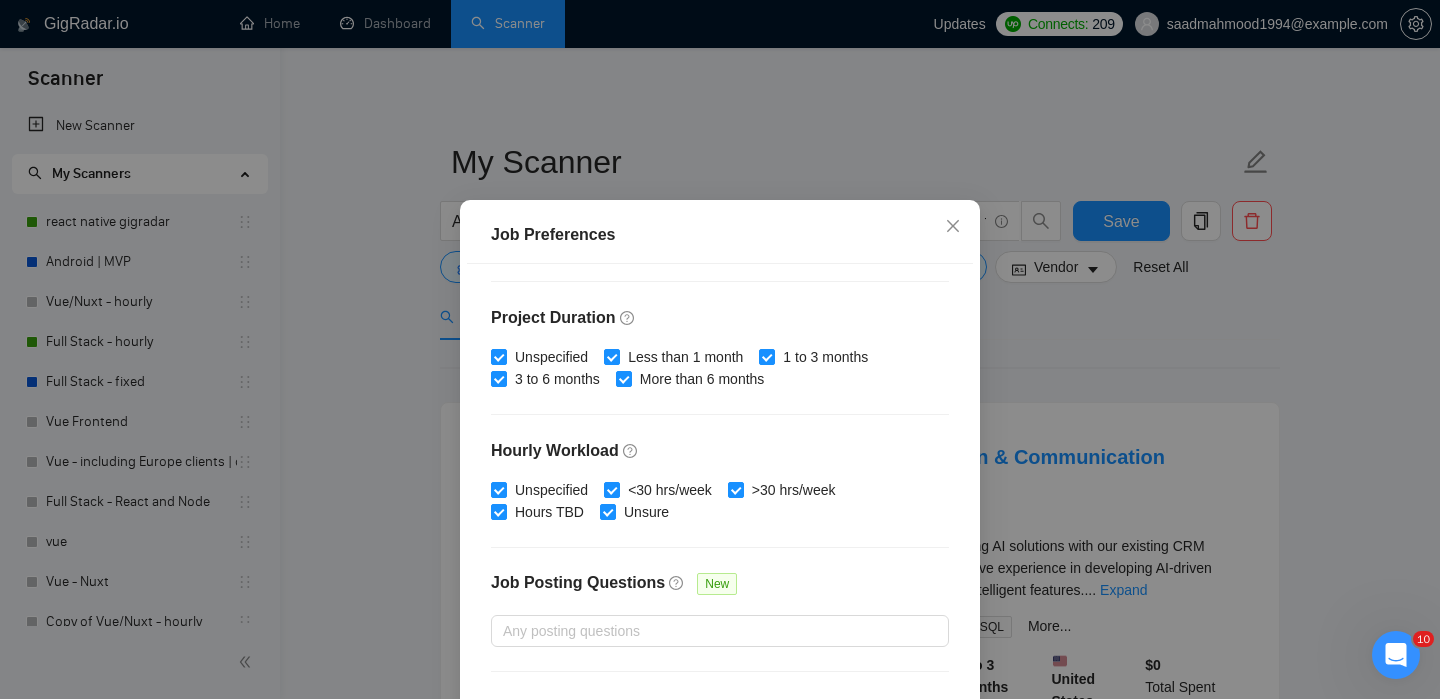 scroll, scrollTop: 638, scrollLeft: 0, axis: vertical 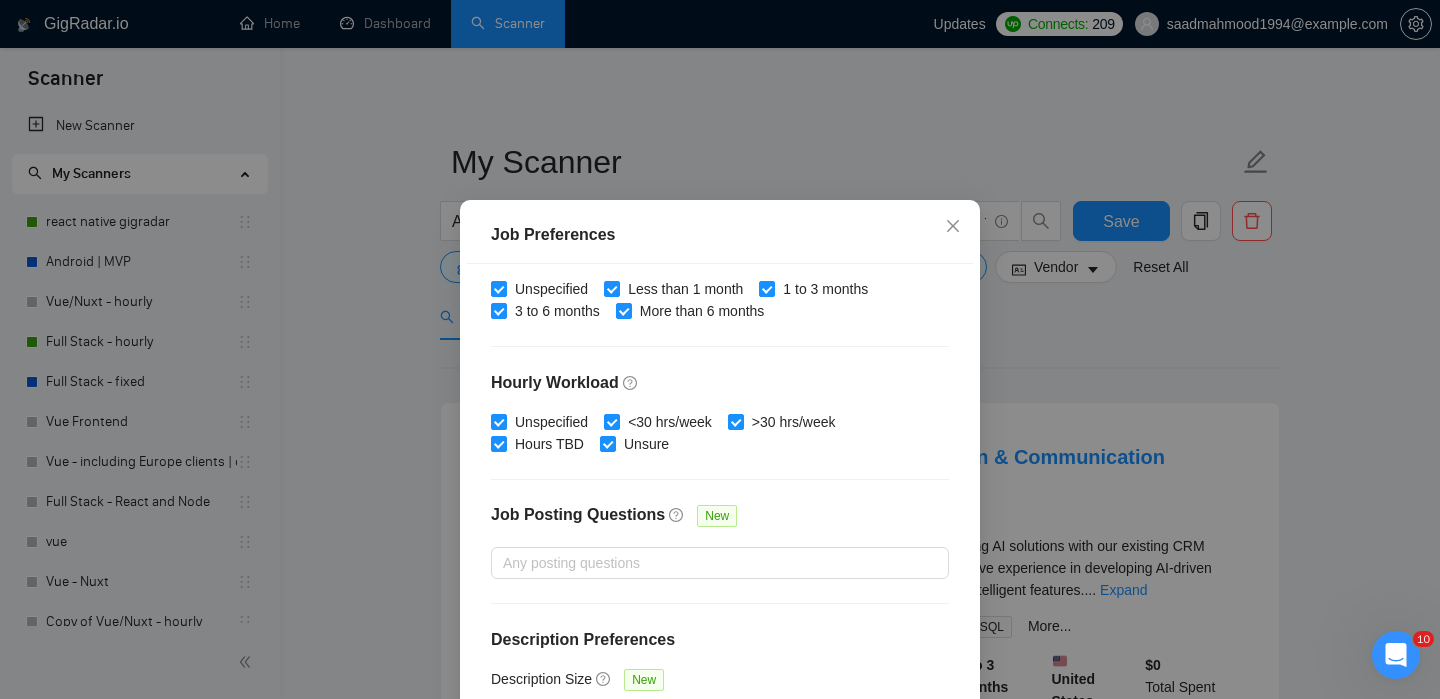 click on "Job Preferences Budget Project Type All Fixed Price Hourly Rate   Fixed Price Budget $ 200 Min - $ Max Estimate Fixed Price When It’s Not Available New   Hourly Rate Price Budget $ Min - $ Max Estimate Hourly Rate When It’s Not Available New Include Budget Placeholders Include Jobs with Unspecified Budget   Connects Price New Min - Max Project Duration   Unspecified Less than 1 month 1 to 3 months 3 to 6 months More than 6 months Hourly Workload   Unspecified <30 hrs/week >30 hrs/week Hours TBD Unsure Job Posting Questions New   Any posting questions Description Preferences Description Size New   Any description size Reset OK" at bounding box center (720, 349) 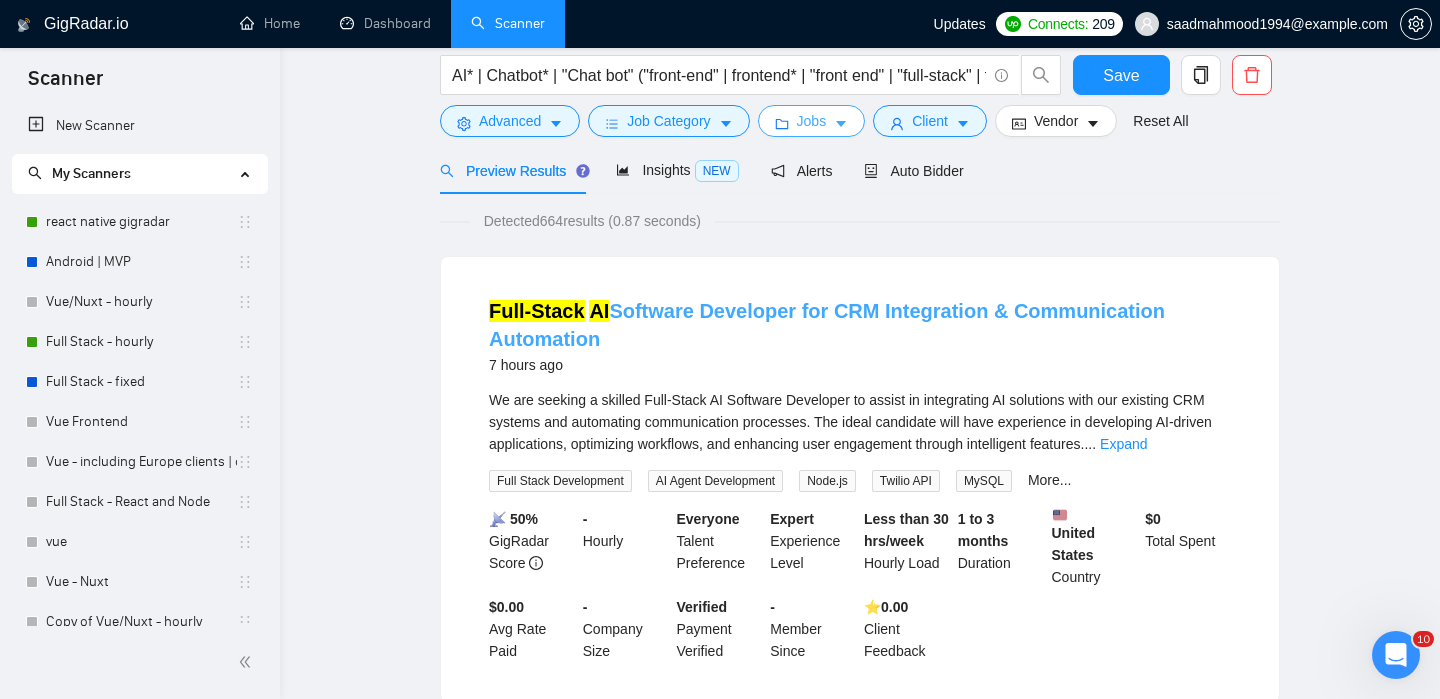scroll, scrollTop: 0, scrollLeft: 0, axis: both 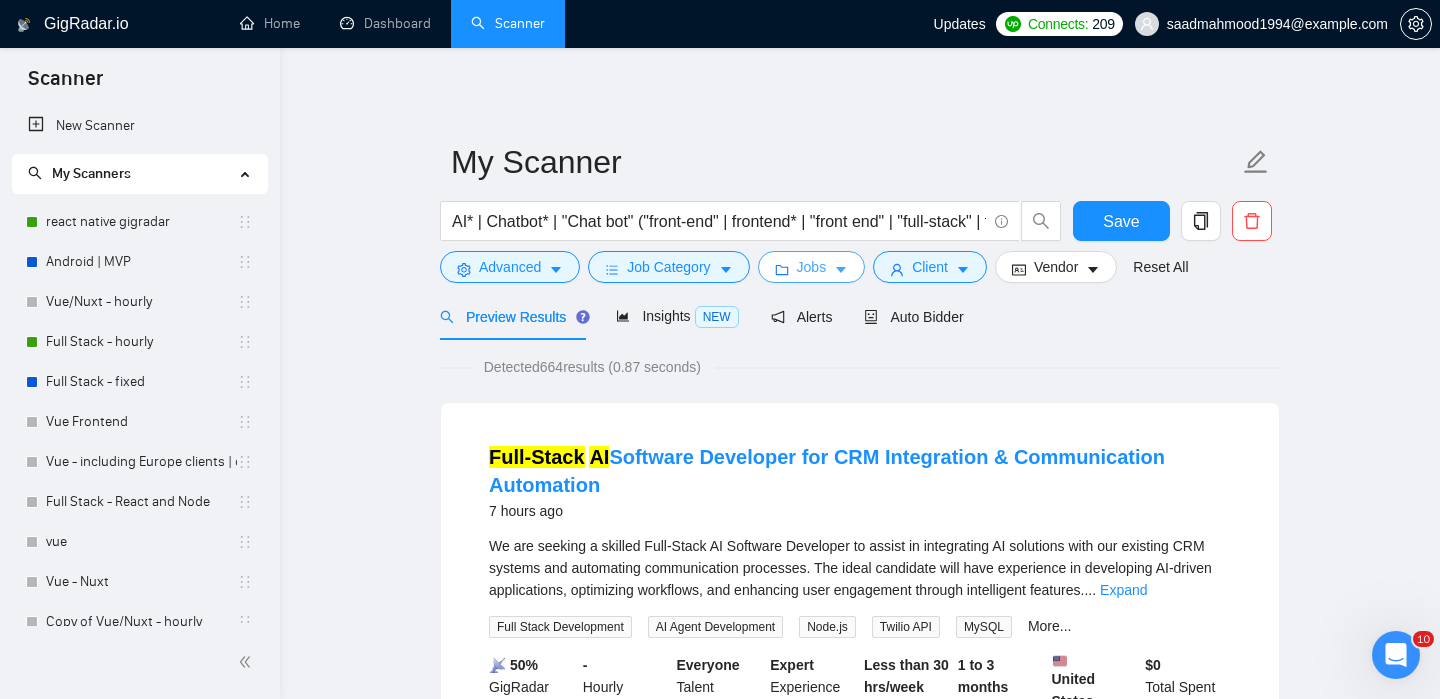 click 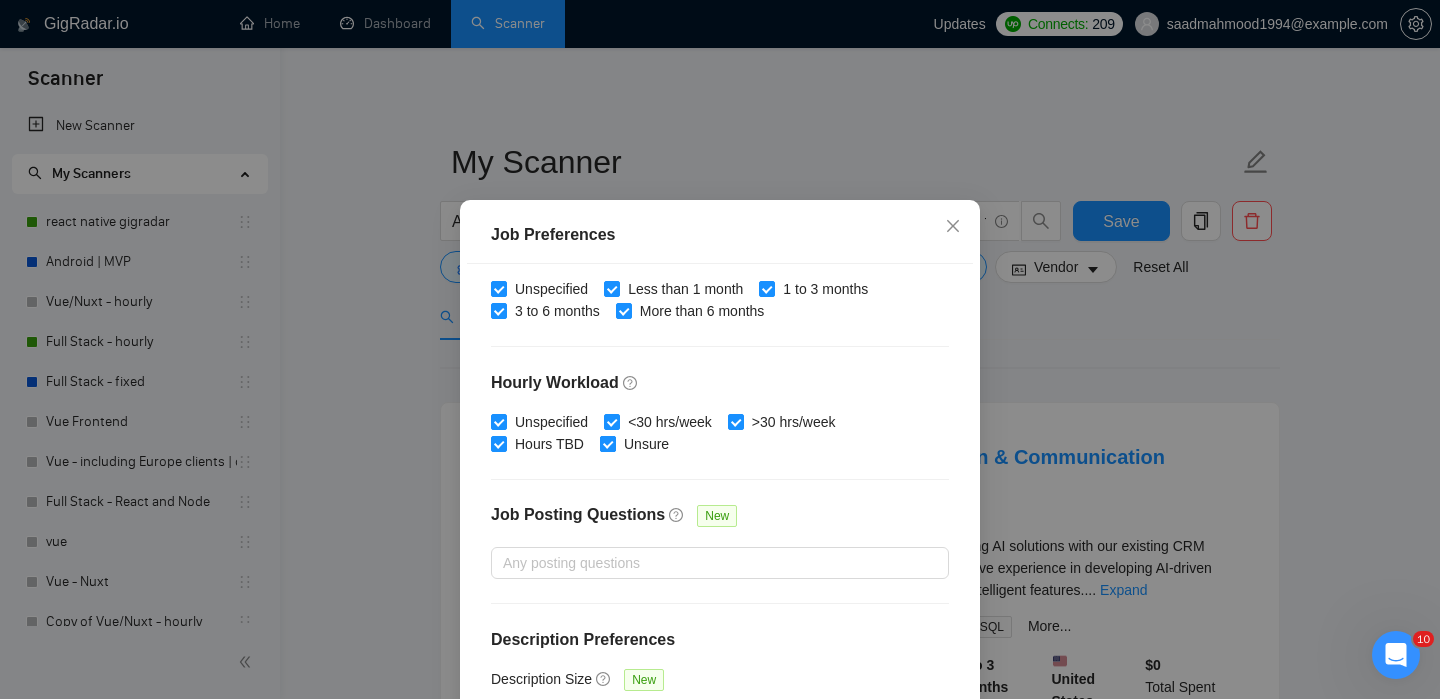 scroll, scrollTop: 0, scrollLeft: 0, axis: both 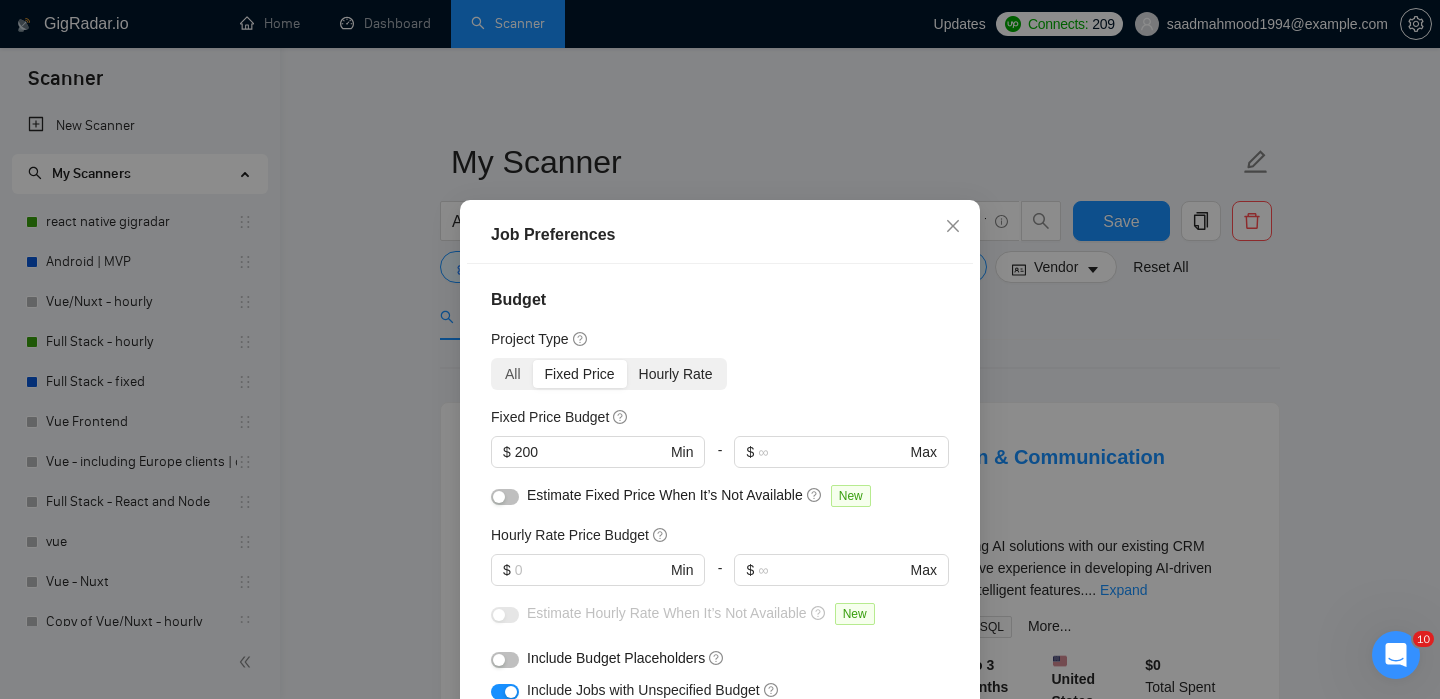 click on "Hourly Rate" at bounding box center (676, 374) 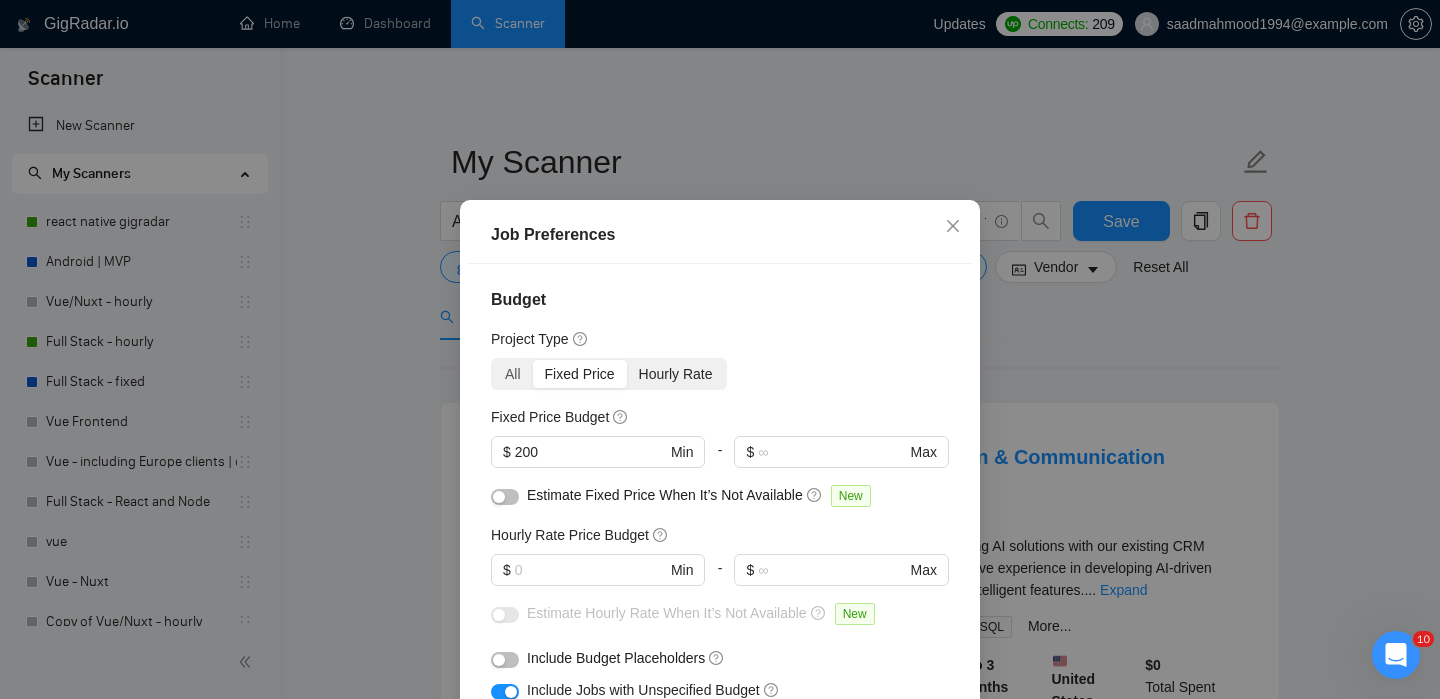 click on "Hourly Rate" at bounding box center (627, 360) 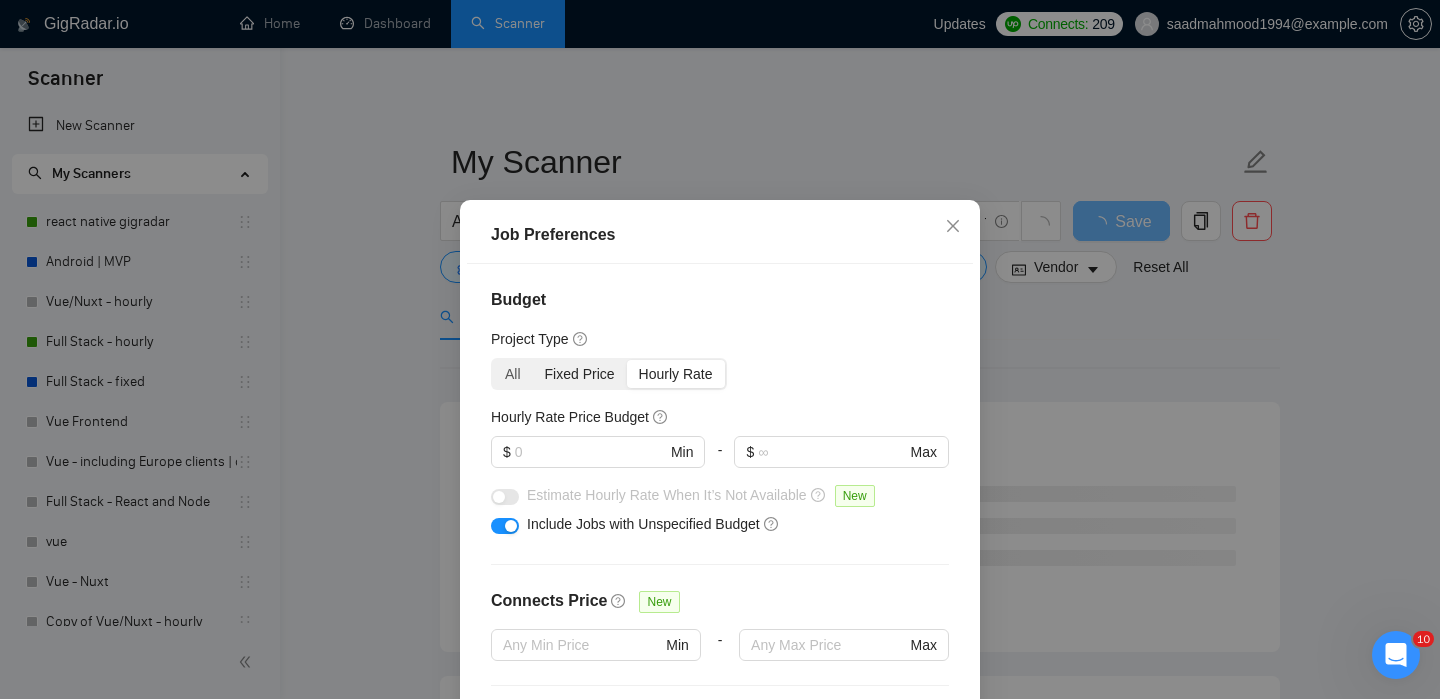 click on "Fixed Price" at bounding box center [580, 374] 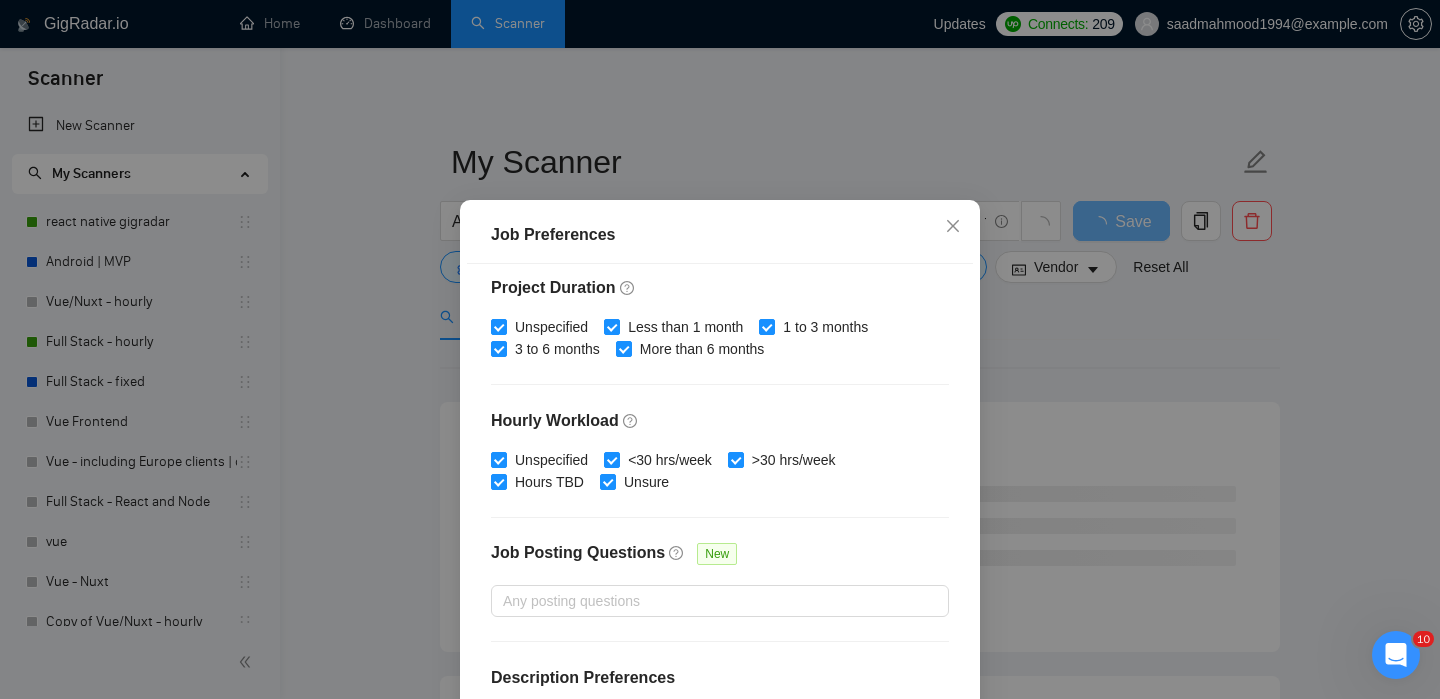 scroll, scrollTop: 504, scrollLeft: 0, axis: vertical 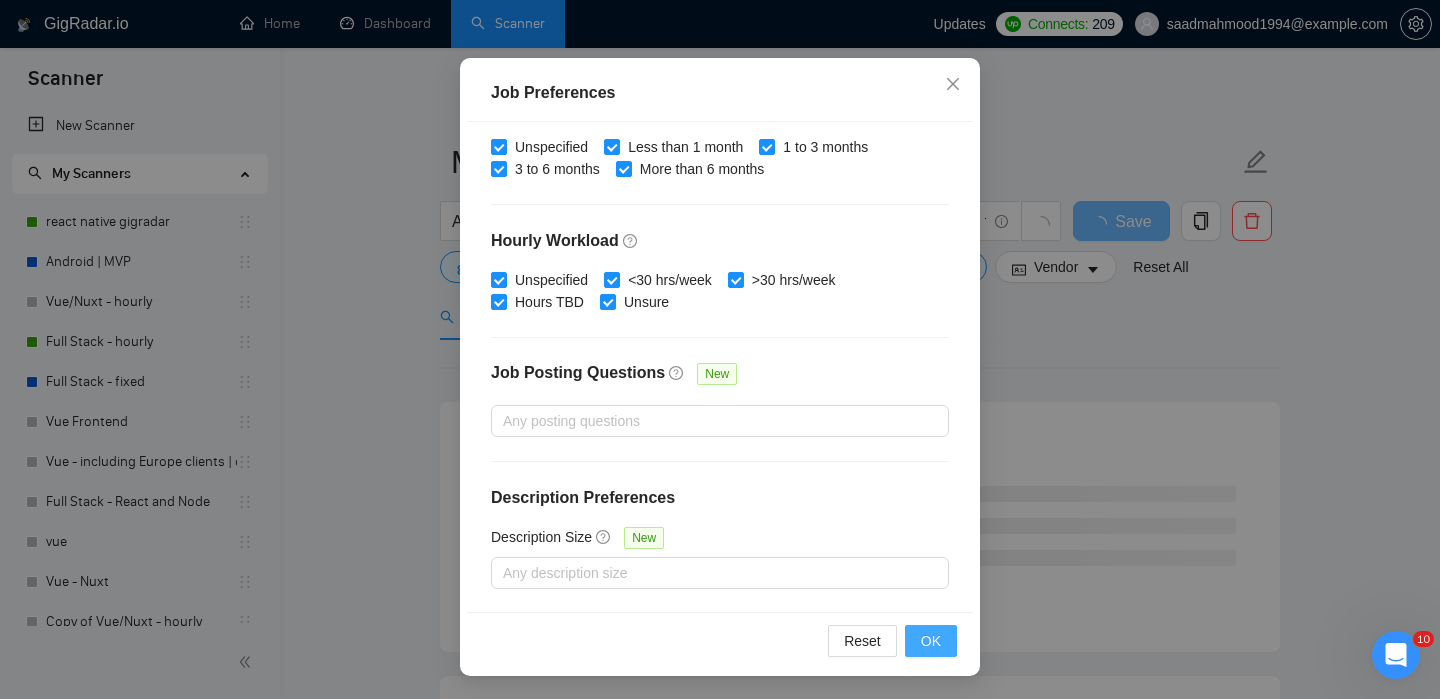 click on "OK" at bounding box center (931, 641) 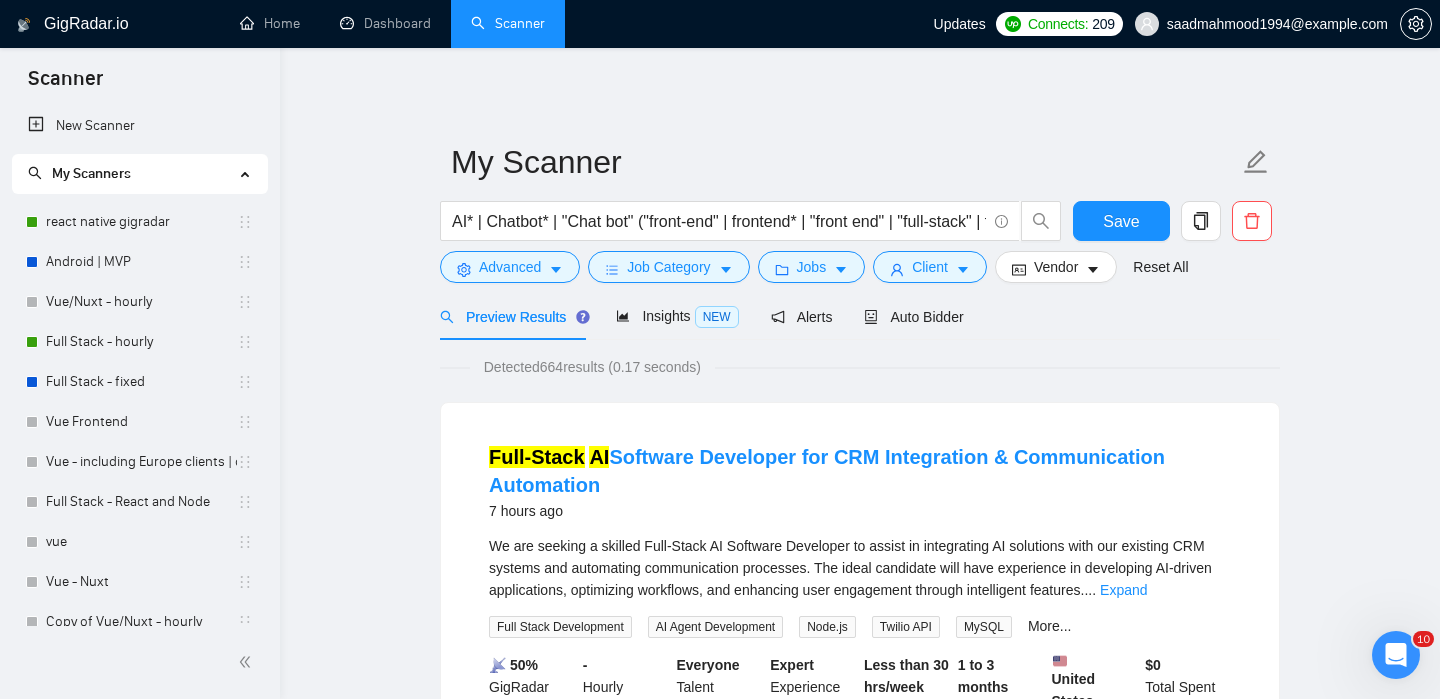 scroll, scrollTop: 62, scrollLeft: 0, axis: vertical 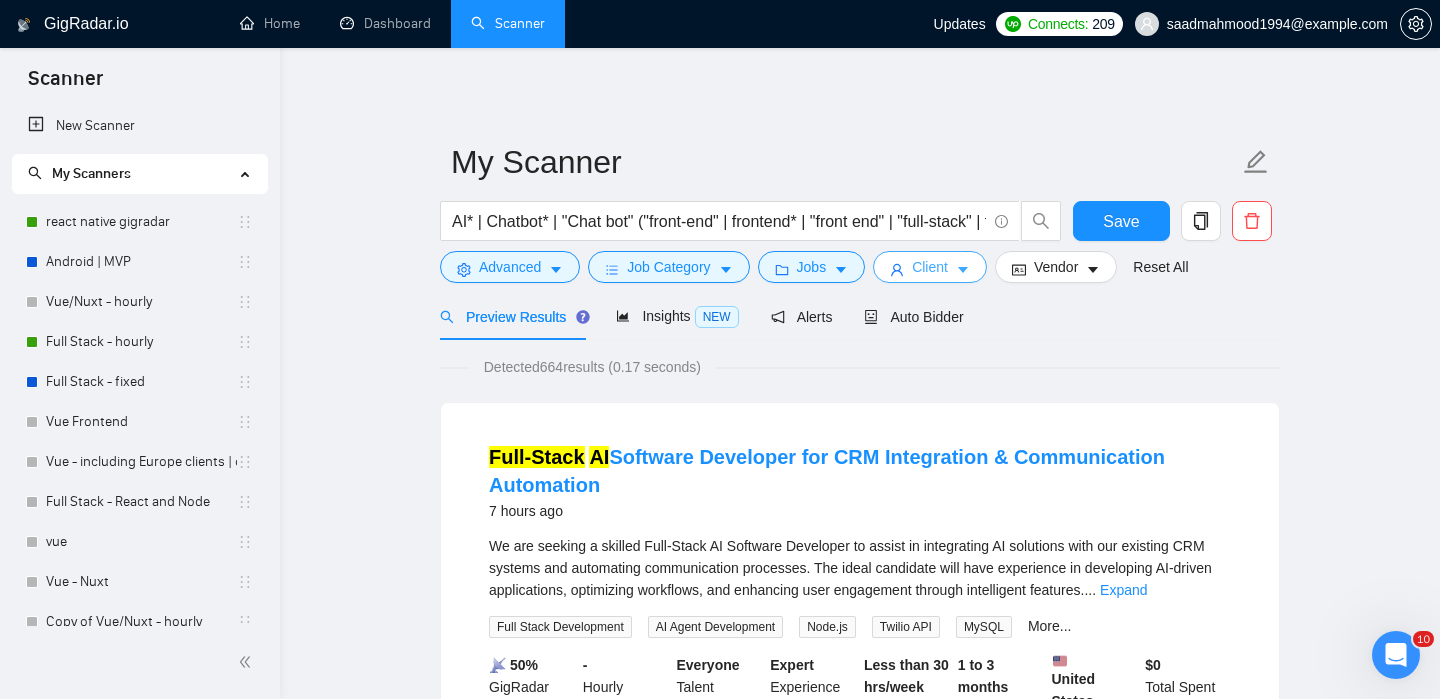 click on "Client" at bounding box center (930, 267) 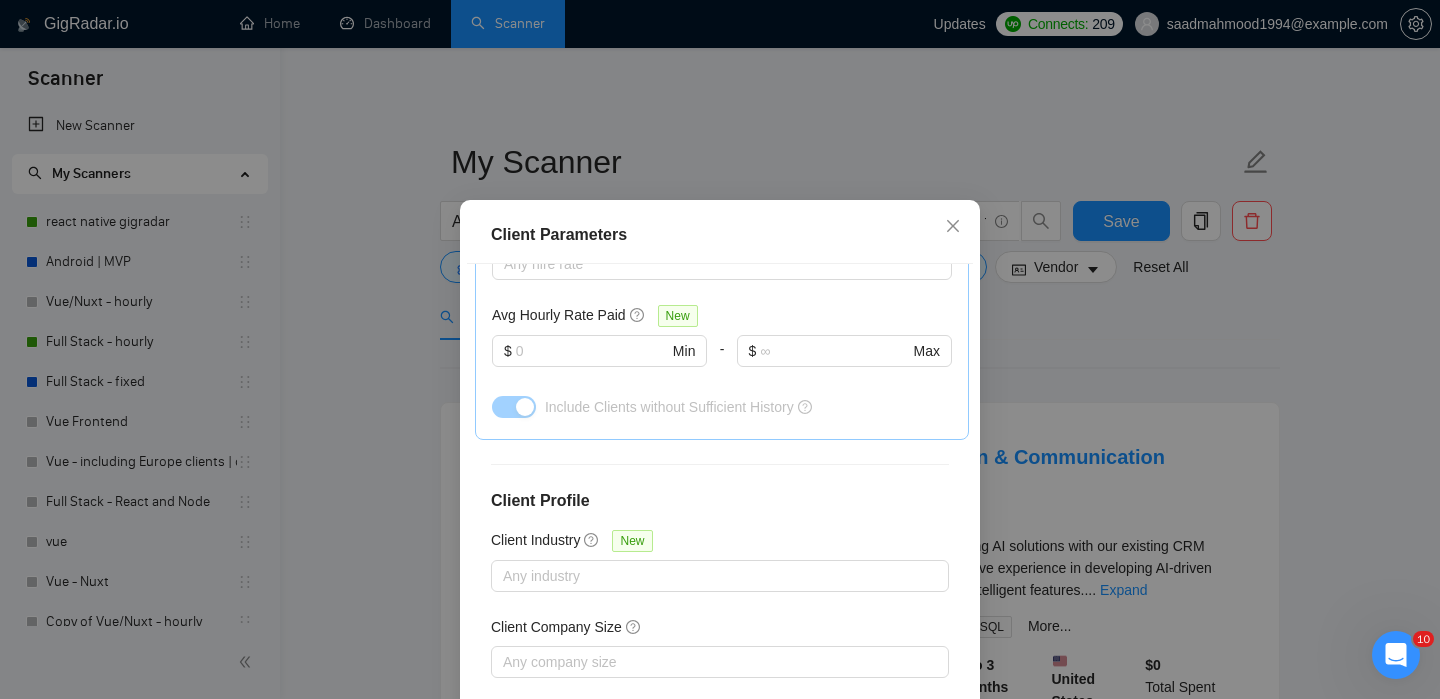 scroll, scrollTop: 757, scrollLeft: 0, axis: vertical 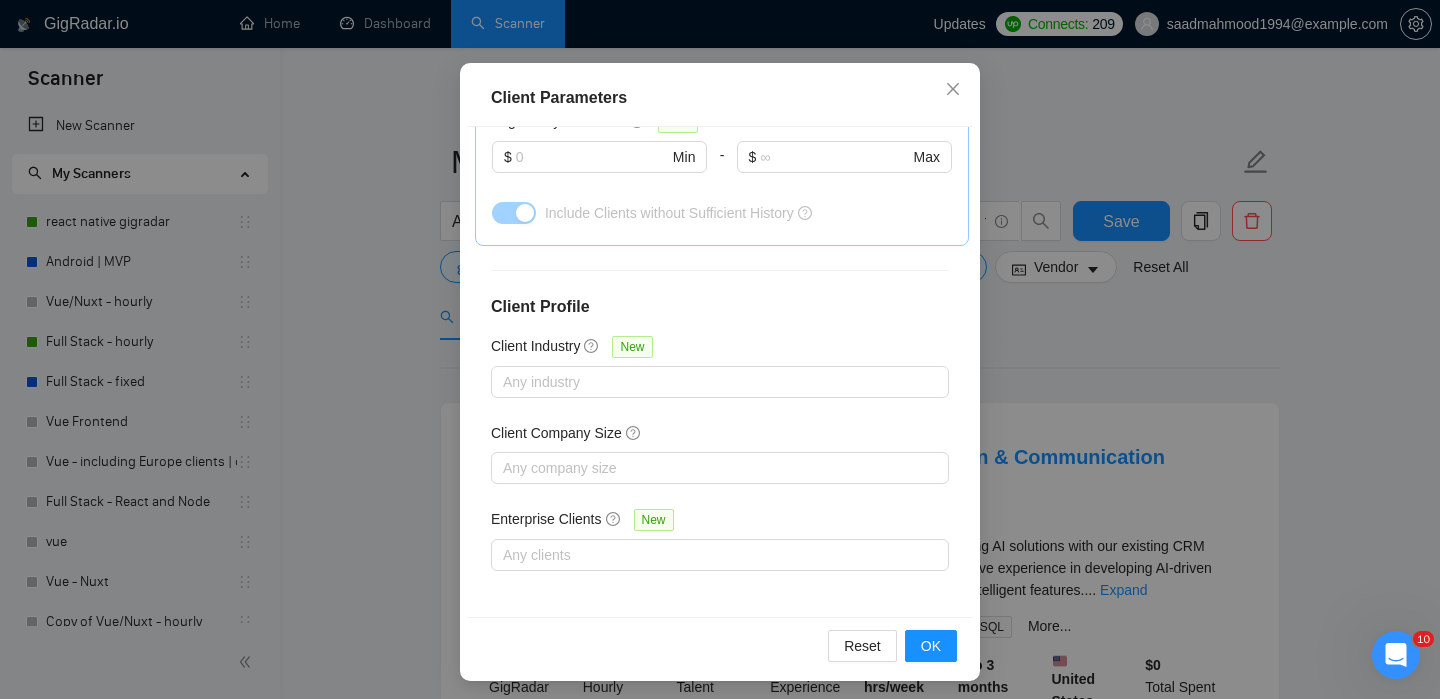 click on "Client Parameters Client Location Include Client Countries United States Europe Australia   Exclude Client Countries   Select Client Rating Client Min Average Feedback Include clients with no feedback Client Payment Details Payment Verified Hire Rate Stats   Client Total Spent $ Min - $ Max Client Hire Rate New   Any hire rate   Avg Hourly Rate Paid New $ Min - $ Max Include Clients without Sufficient History Client Profile Client Industry New   Any industry Client Company Size   Any company size Enterprise Clients New   Any clients Reset OK" at bounding box center (720, 349) 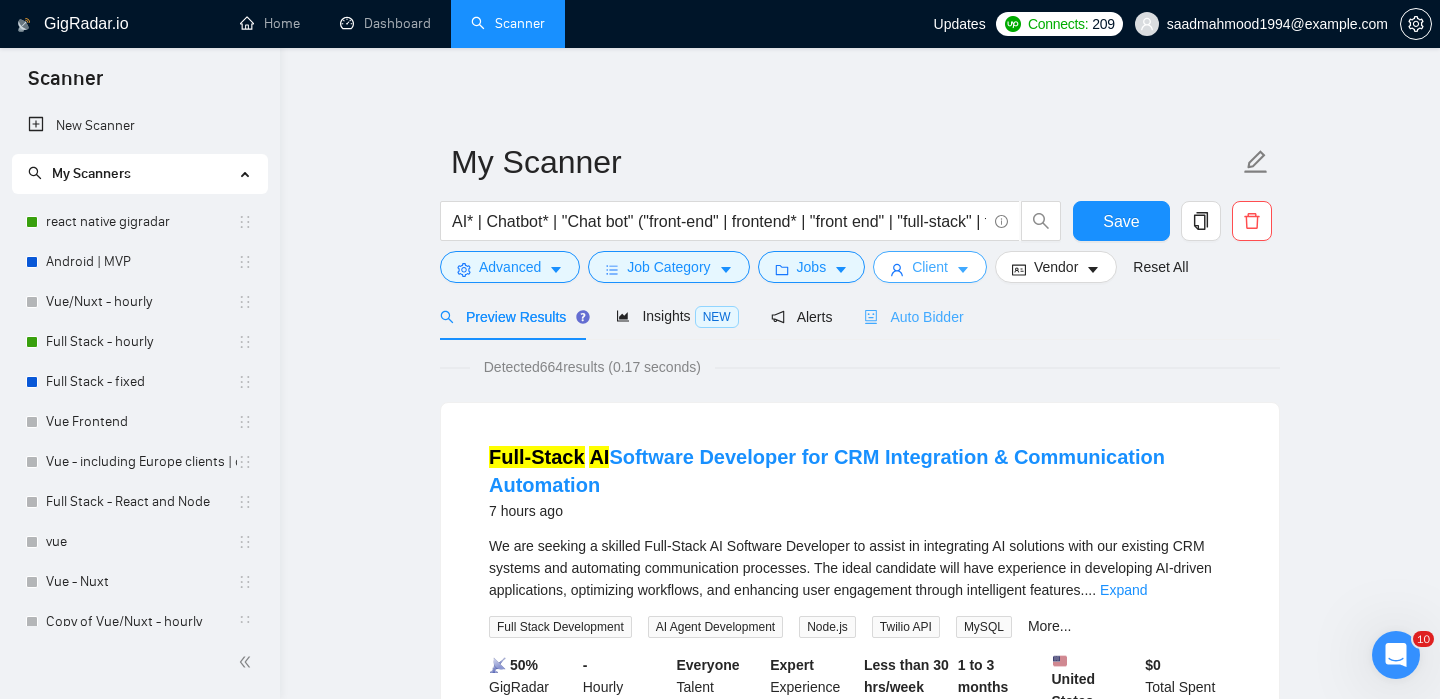 scroll, scrollTop: 0, scrollLeft: 0, axis: both 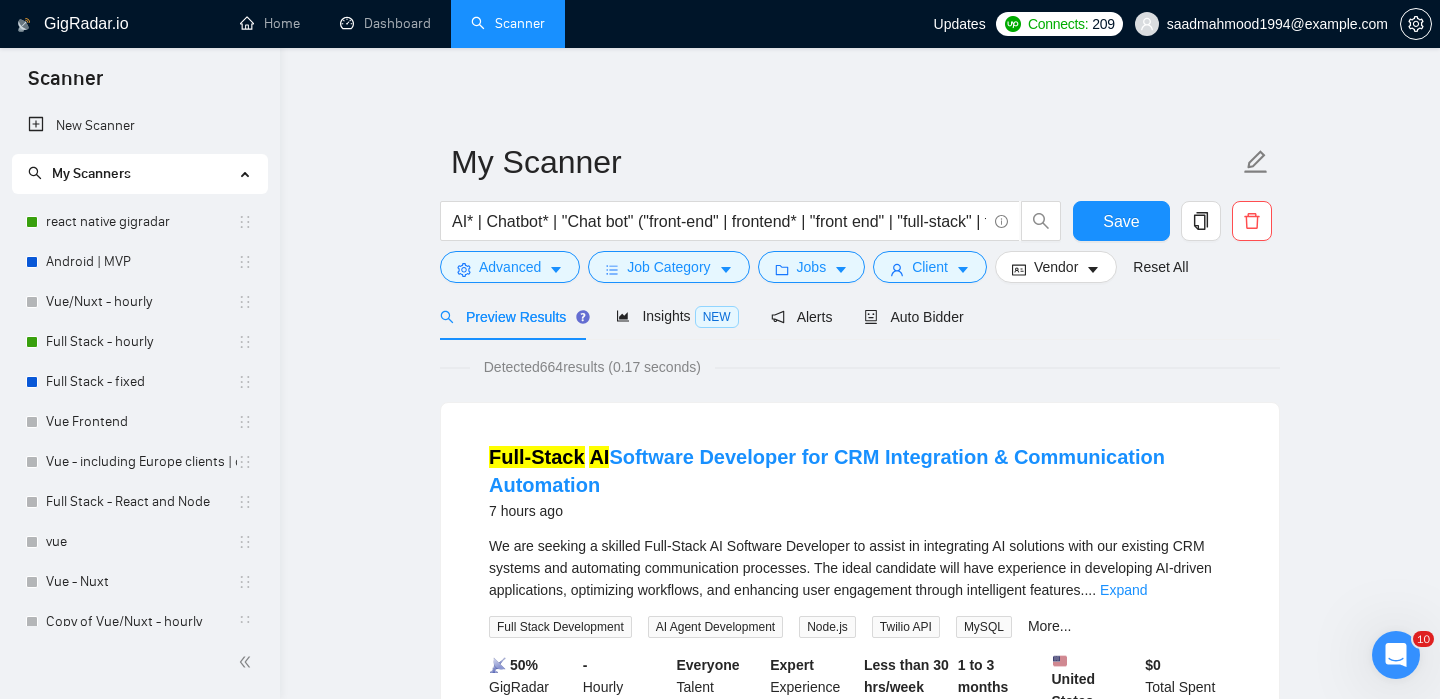 click on "My Scanner AI* | Chatbot* | "Chat bot" ("front-end" | frontend* | "front end" | "full-stack" | full-stack* | "full-stack" | Backend* | "Back-end" | "Back - end" | "Back end" | "AI Engineer") Save Advanced   Job Category   Jobs   Client   Vendor   Reset All" at bounding box center [860, 211] 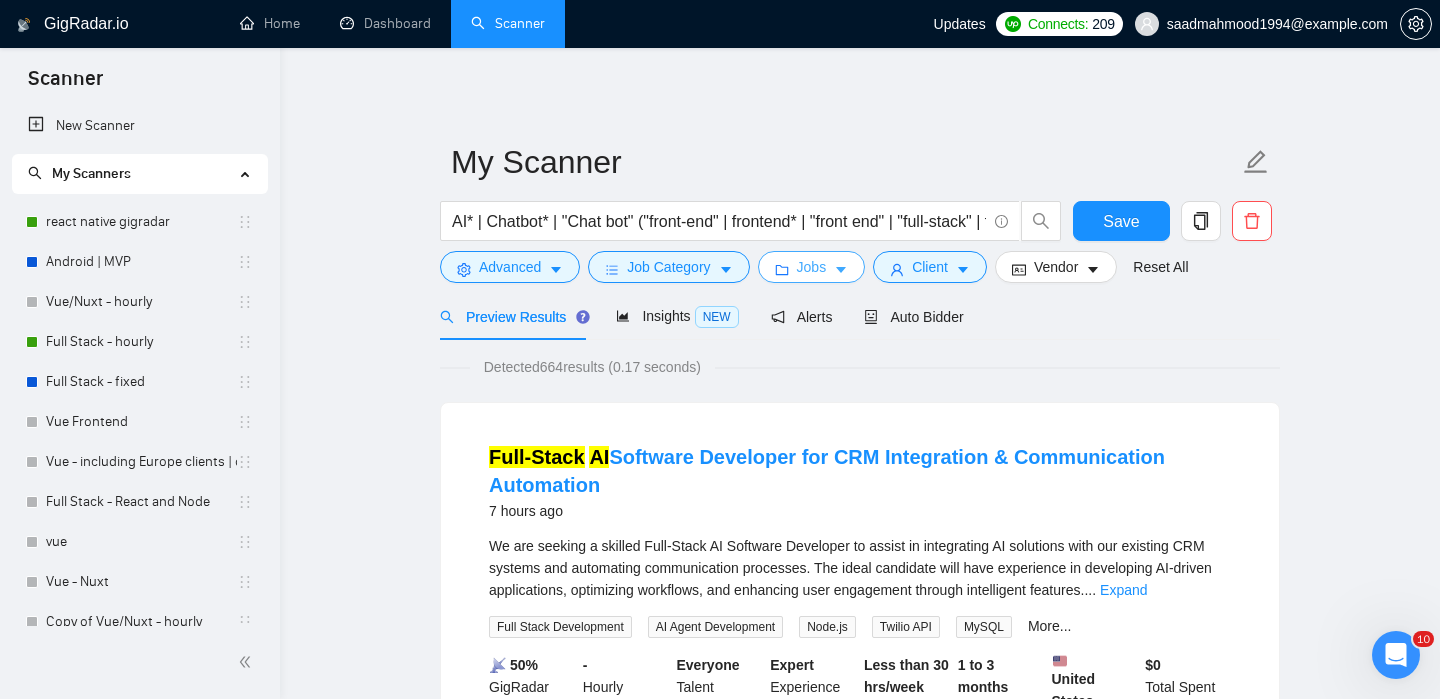 click on "Jobs" at bounding box center (812, 267) 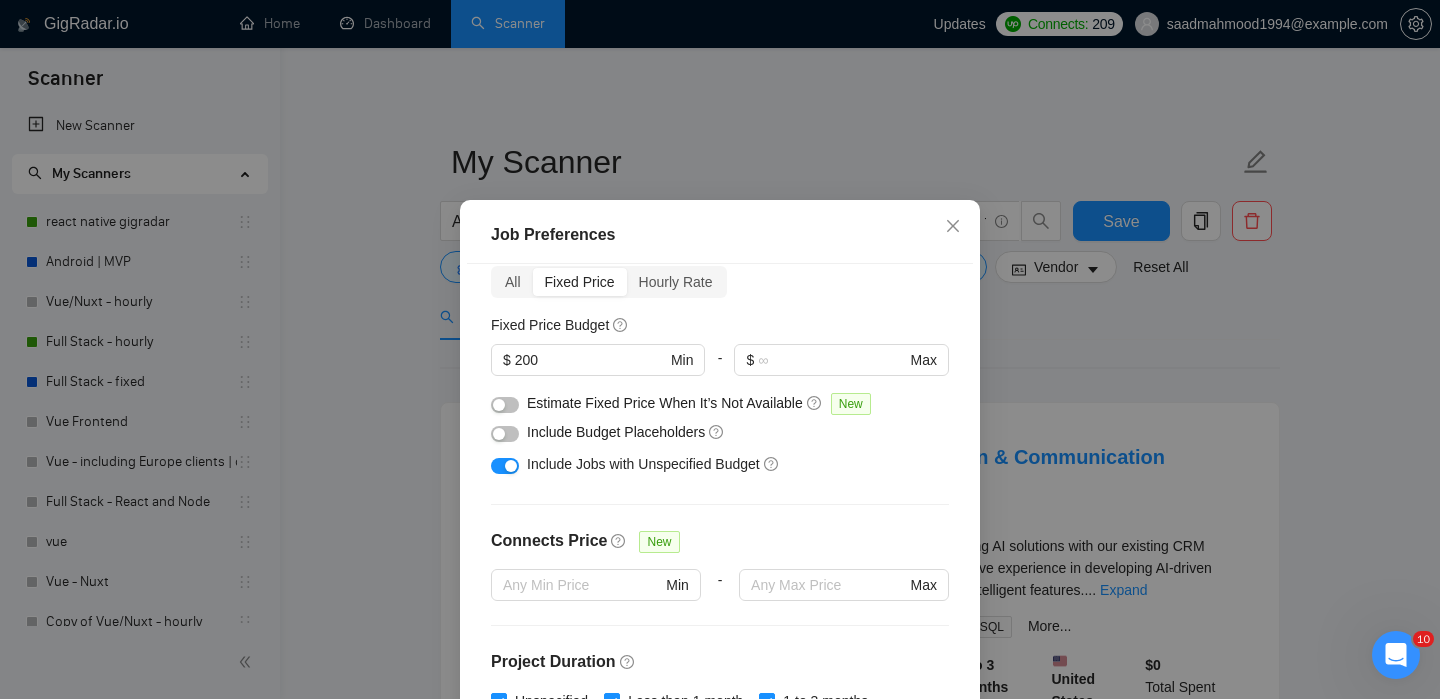 scroll, scrollTop: 0, scrollLeft: 0, axis: both 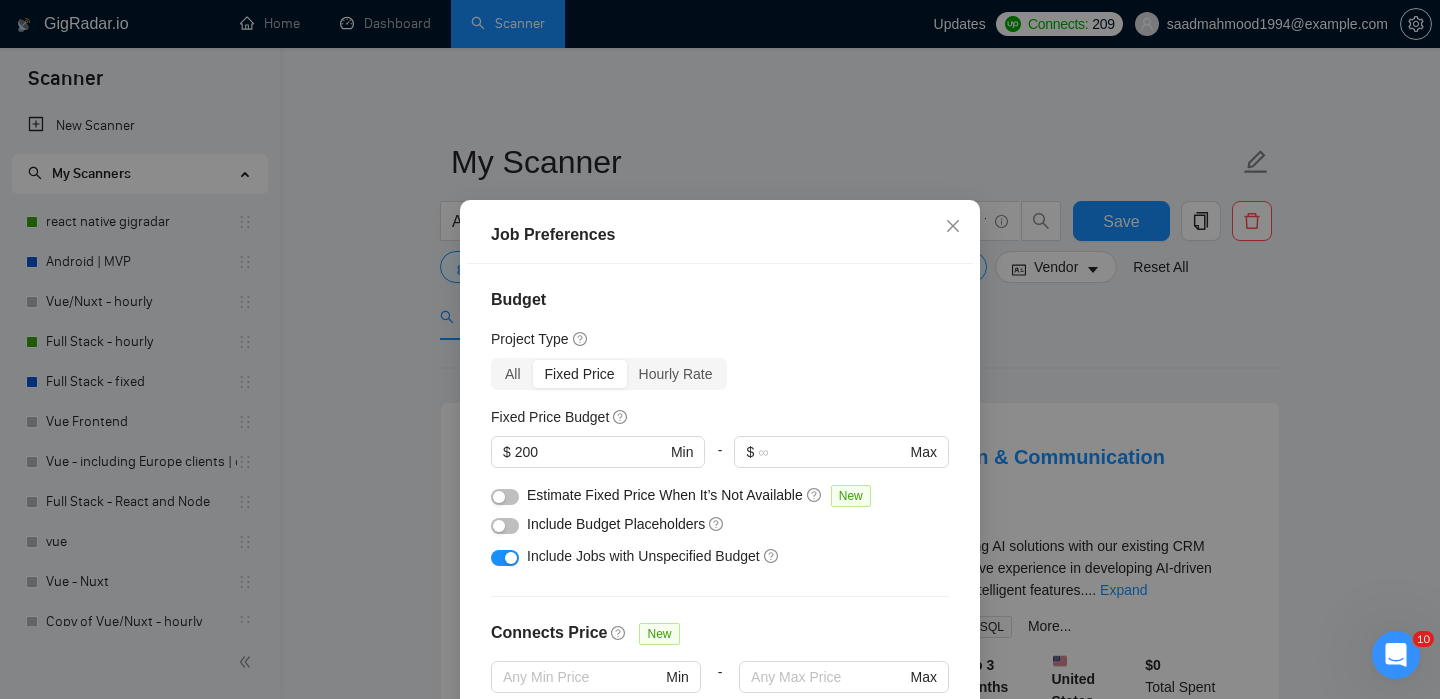 click at bounding box center [511, 558] 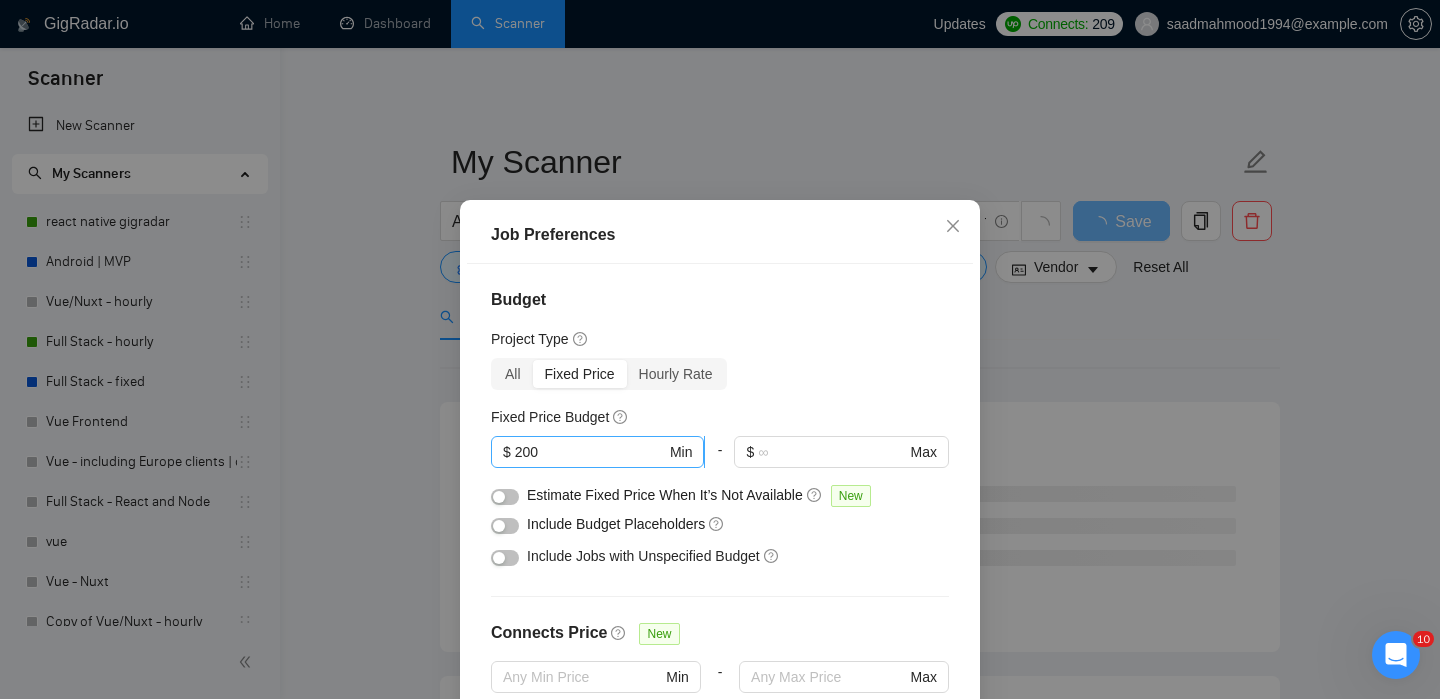 click on "200" at bounding box center [590, 452] 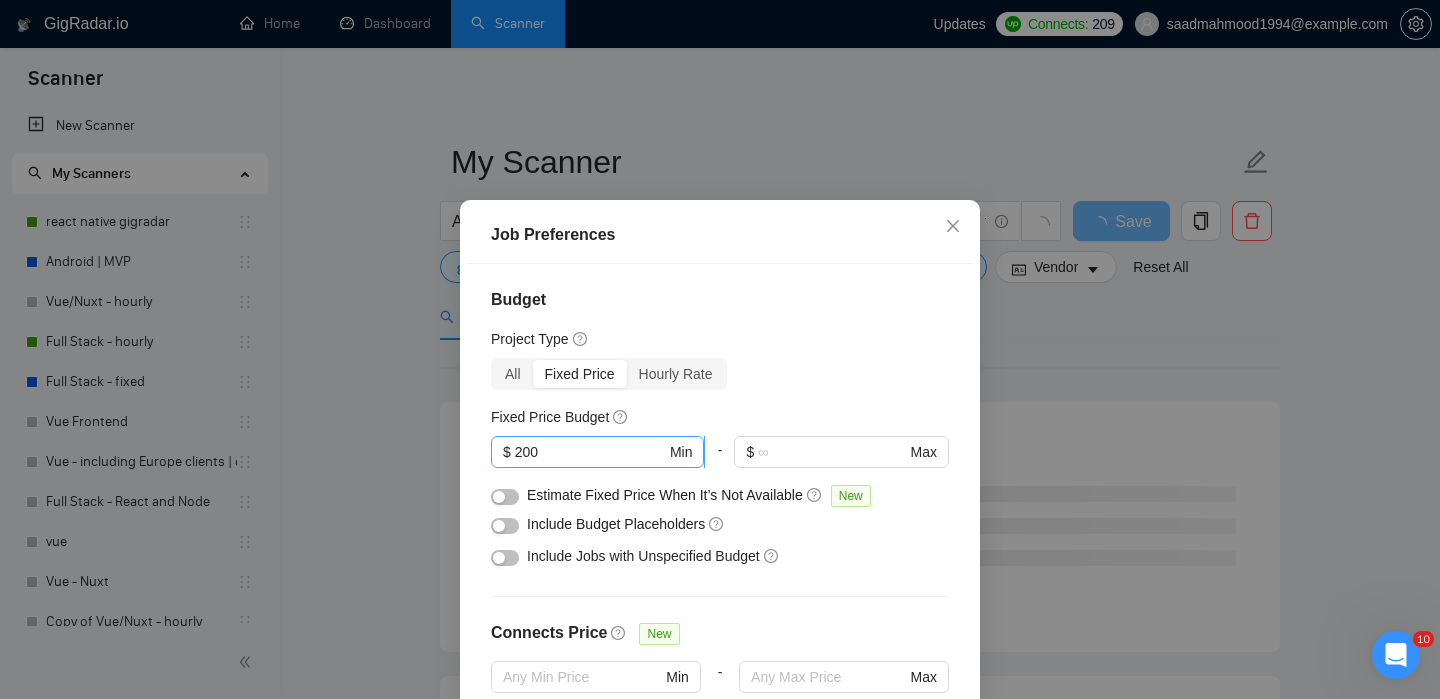 click on "200" at bounding box center [590, 452] 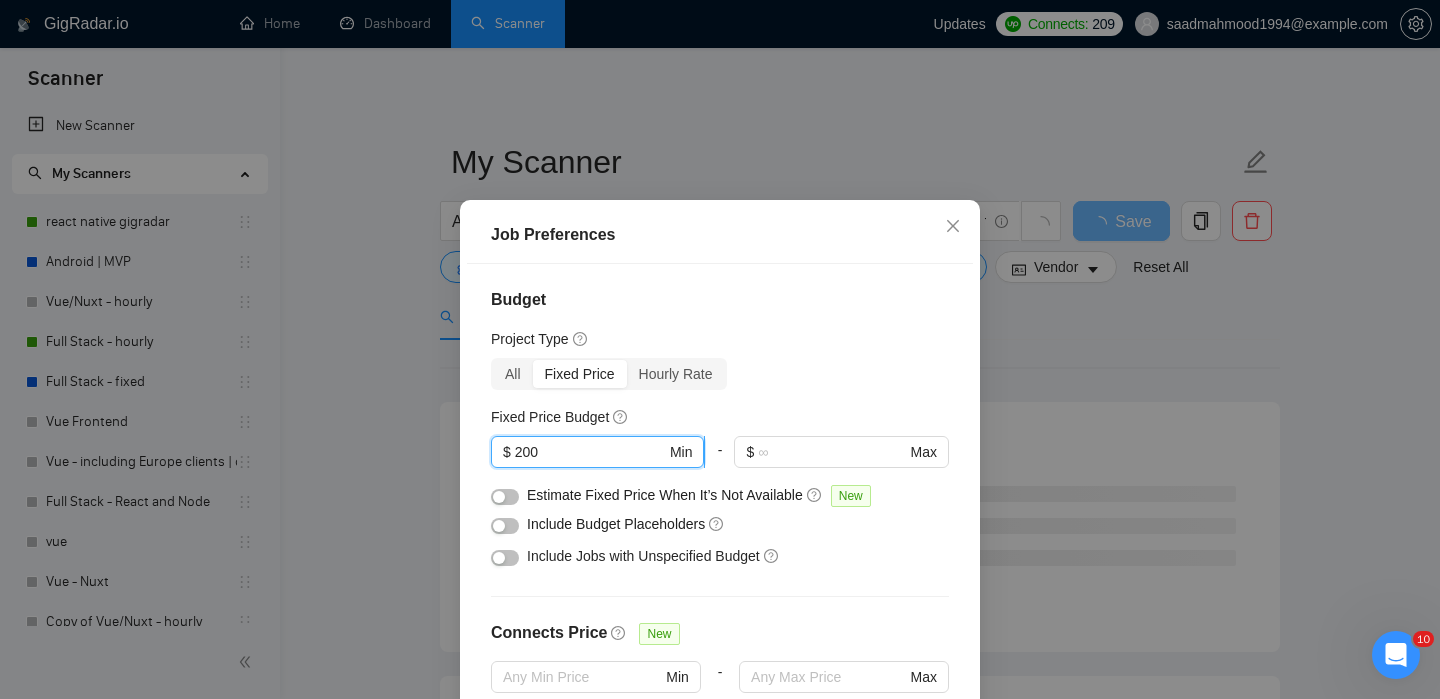click on "200" at bounding box center (590, 452) 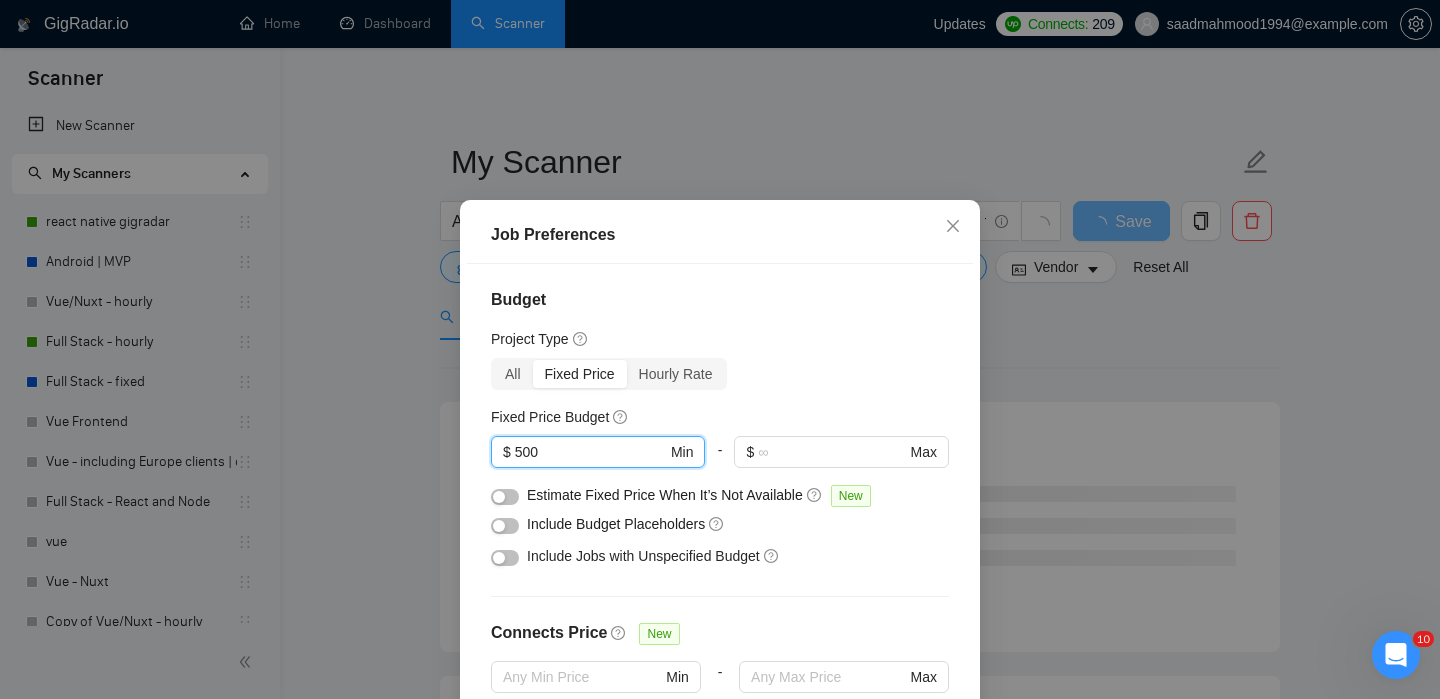 scroll, scrollTop: 504, scrollLeft: 0, axis: vertical 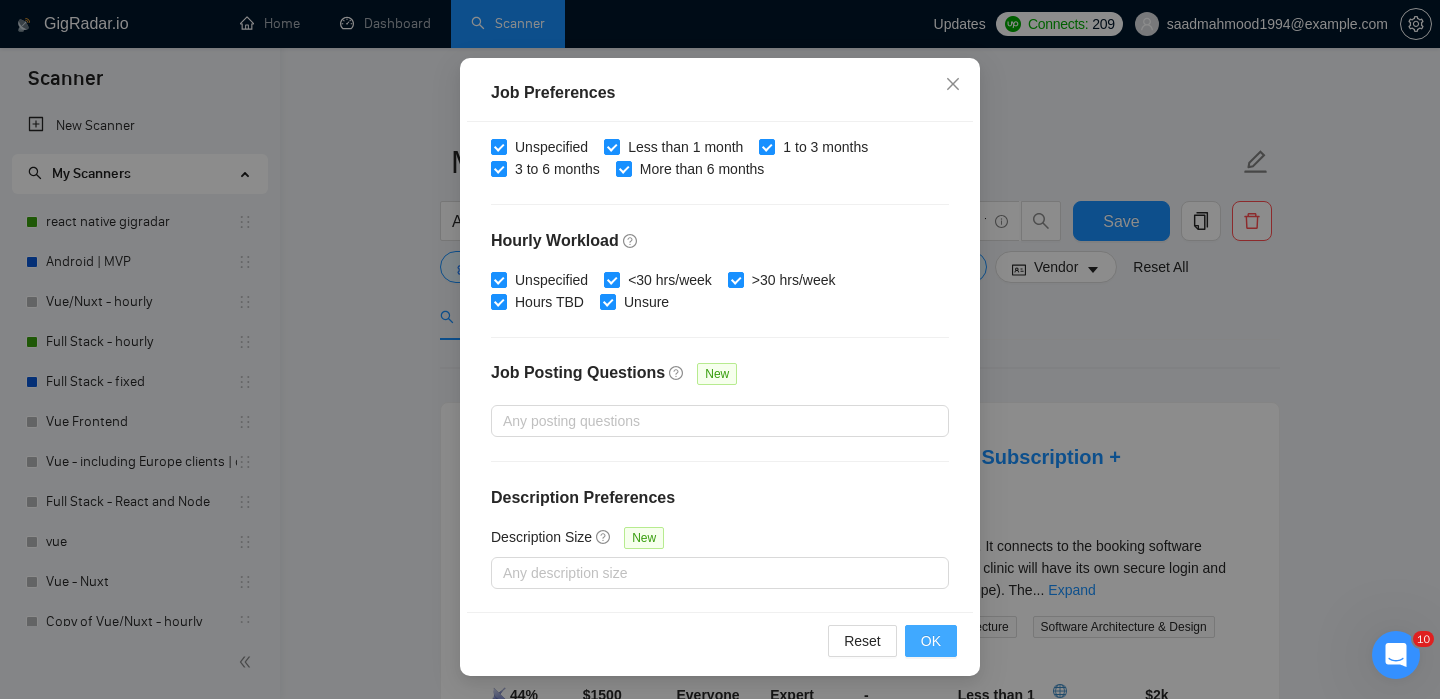 type on "500" 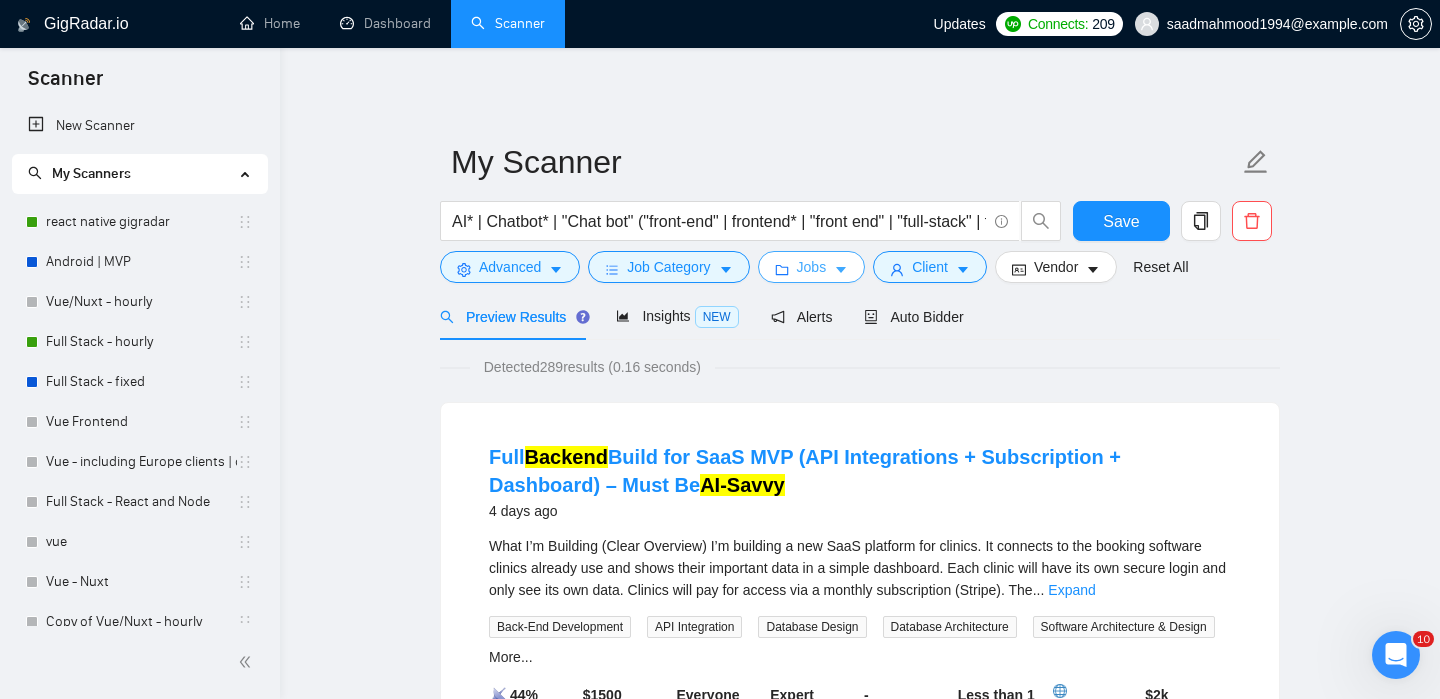 scroll, scrollTop: 0, scrollLeft: 0, axis: both 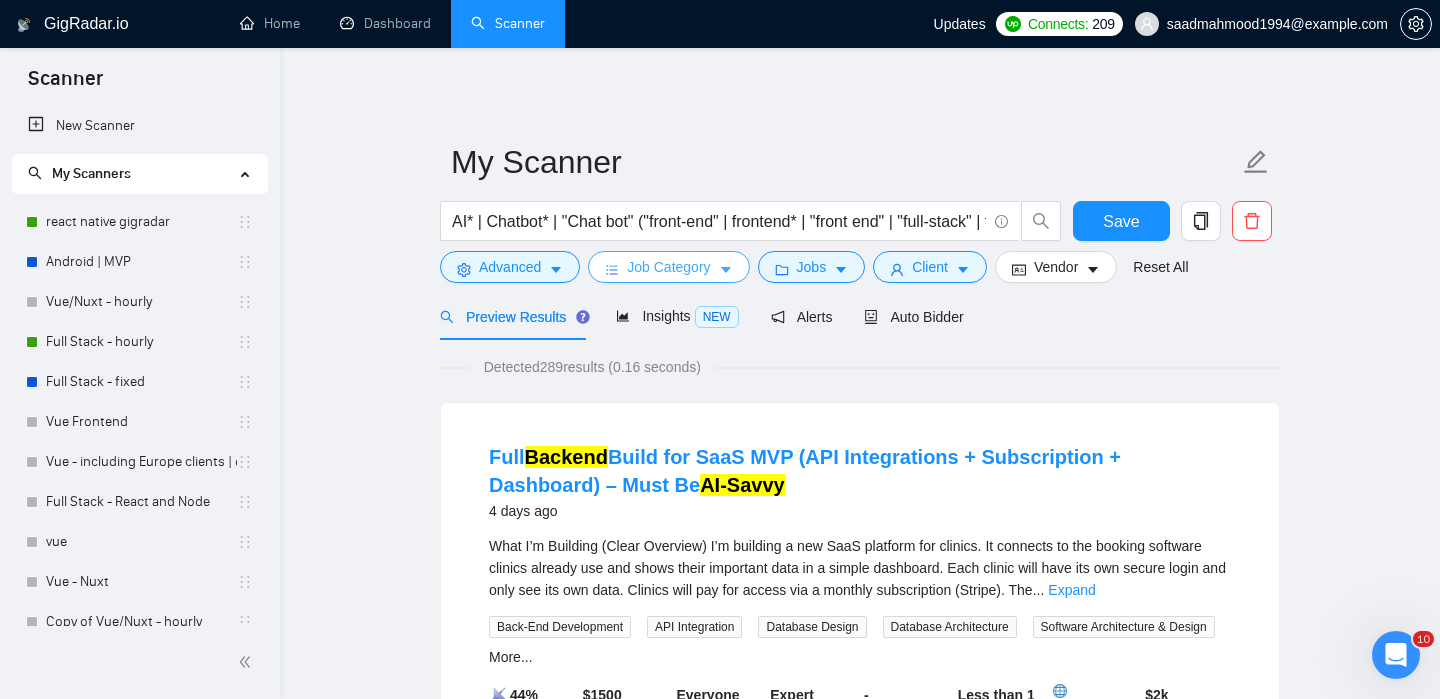 click on "Job Category" at bounding box center [668, 267] 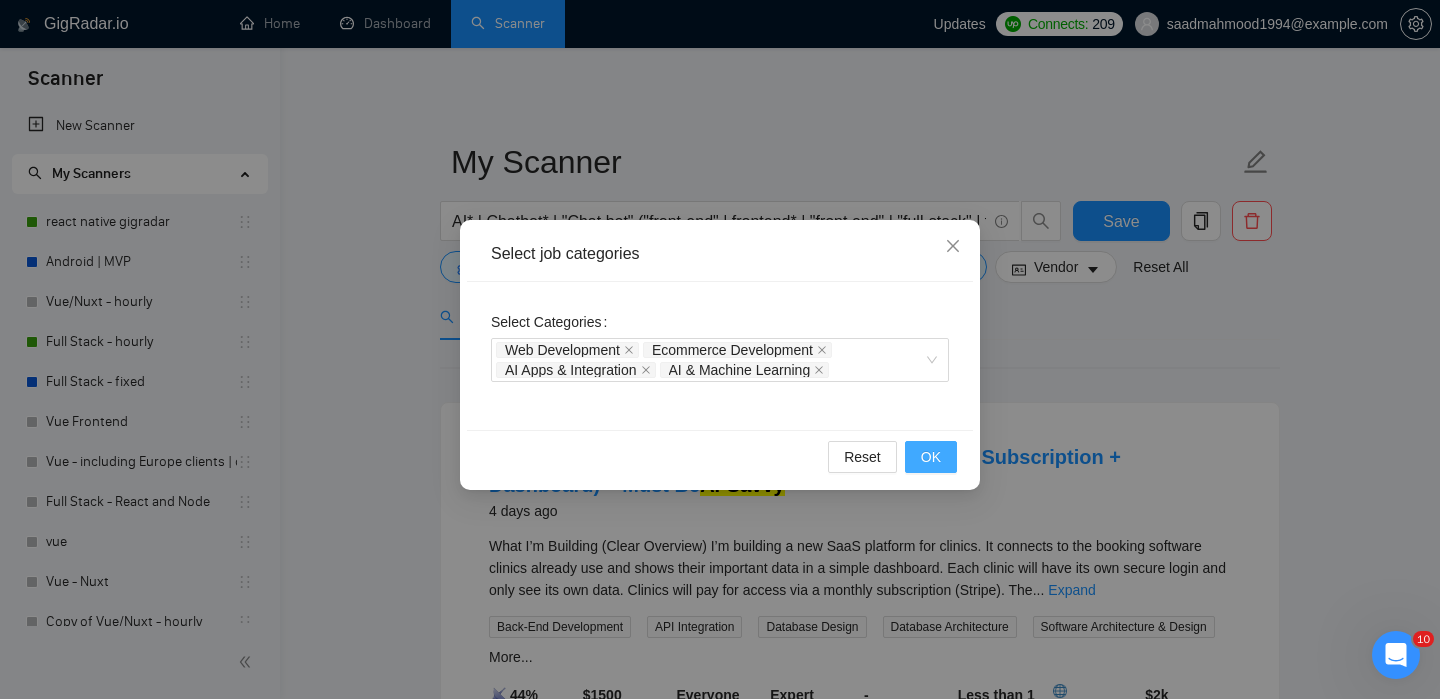 click on "OK" at bounding box center [931, 457] 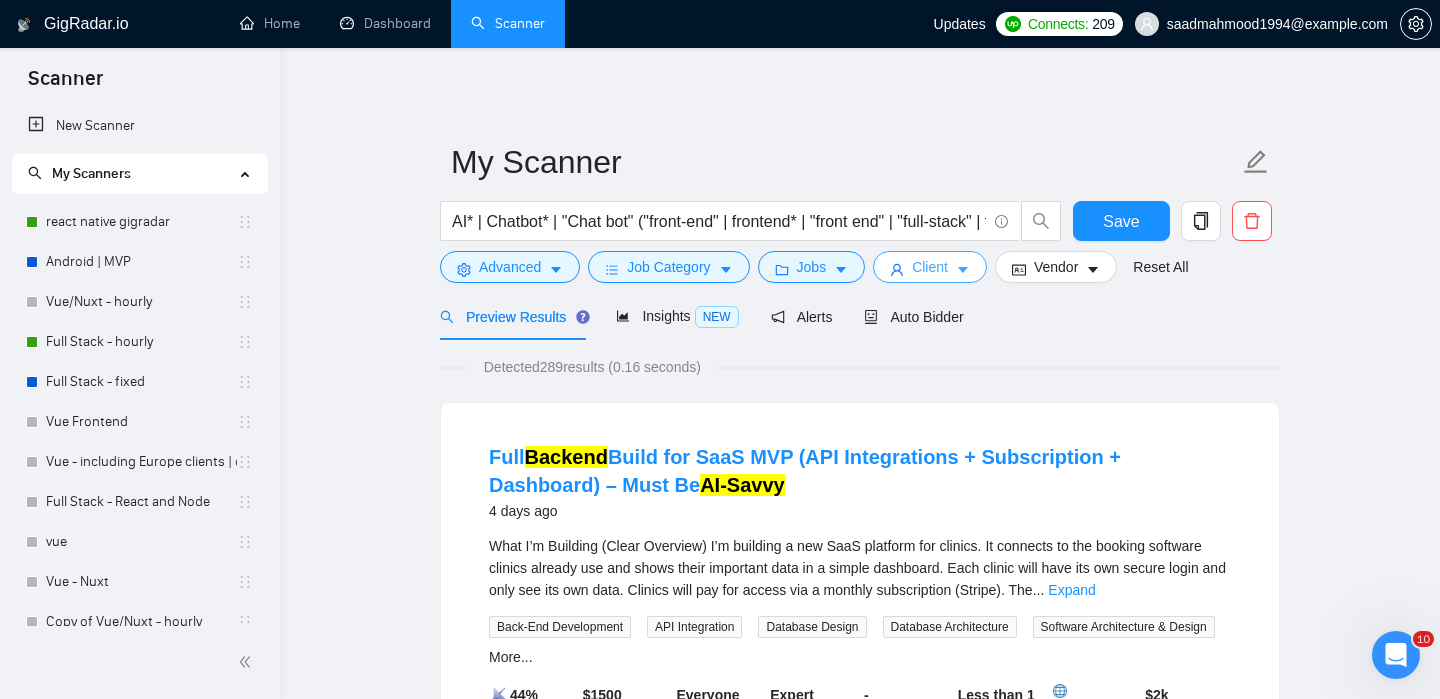 click on "Client" at bounding box center (930, 267) 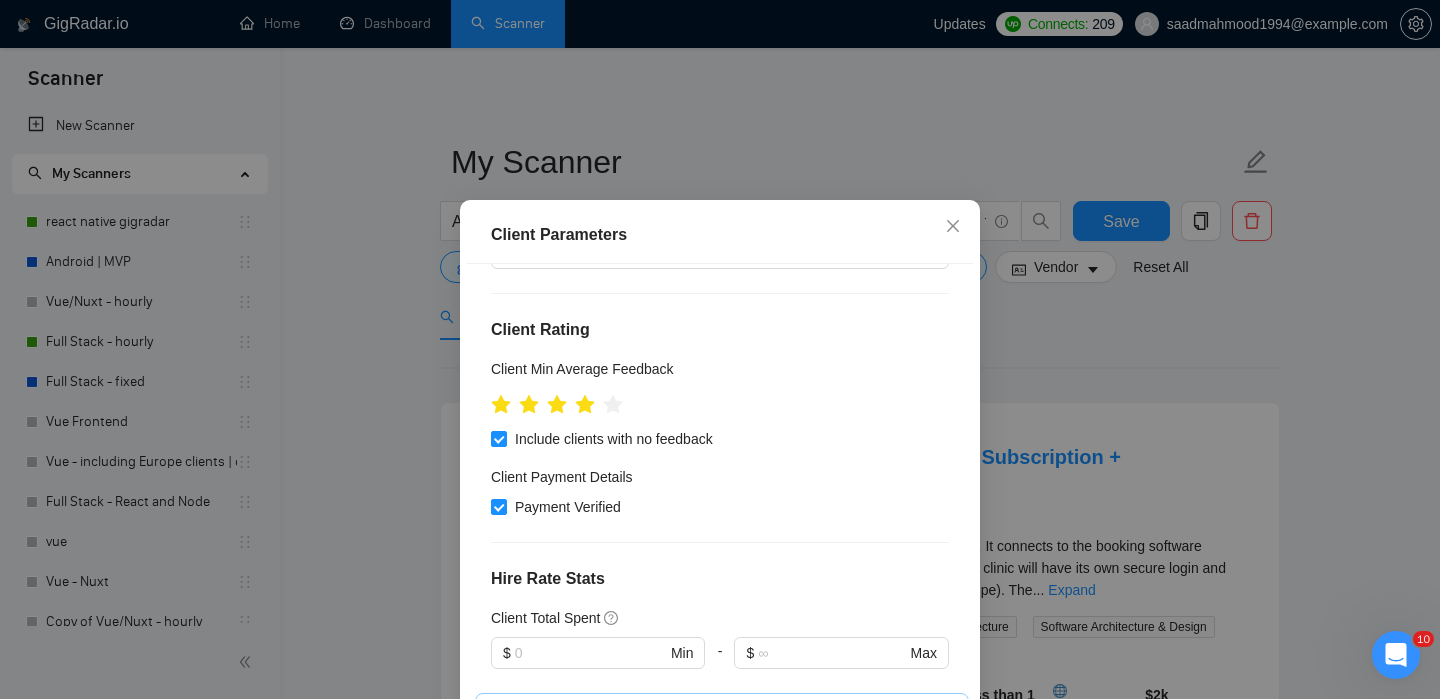 scroll, scrollTop: 172, scrollLeft: 0, axis: vertical 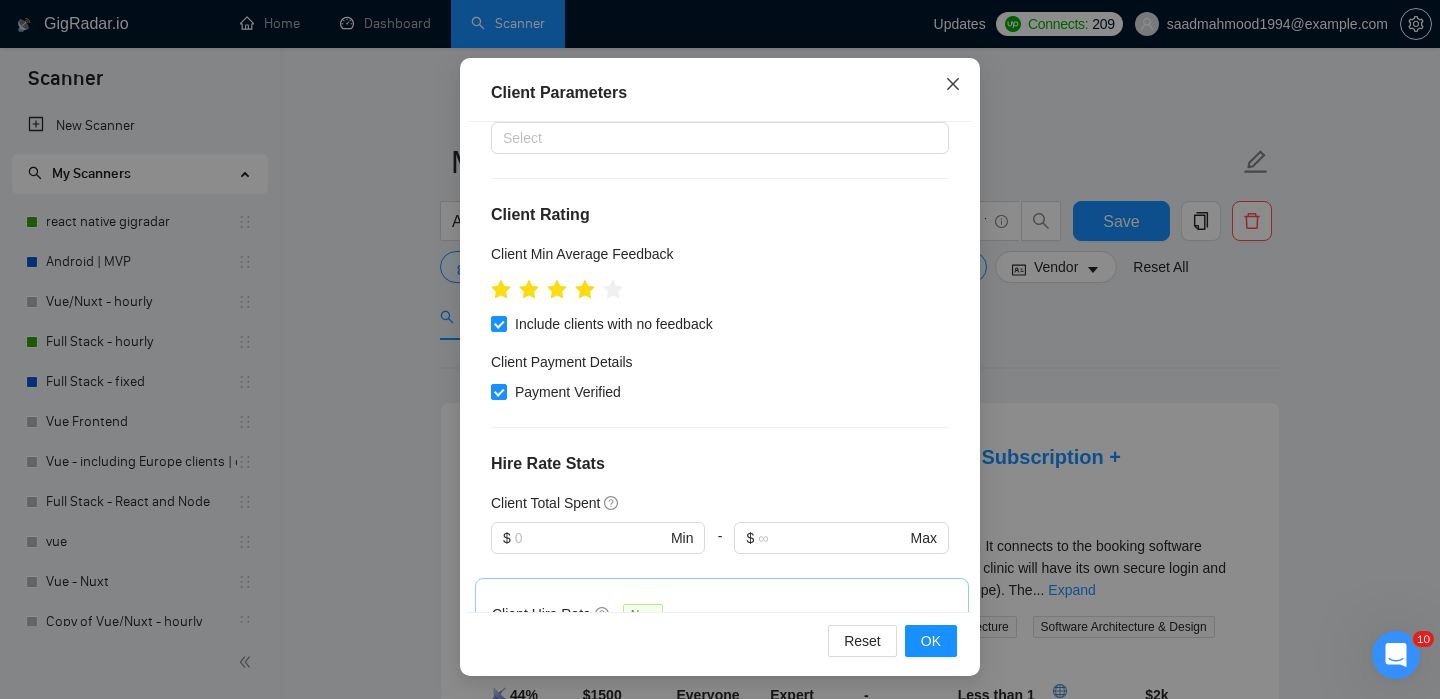 click 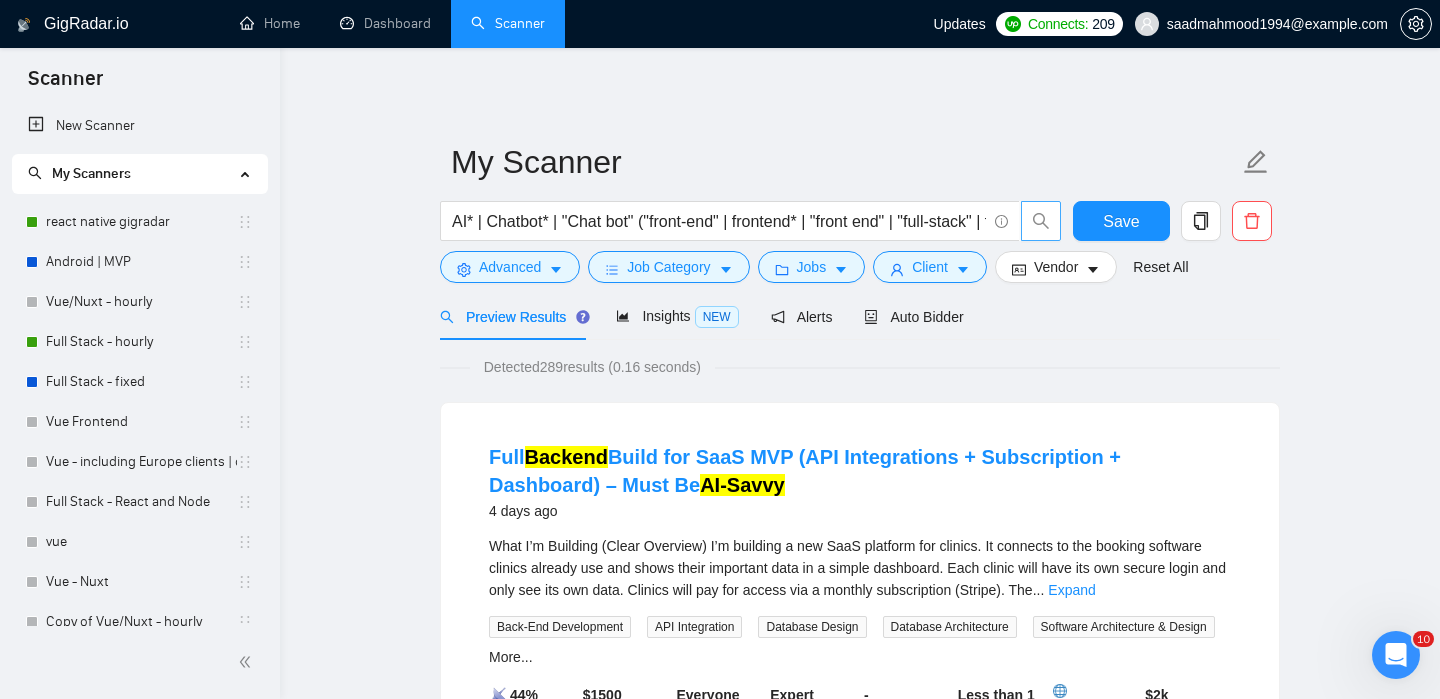 scroll, scrollTop: 62, scrollLeft: 0, axis: vertical 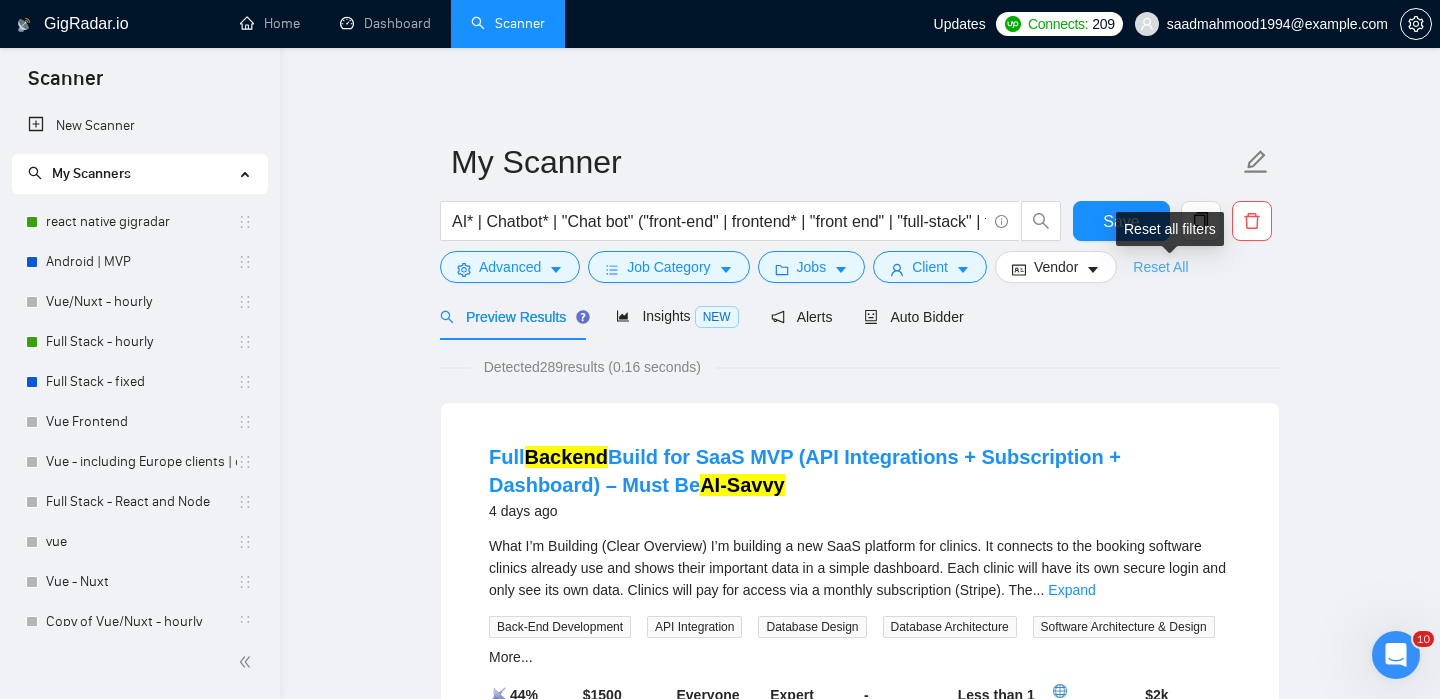 click on "Reset All" at bounding box center [1160, 267] 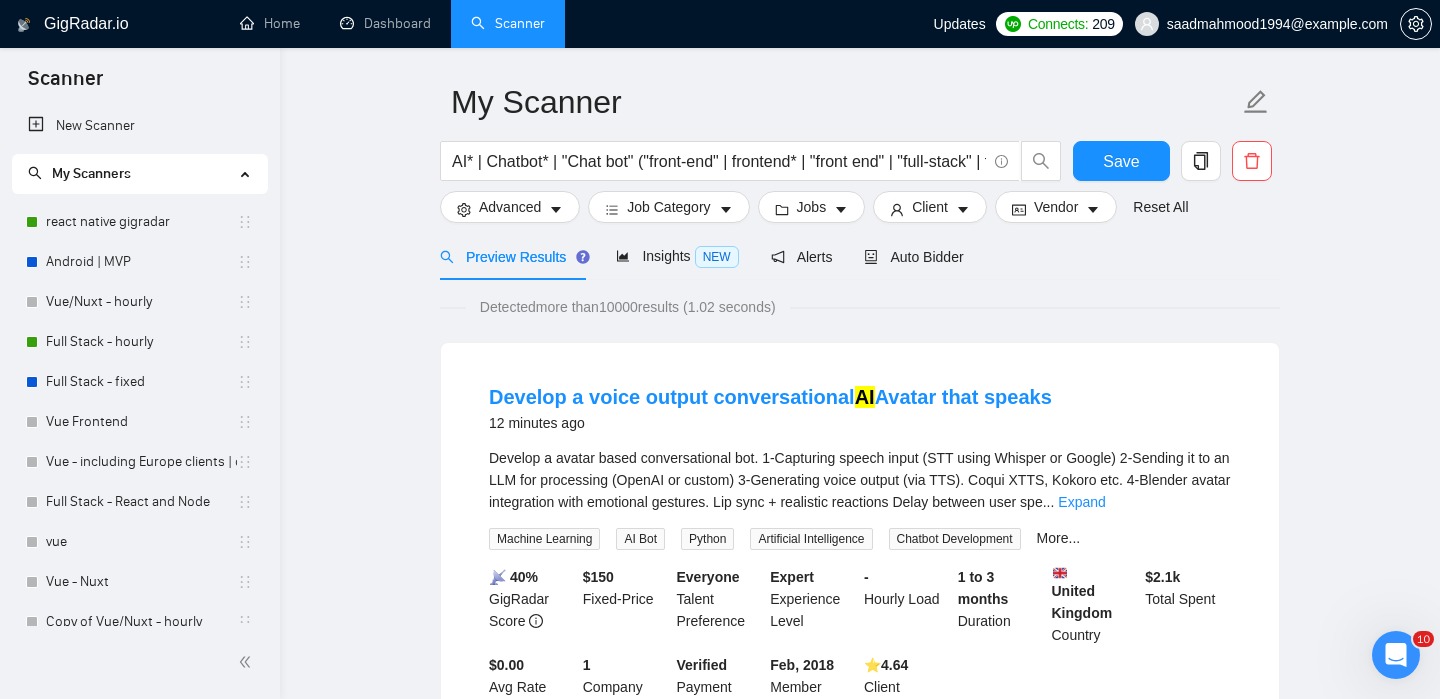 scroll, scrollTop: 108, scrollLeft: 0, axis: vertical 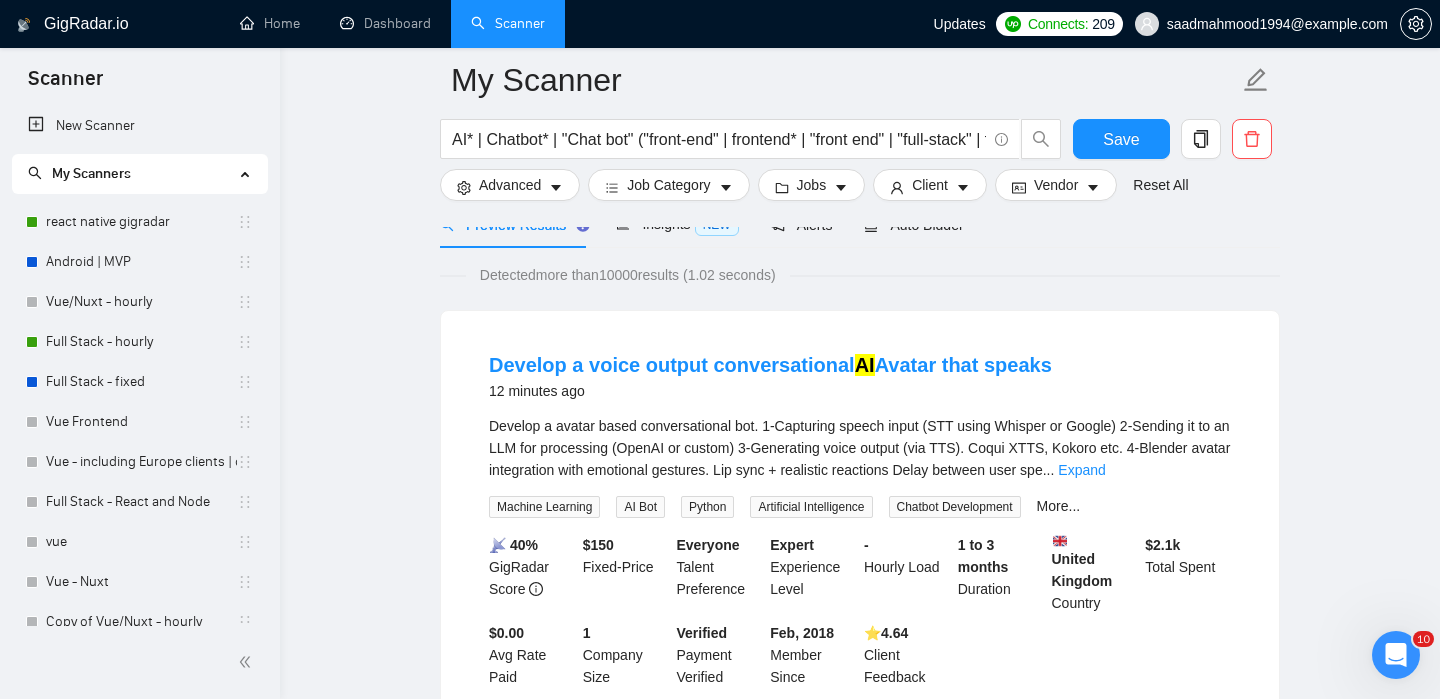 click on "Develop a voice output conversational  AI  Avatar that speaks 12 minutes ago Develop a avatar based conversational bot.
1-Capturing speech input (STT using Whisper or Google)
2-Sending it to an LLM for processing (OpenAI or custom)
3-Generating voice output (via TTS). Coqui XTTS, Kokoro  etc.
4-Blender avatar integration with emotional gestures.
Lip sync + realistic reactions
Delay between user spe ... Expand Machine Learning AI Bot Python Artificial Intelligence Chatbot Development More... 📡   40% GigRadar Score   $ 150 Fixed-Price Everyone Talent Preference Expert Experience Level - Hourly Load 1 to 3 months Duration   United Kingdom Country $ 2.1k Total Spent $0.00 Avg Rate Paid 1 Company Size Verified Payment Verified Feb, 2018 Member Since ⭐️  4.64 Client Feedback" at bounding box center (860, 519) 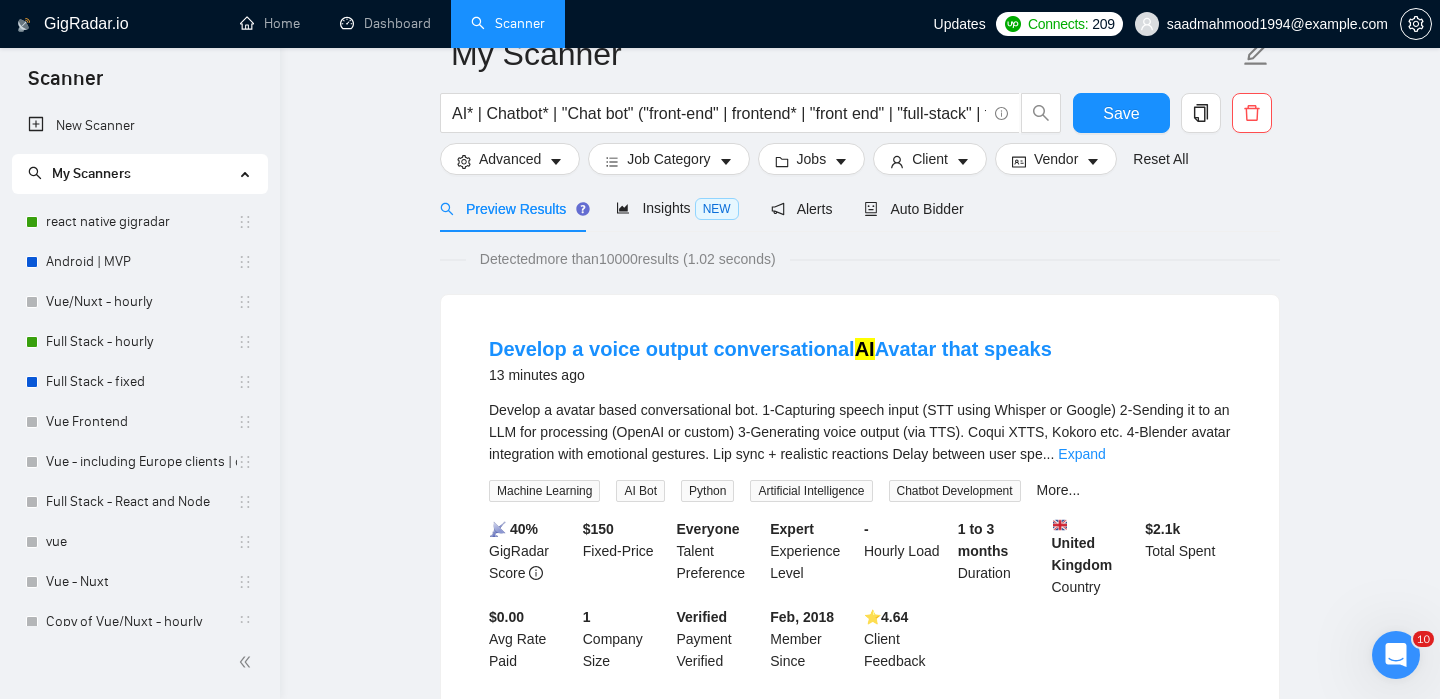 scroll, scrollTop: 0, scrollLeft: 0, axis: both 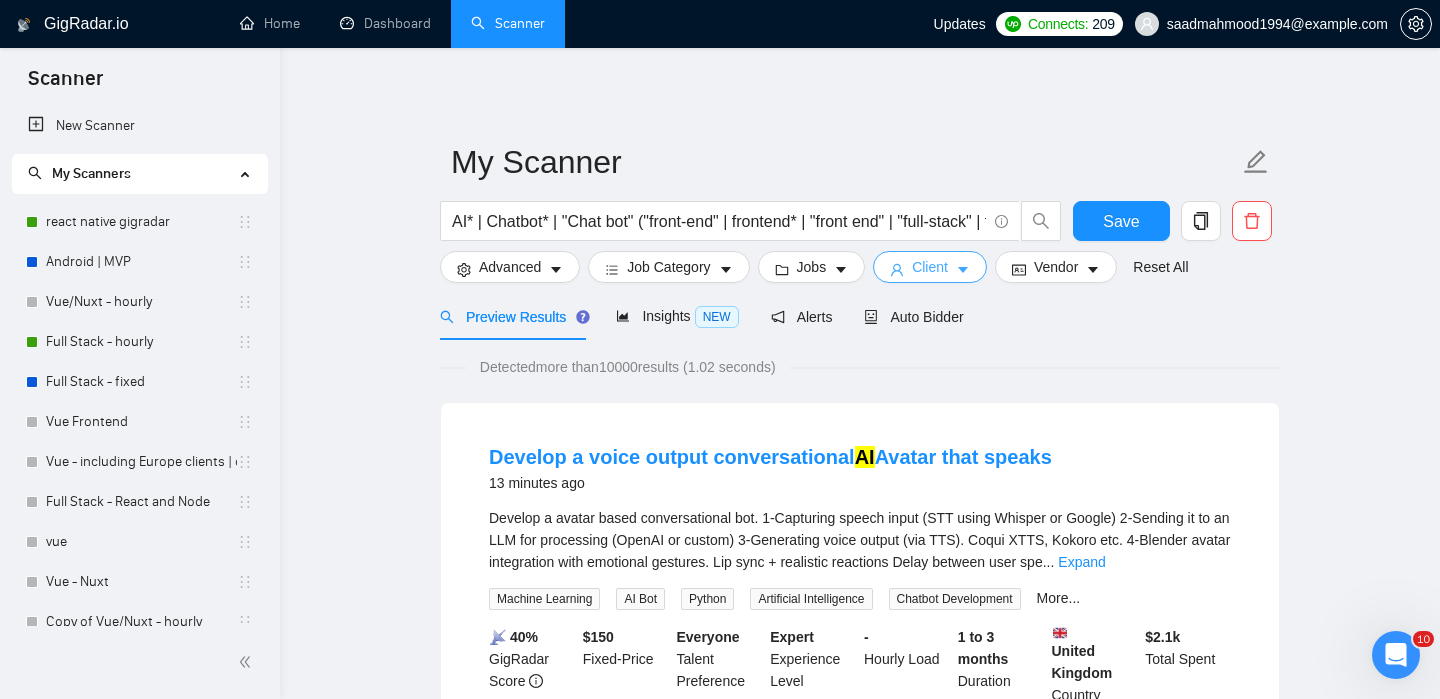 click 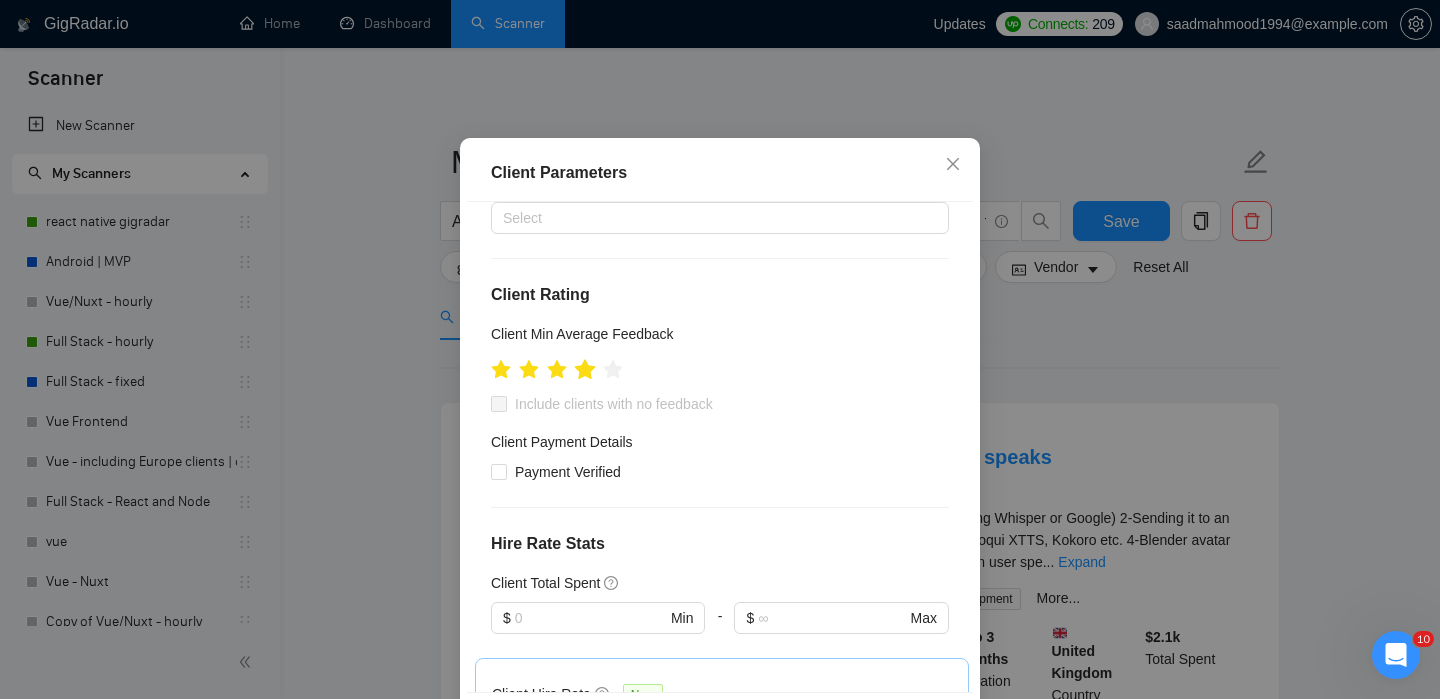 click 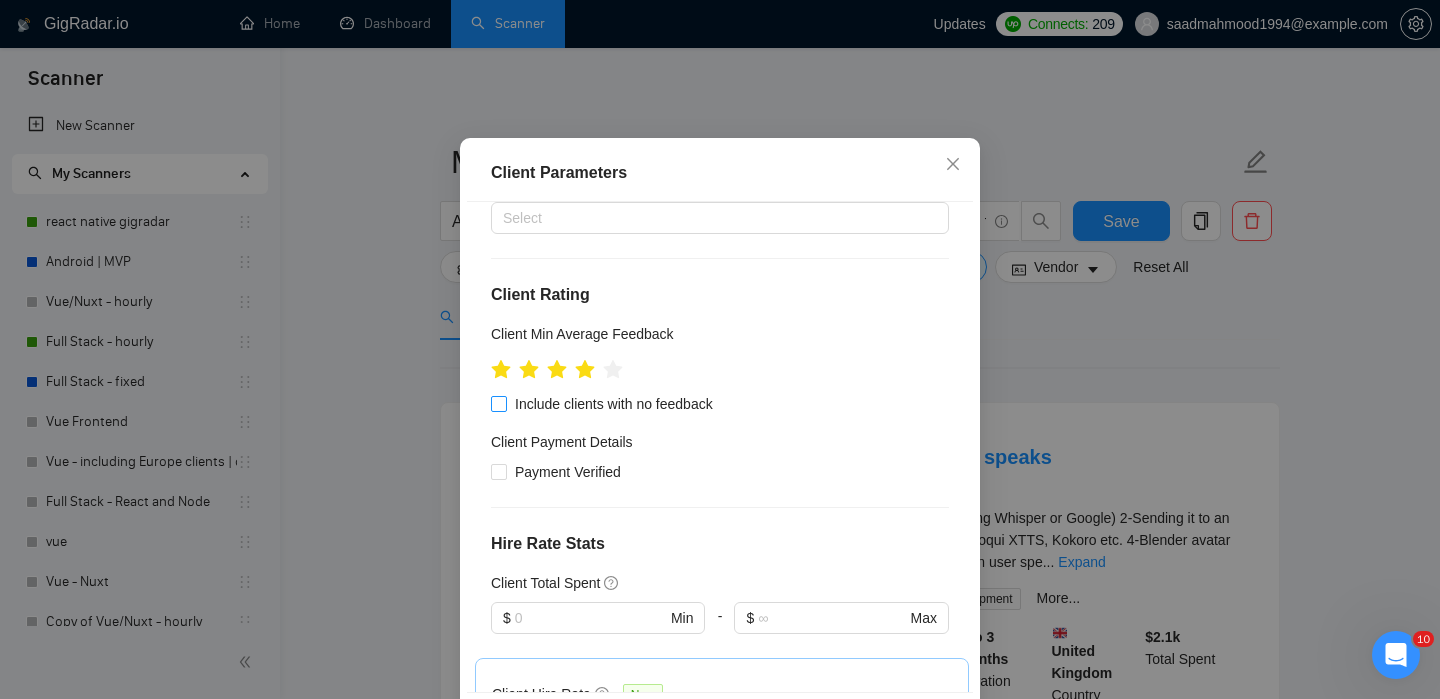 click on "Include clients with no feedback" at bounding box center [614, 404] 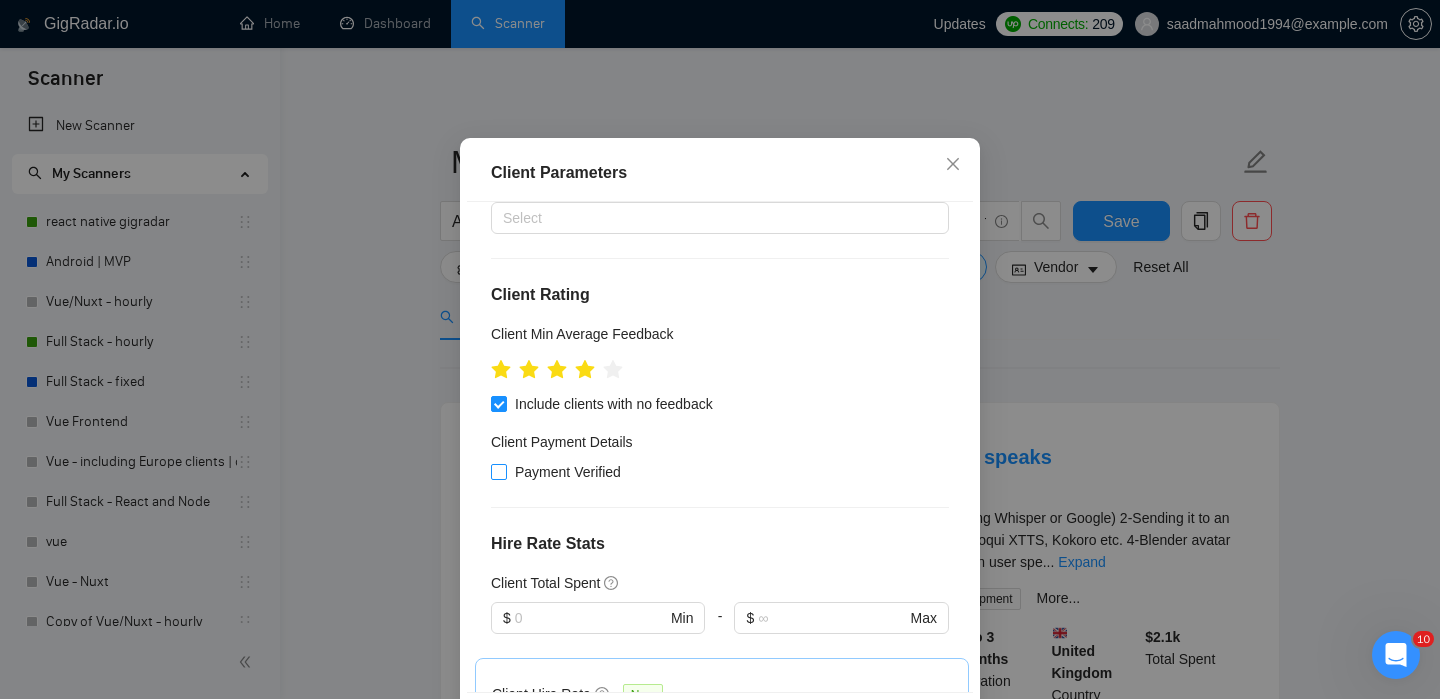 click on "Payment Verified" at bounding box center [568, 472] 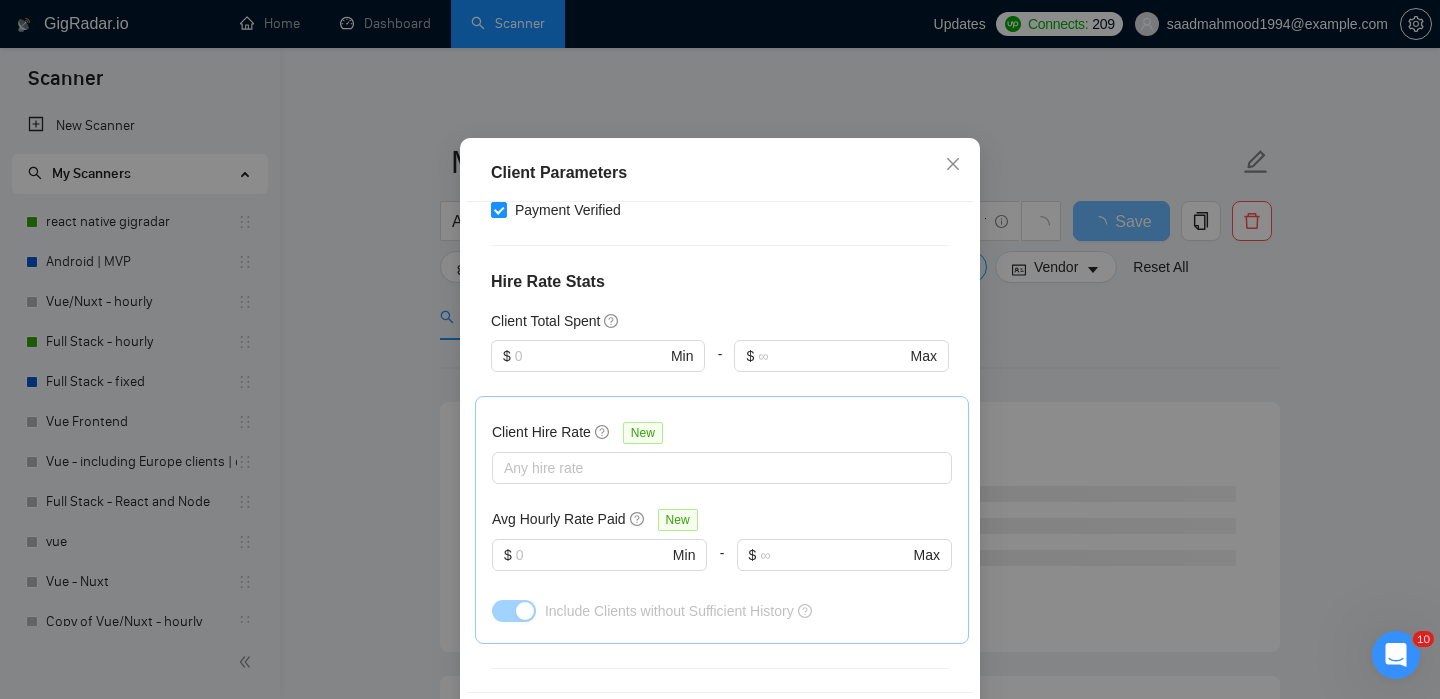 scroll, scrollTop: 757, scrollLeft: 0, axis: vertical 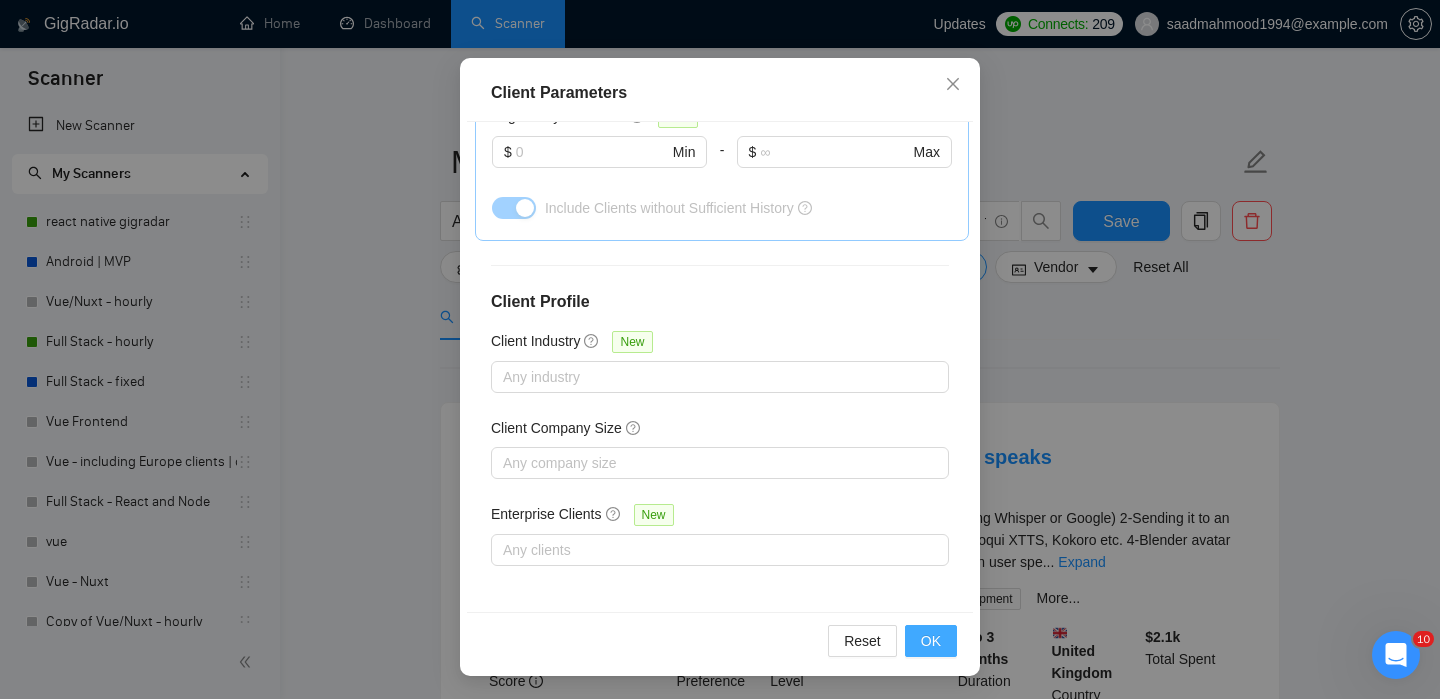 click on "OK" at bounding box center [931, 641] 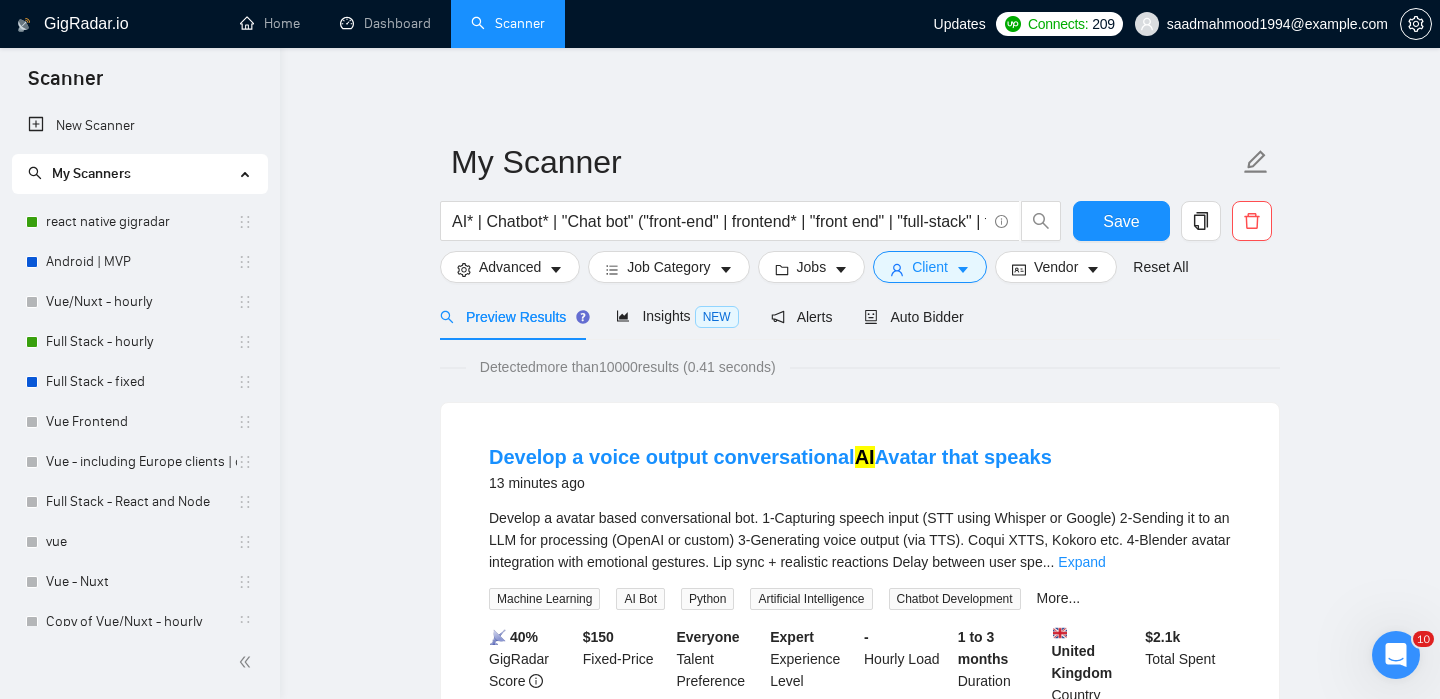 scroll, scrollTop: 62, scrollLeft: 0, axis: vertical 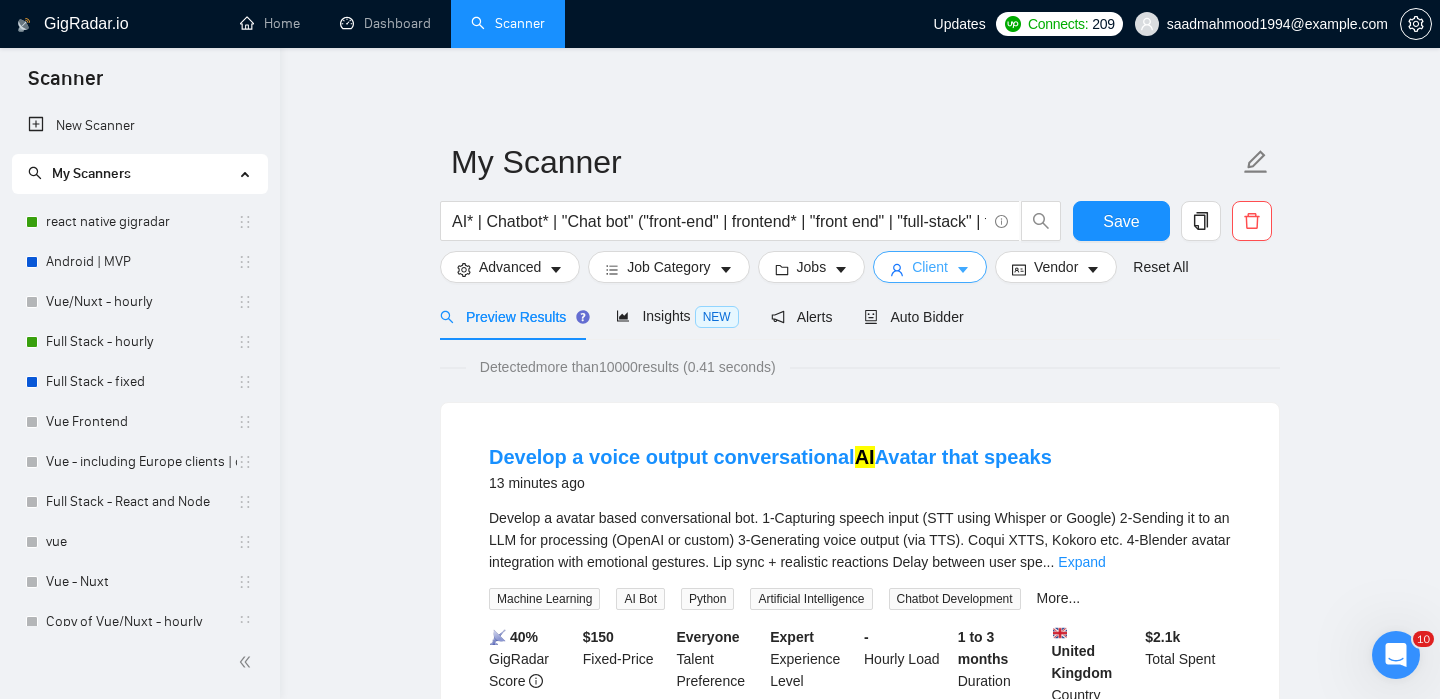 click on "Client" at bounding box center (930, 267) 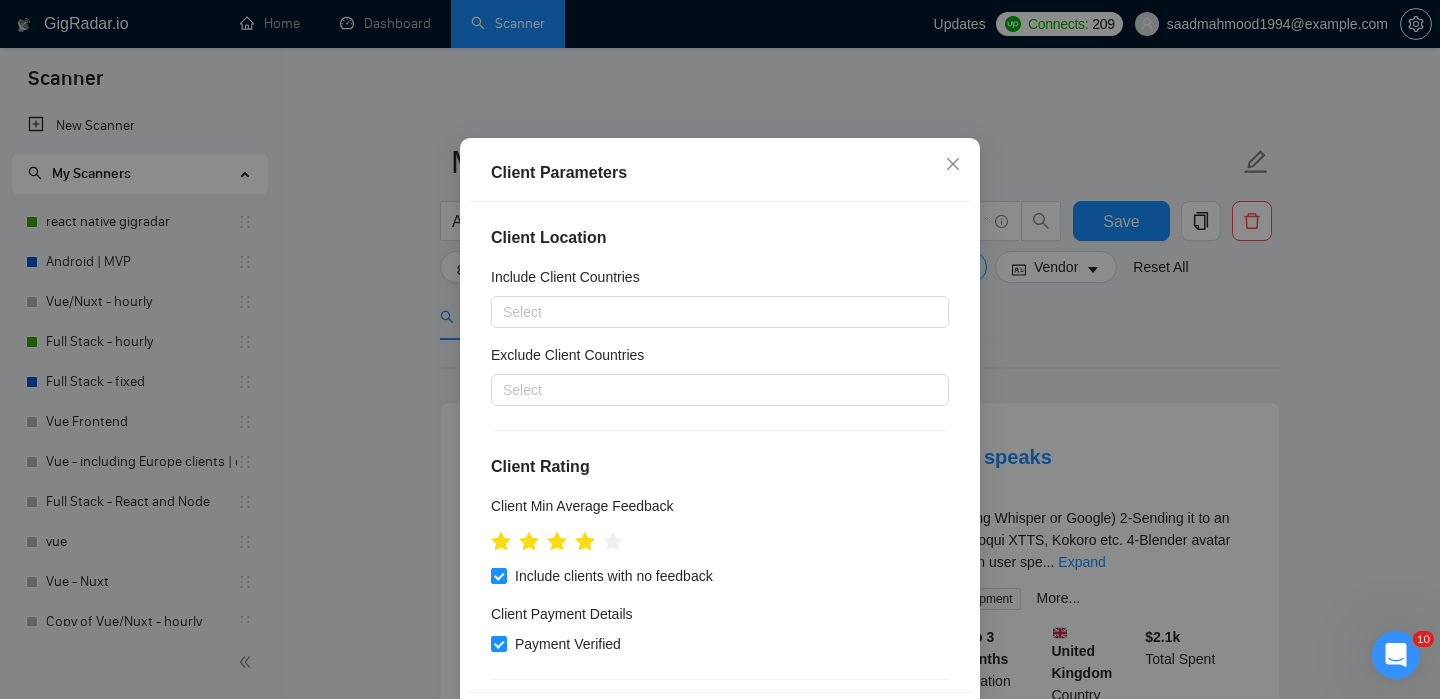 scroll, scrollTop: 25, scrollLeft: 0, axis: vertical 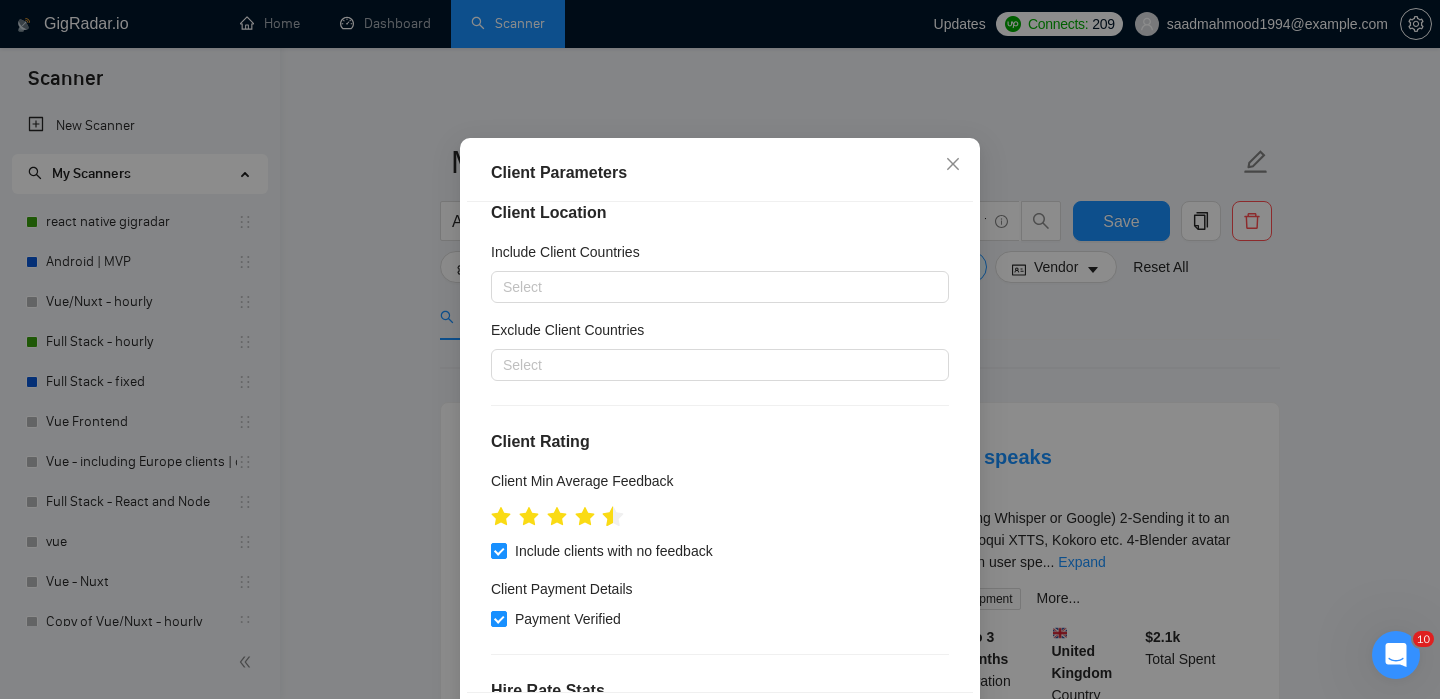 click 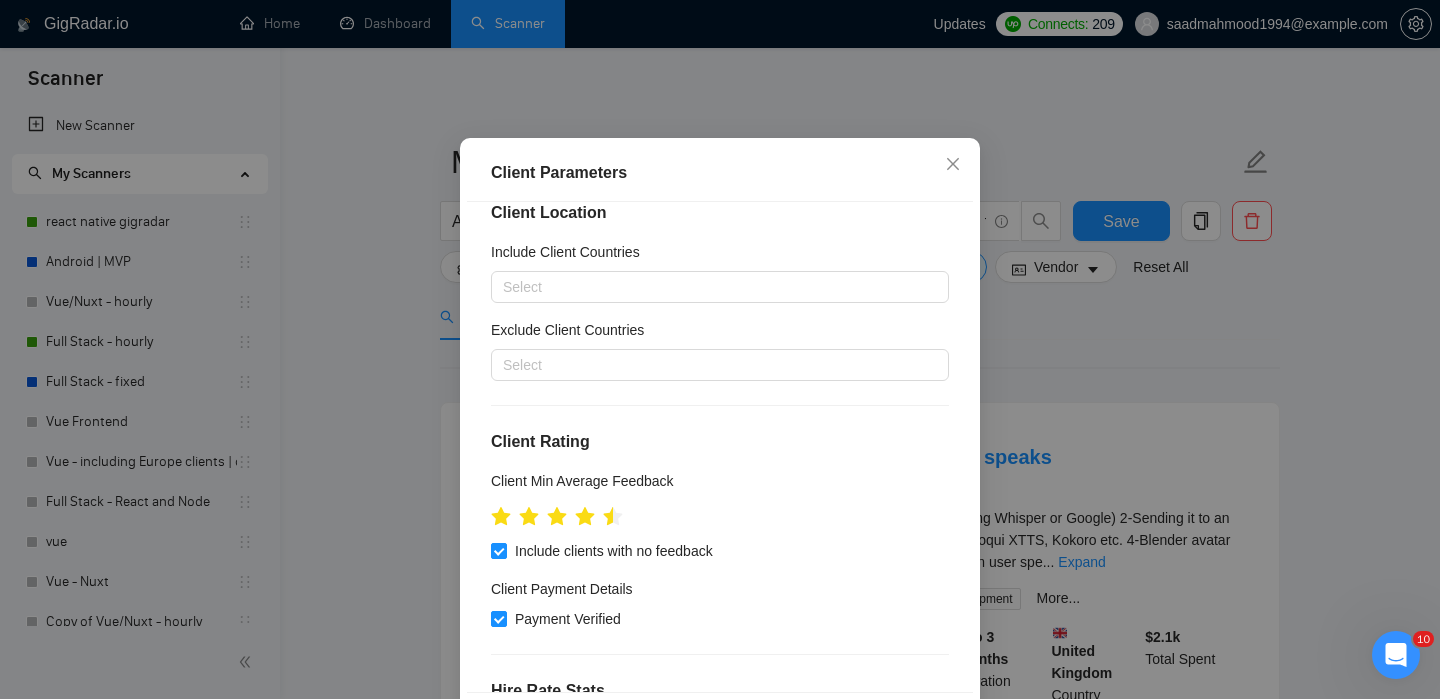 click on "Client Parameters Client Location Include Client Countries   Select Exclude Client Countries   Select Client Rating Client Min Average Feedback Include clients with no feedback Client Payment Details Payment Verified Hire Rate Stats   Client Total Spent $ Min - $ Max Client Hire Rate New   Any hire rate   Avg Hourly Rate Paid New $ Min - $ Max Include Clients without Sufficient History Client Profile Client Industry New   Any industry Client Company Size   Any company size Enterprise Clients New   Any clients Reset OK" at bounding box center [720, 349] 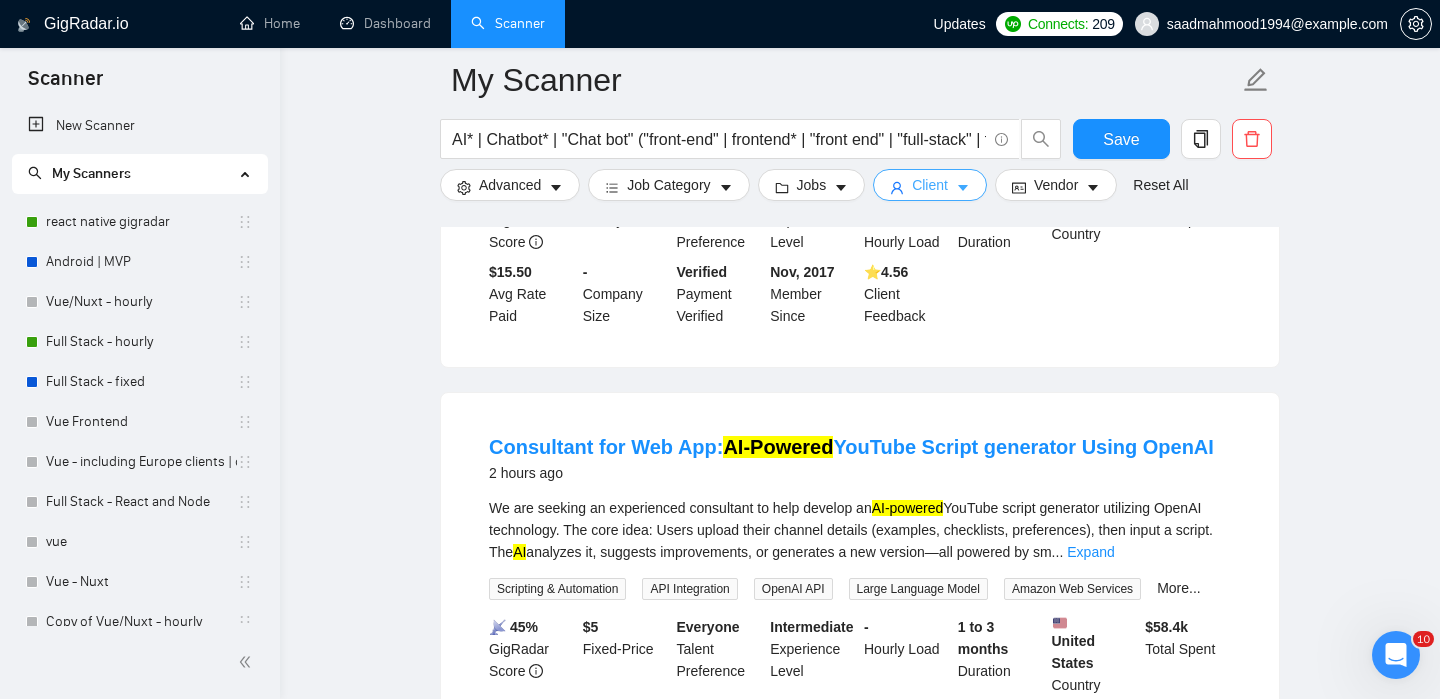 scroll, scrollTop: 2707, scrollLeft: 0, axis: vertical 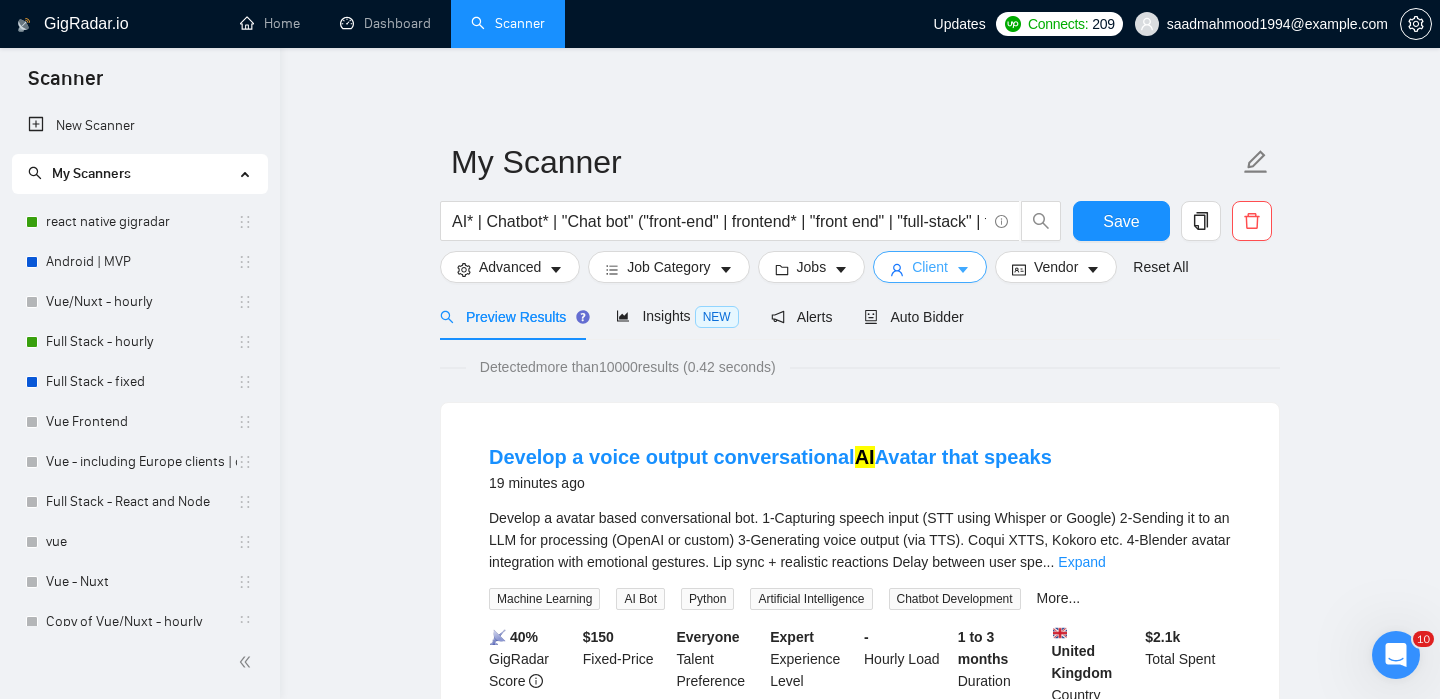 type 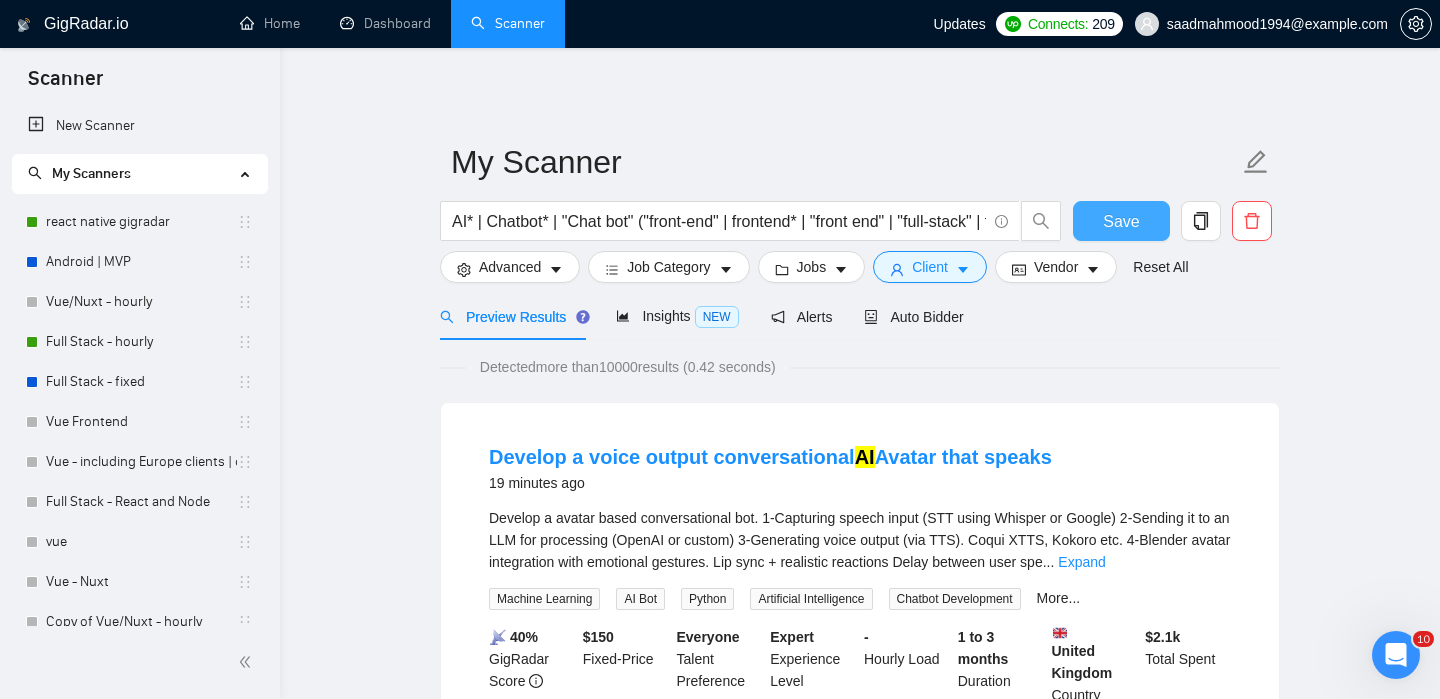 click on "Save" at bounding box center [1121, 221] 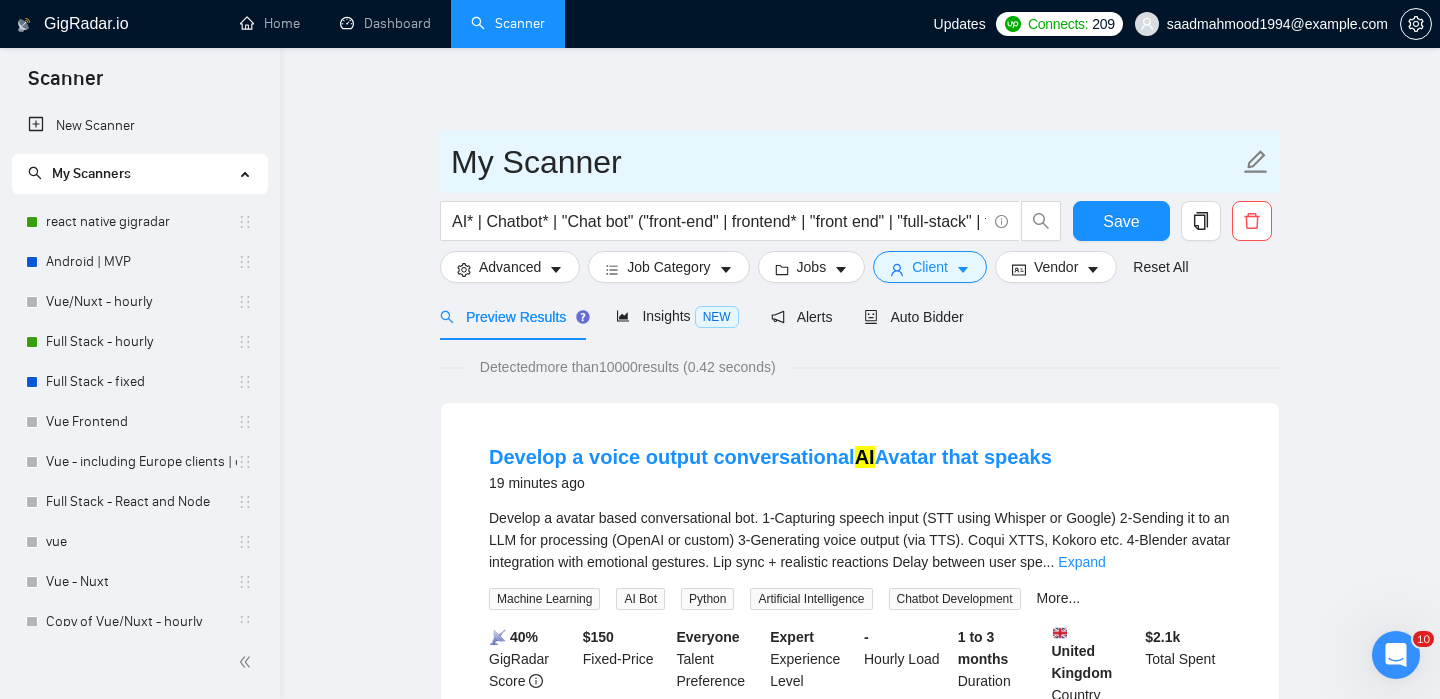 drag, startPoint x: 597, startPoint y: 175, endPoint x: 634, endPoint y: 173, distance: 37.054016 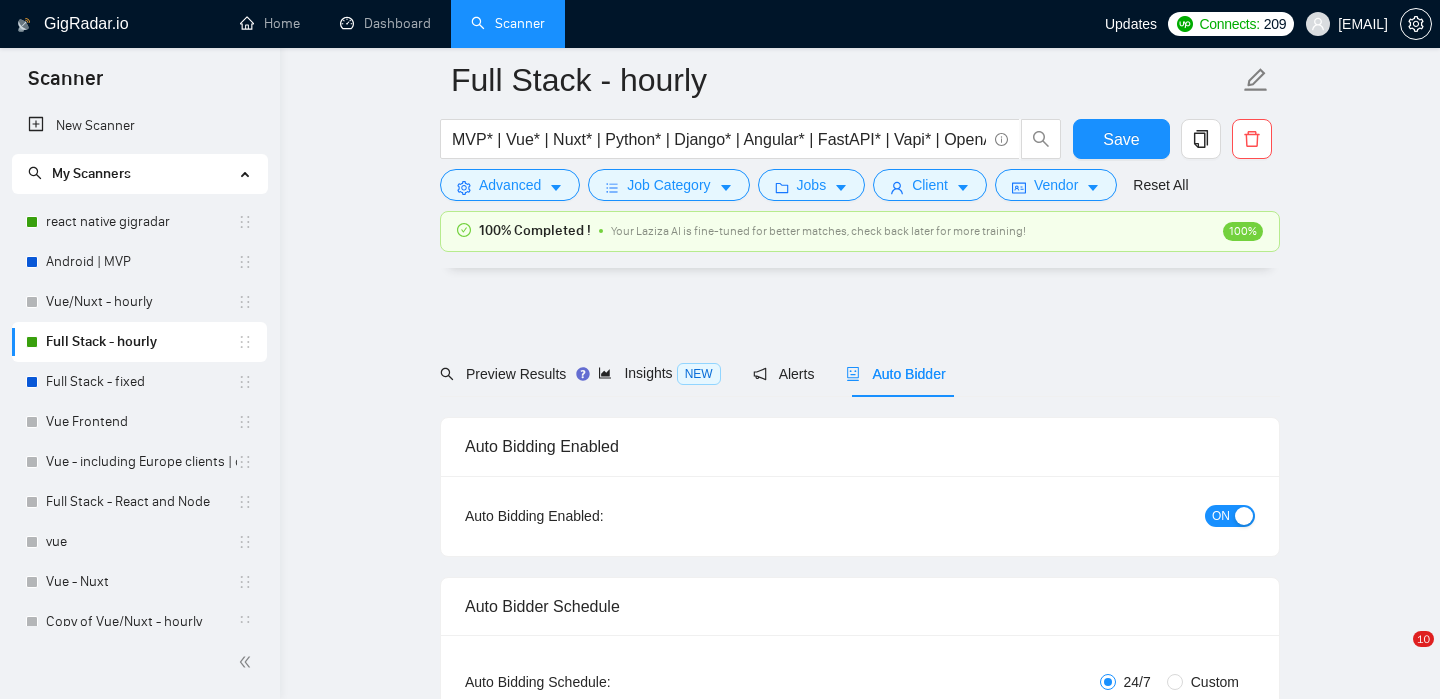 scroll, scrollTop: 4930, scrollLeft: 0, axis: vertical 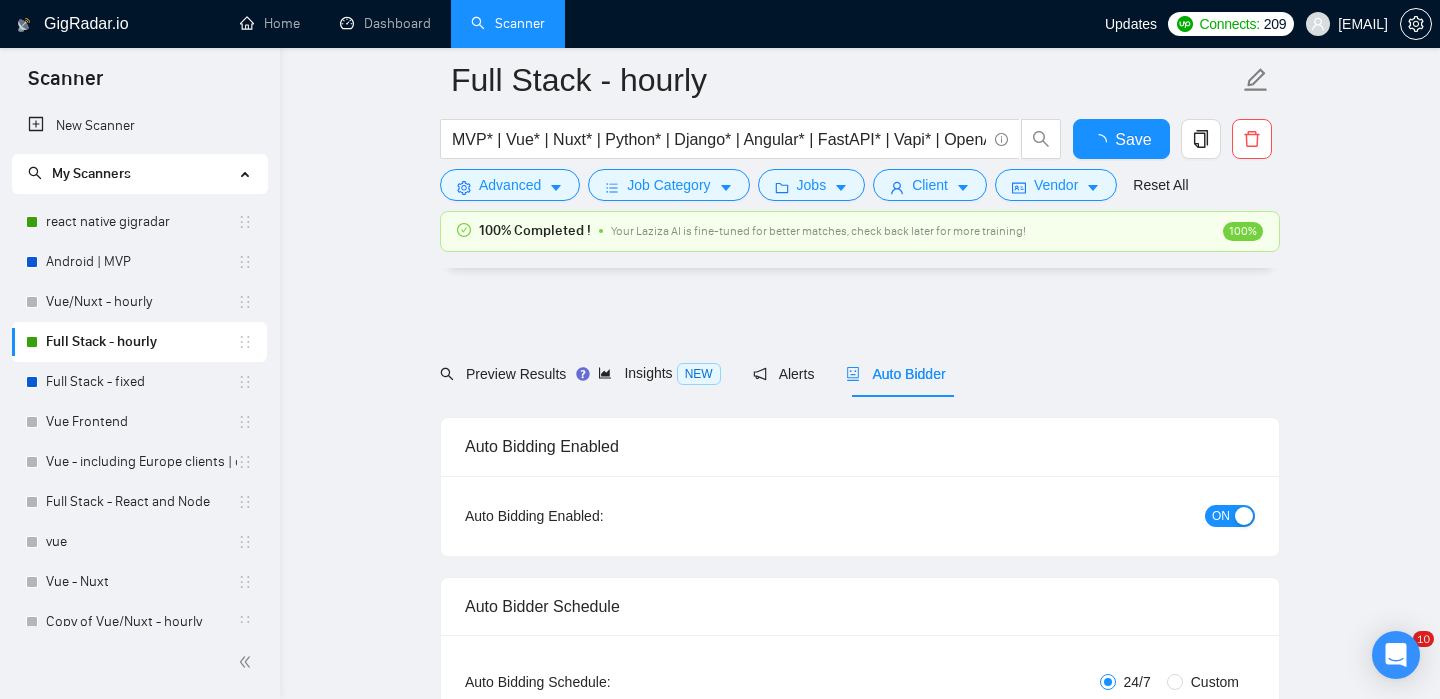 type 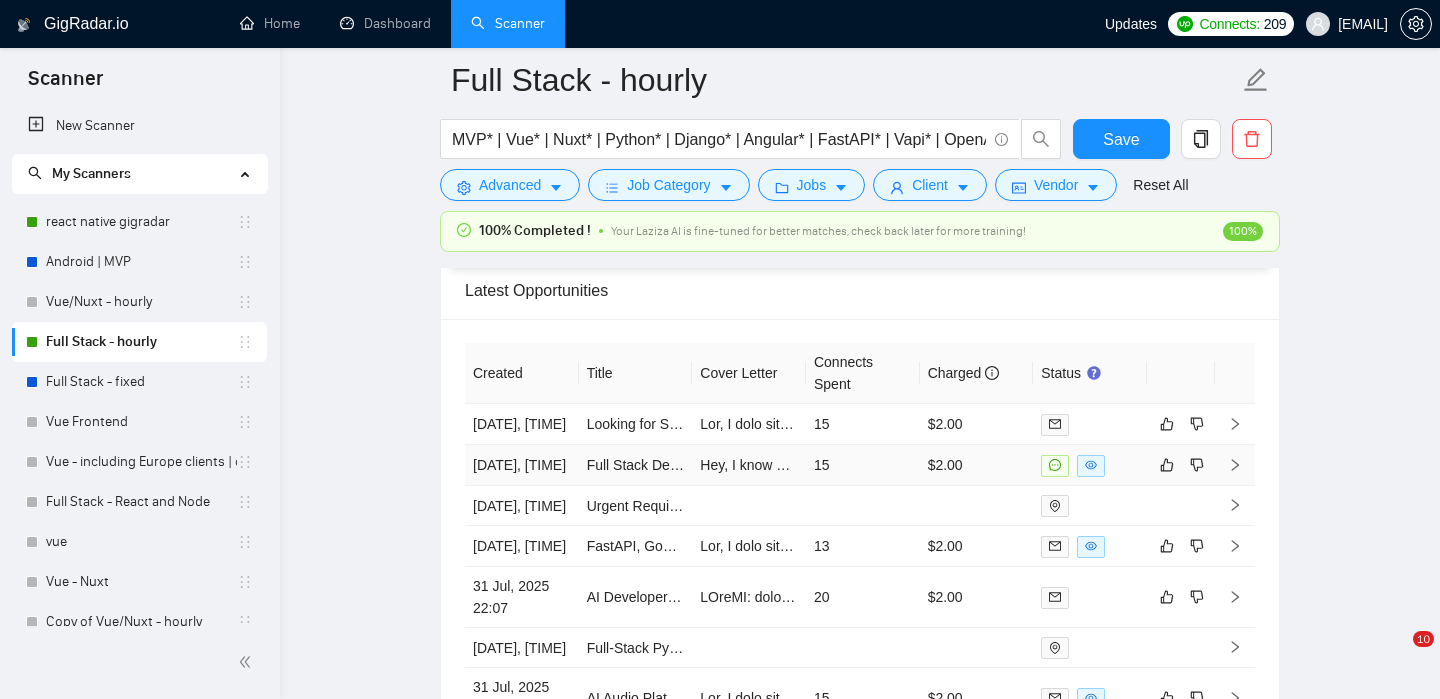 scroll, scrollTop: 4809, scrollLeft: 0, axis: vertical 